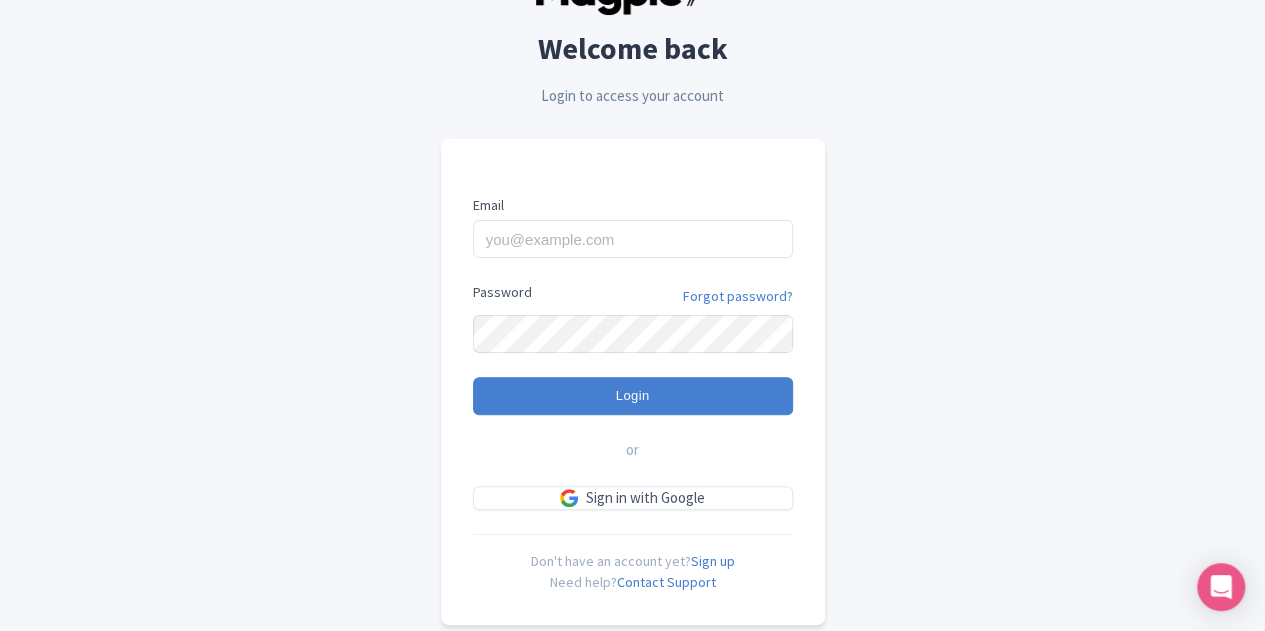scroll, scrollTop: 148, scrollLeft: 0, axis: vertical 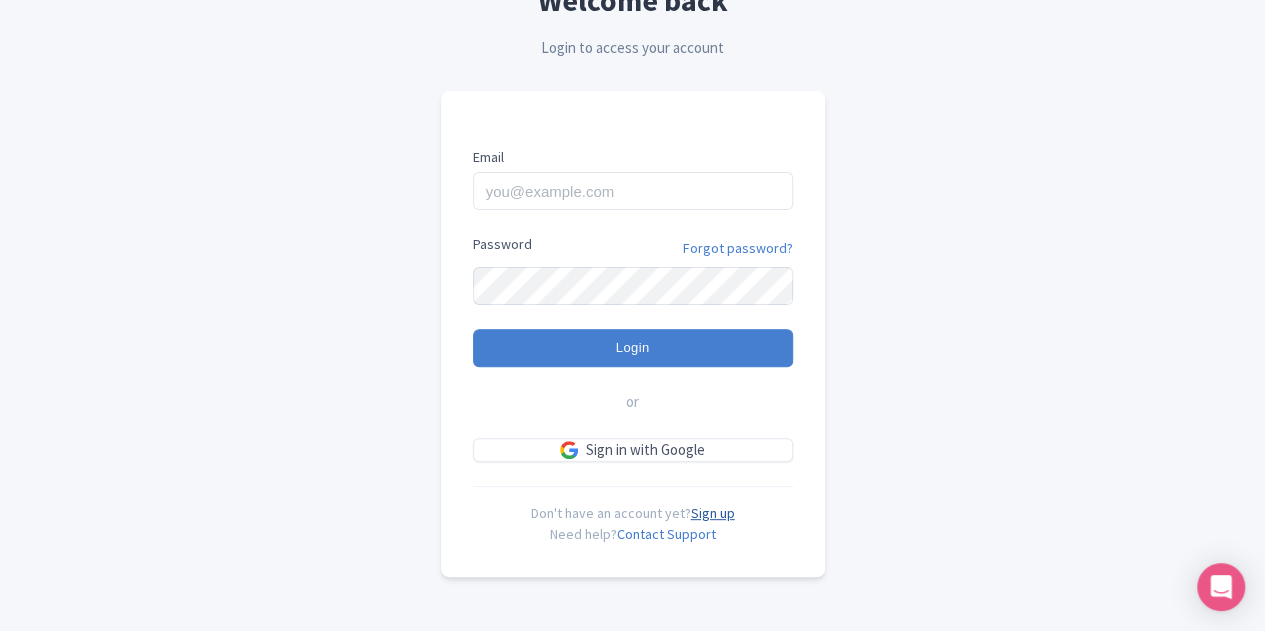 click on "Sign up" at bounding box center (713, 513) 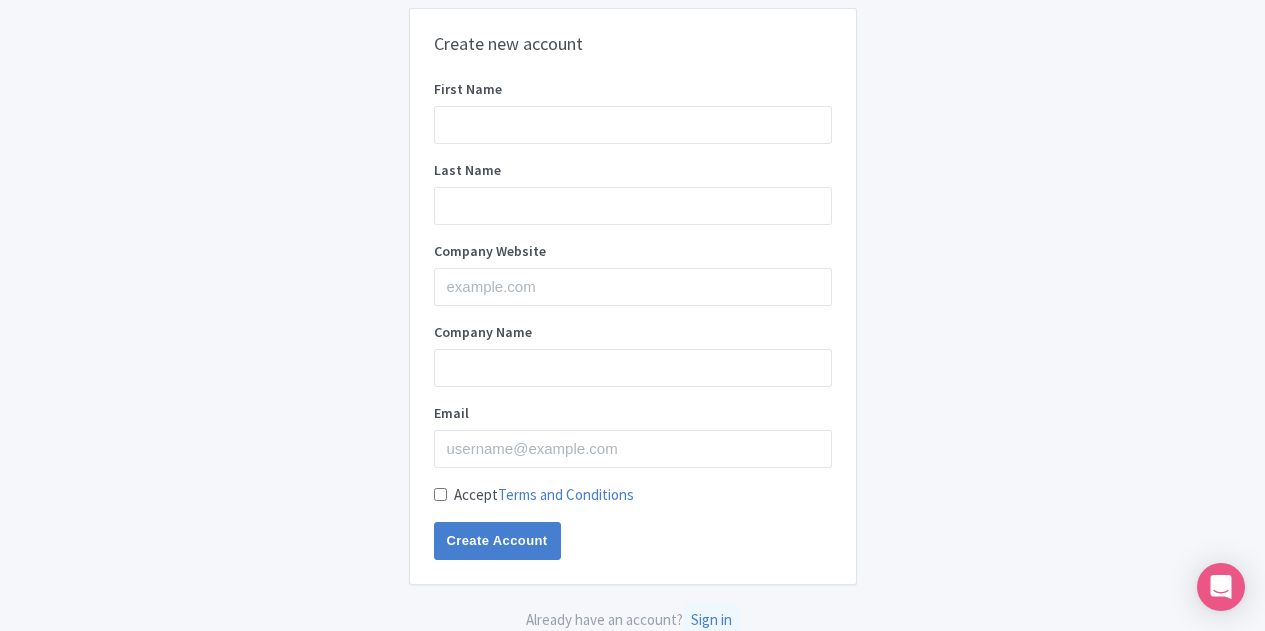 scroll, scrollTop: 0, scrollLeft: 0, axis: both 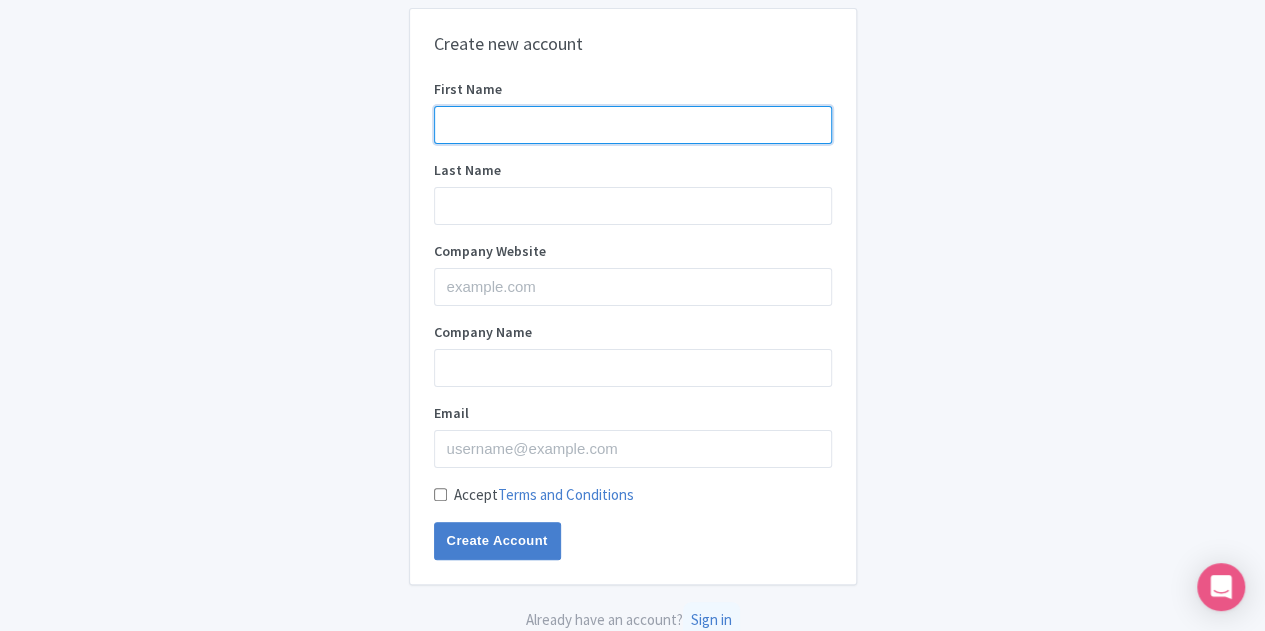 click on "First Name" at bounding box center [633, 125] 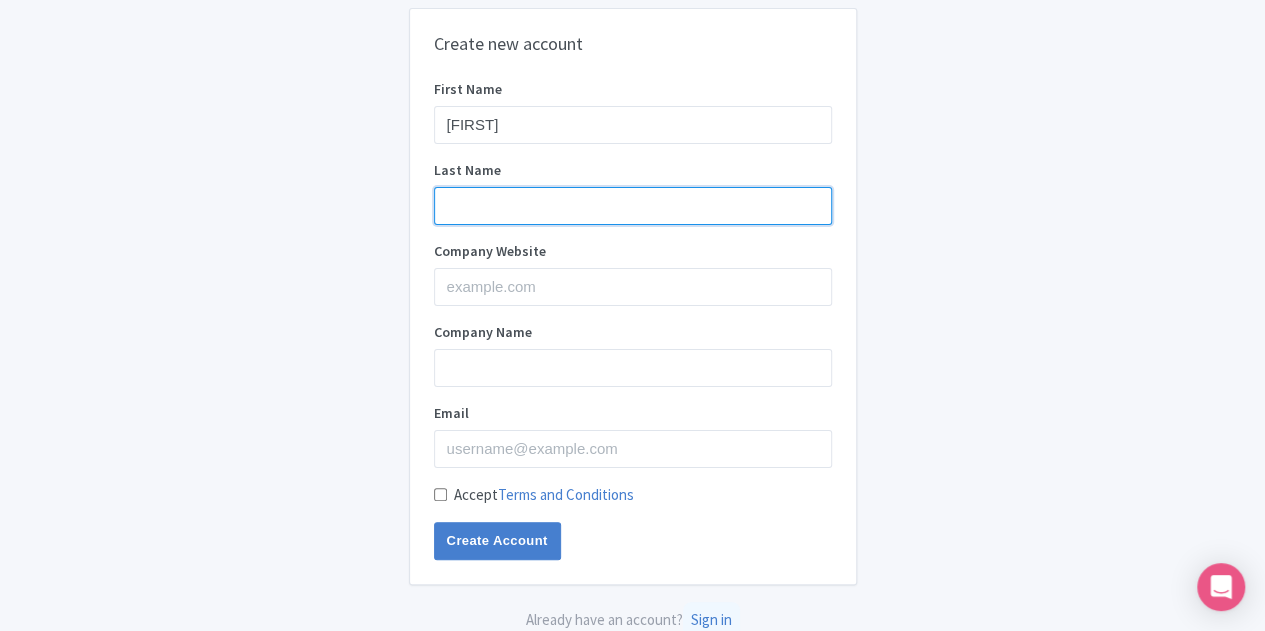 type on "[LAST]" 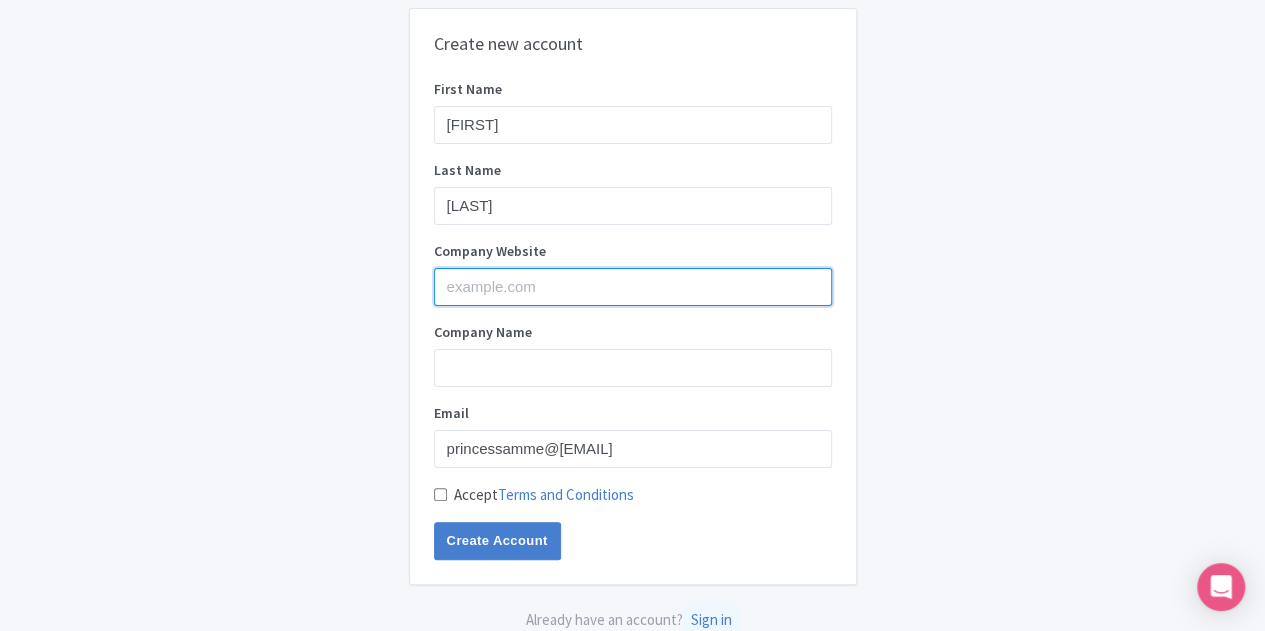 click on "Company Website" at bounding box center (633, 287) 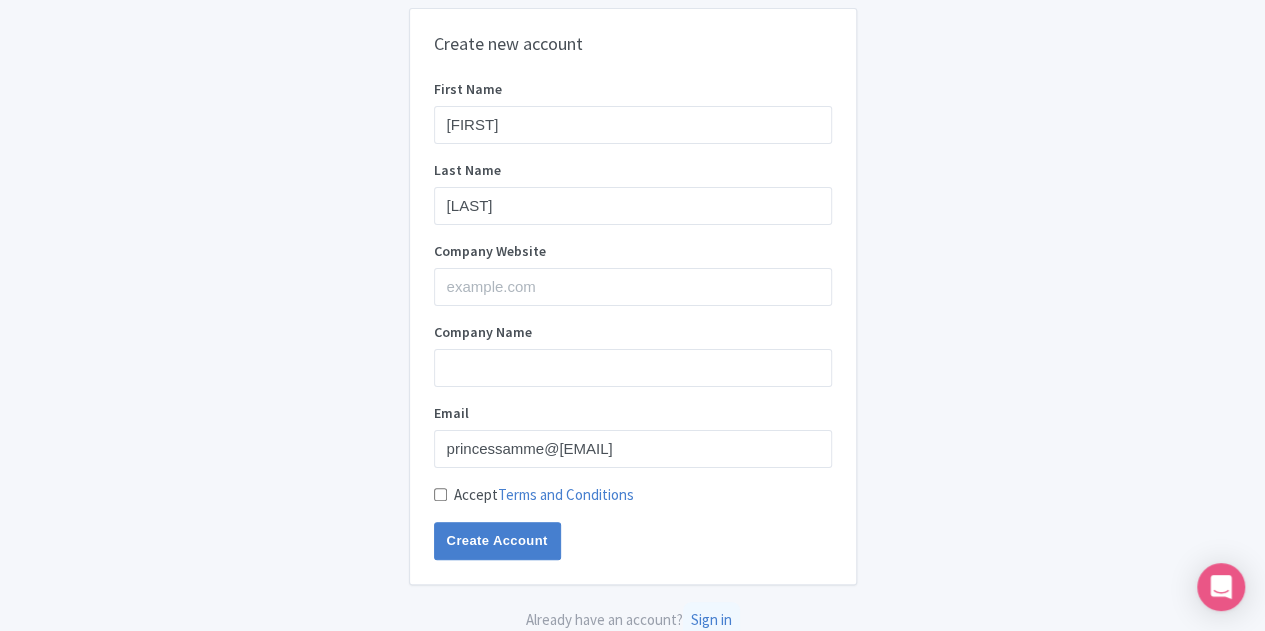 click on "Create new account
First Name
Emma
Last Name
Smith
Company Website
Company Name
Email
princessamme@hotmail.com
Accept  Terms and Conditions
Create Account
Already have an account?
Sign in" at bounding box center [633, 320] 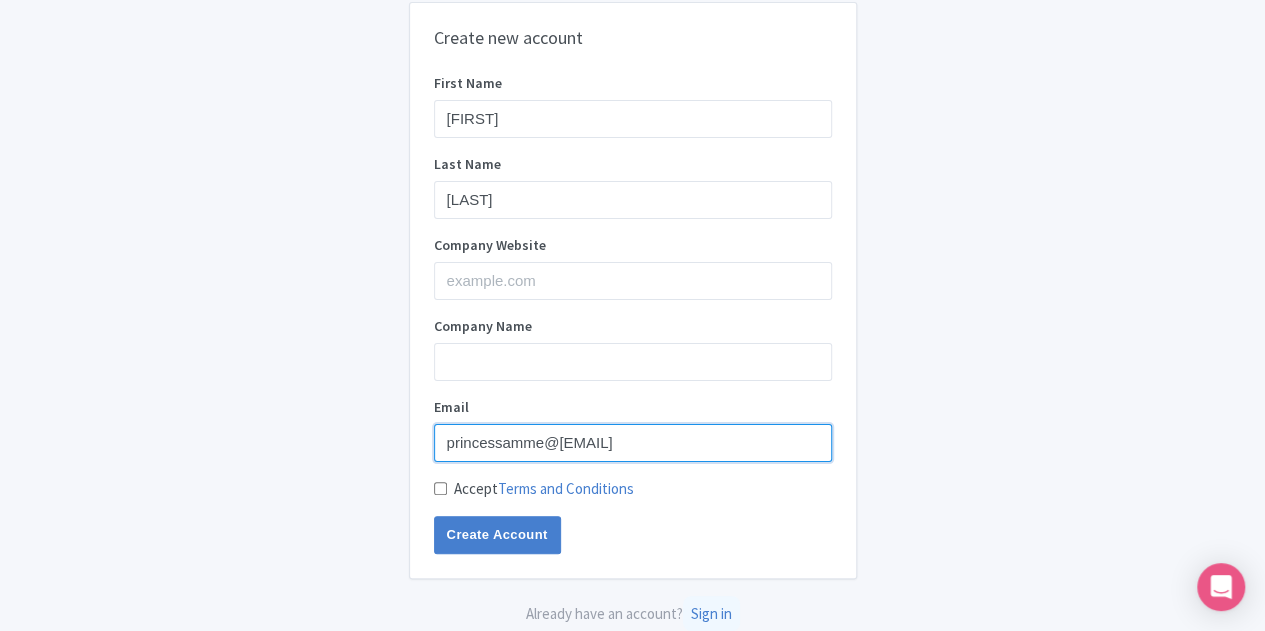 drag, startPoint x: 665, startPoint y: 441, endPoint x: 0, endPoint y: 383, distance: 667.52454 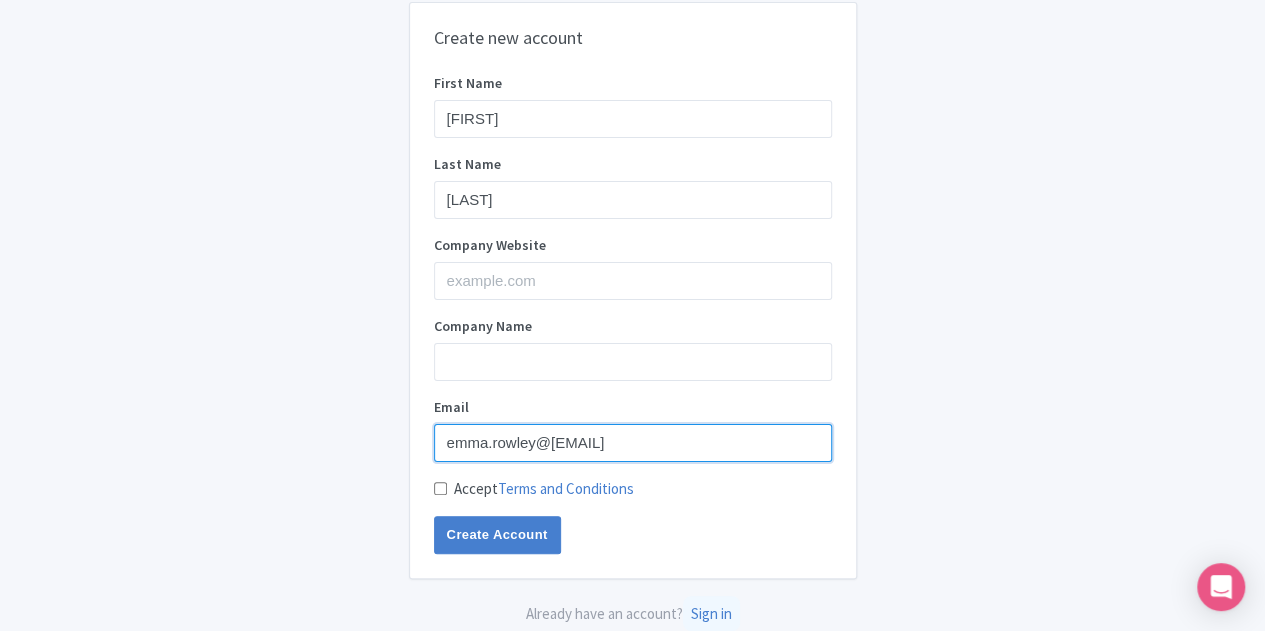 type on "emma.rowley@cityfootball.com" 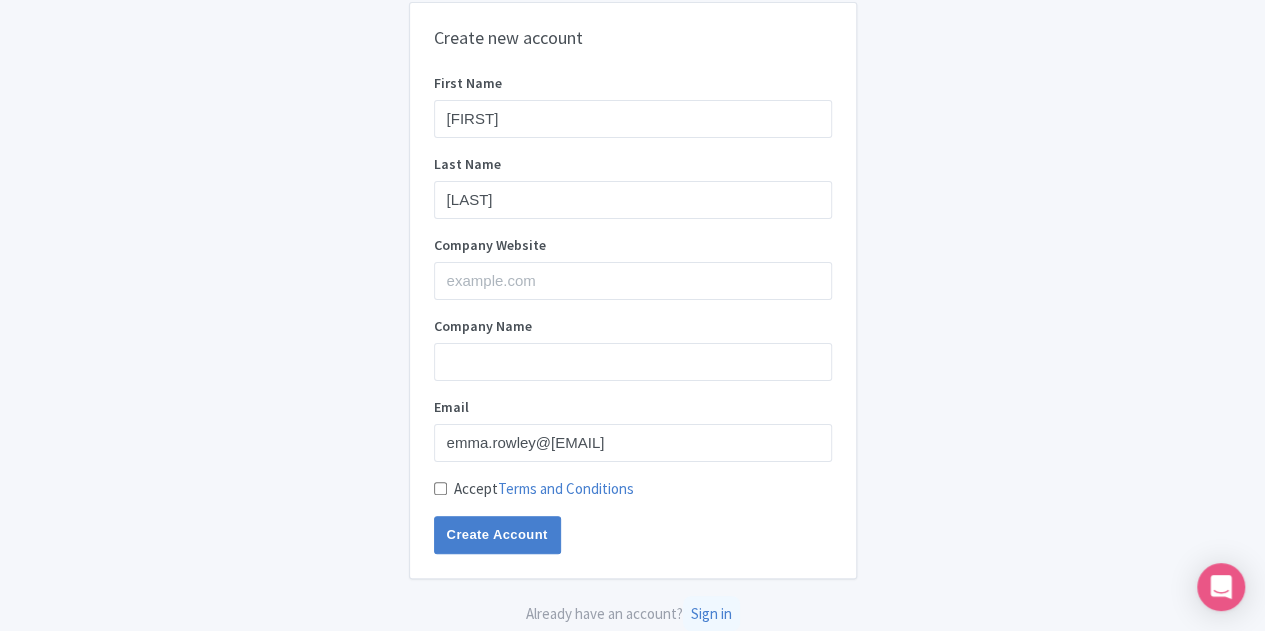 click on "Accept  Terms and Conditions" at bounding box center [440, 488] 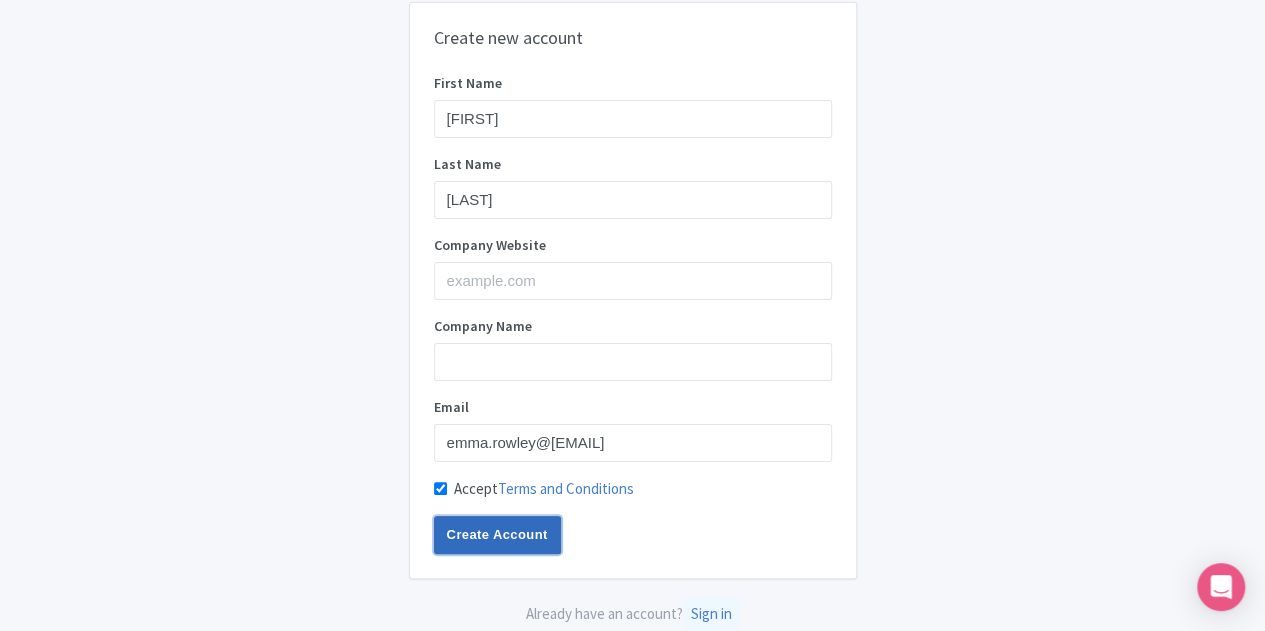 click on "Create Account" at bounding box center (497, 535) 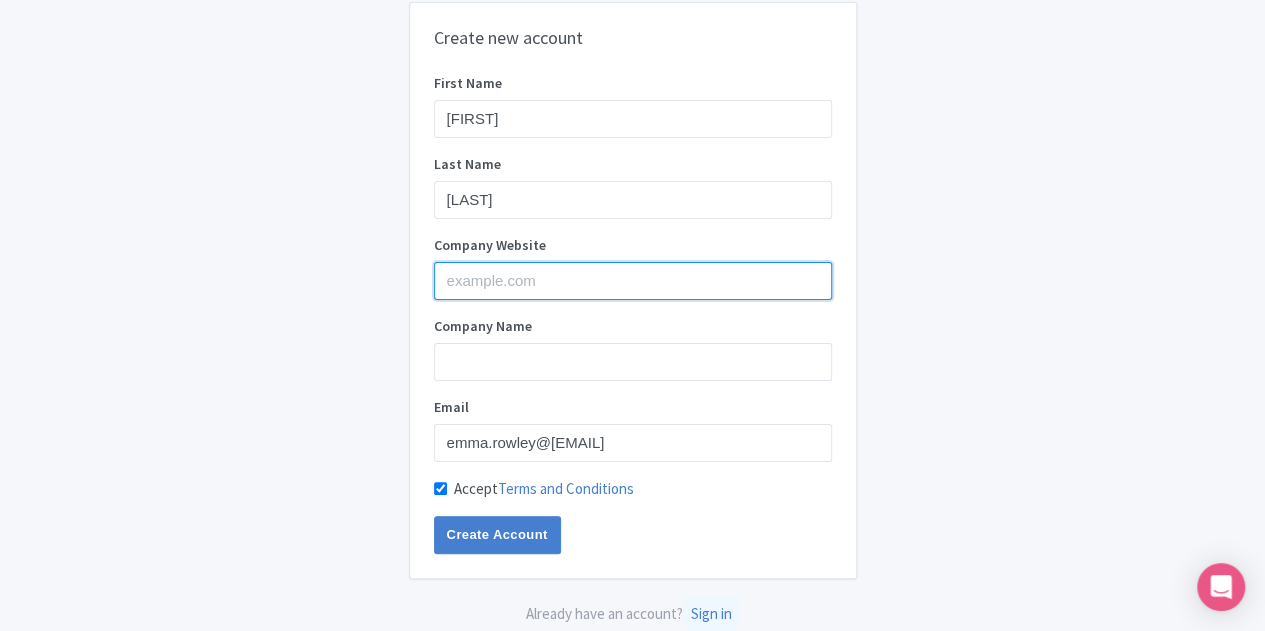 click on "Company Website" at bounding box center (633, 281) 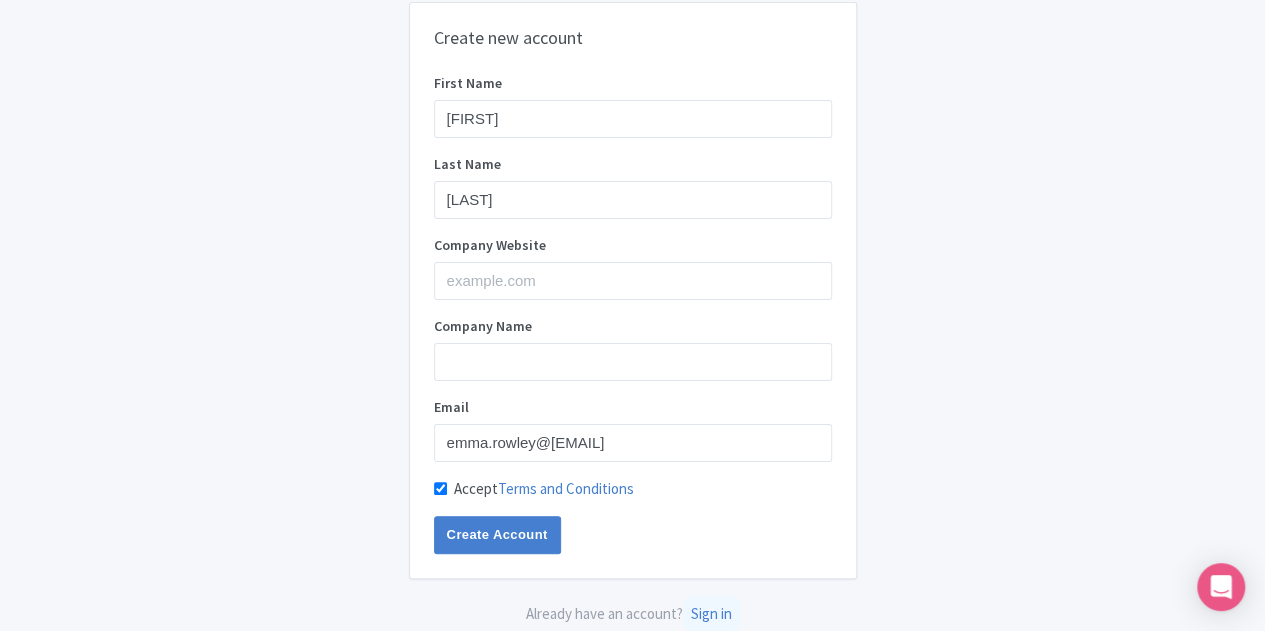 click on "Company Website" at bounding box center [633, 245] 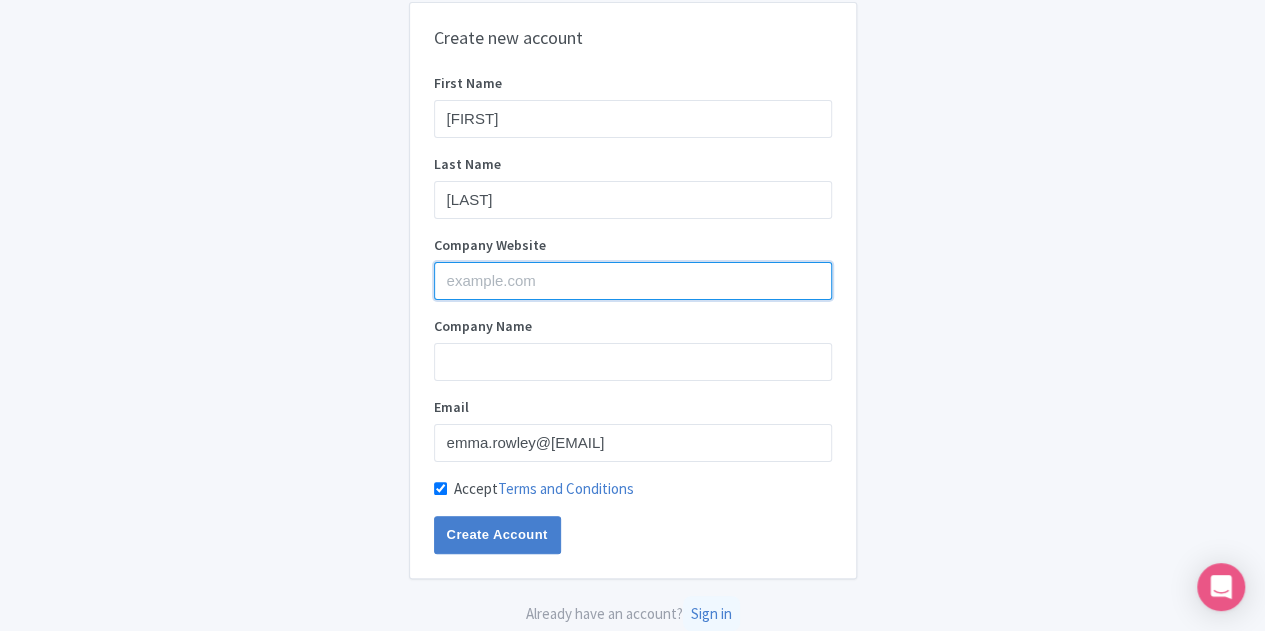 click on "Company Website" at bounding box center (633, 281) 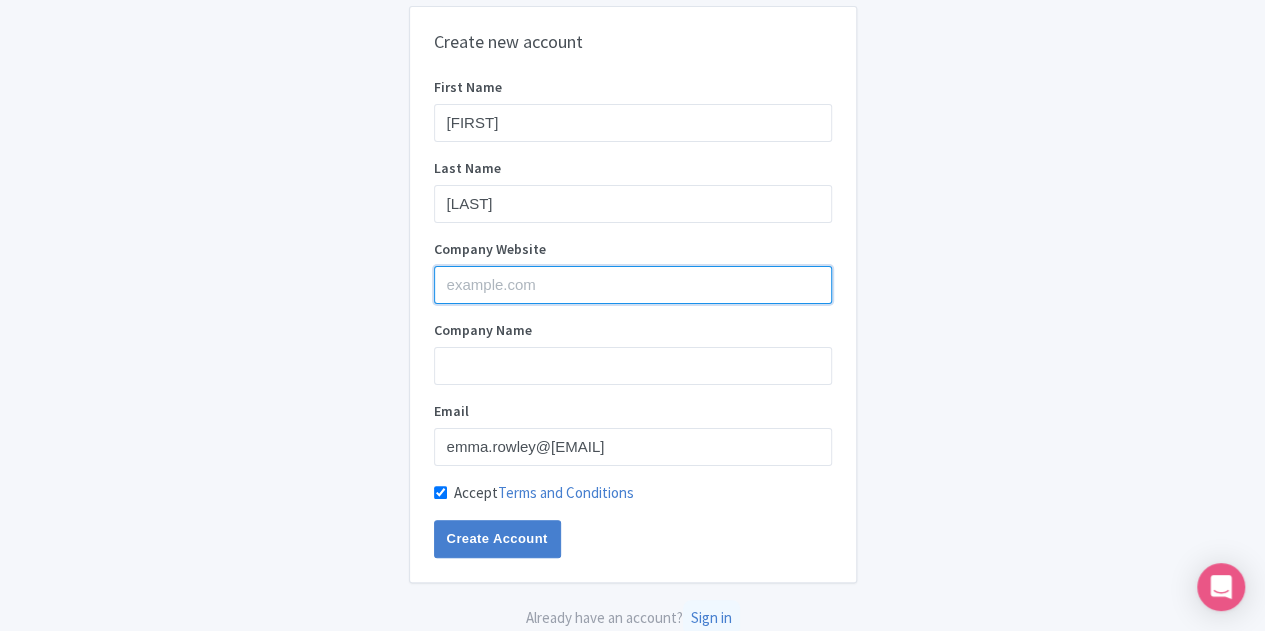 scroll, scrollTop: 0, scrollLeft: 0, axis: both 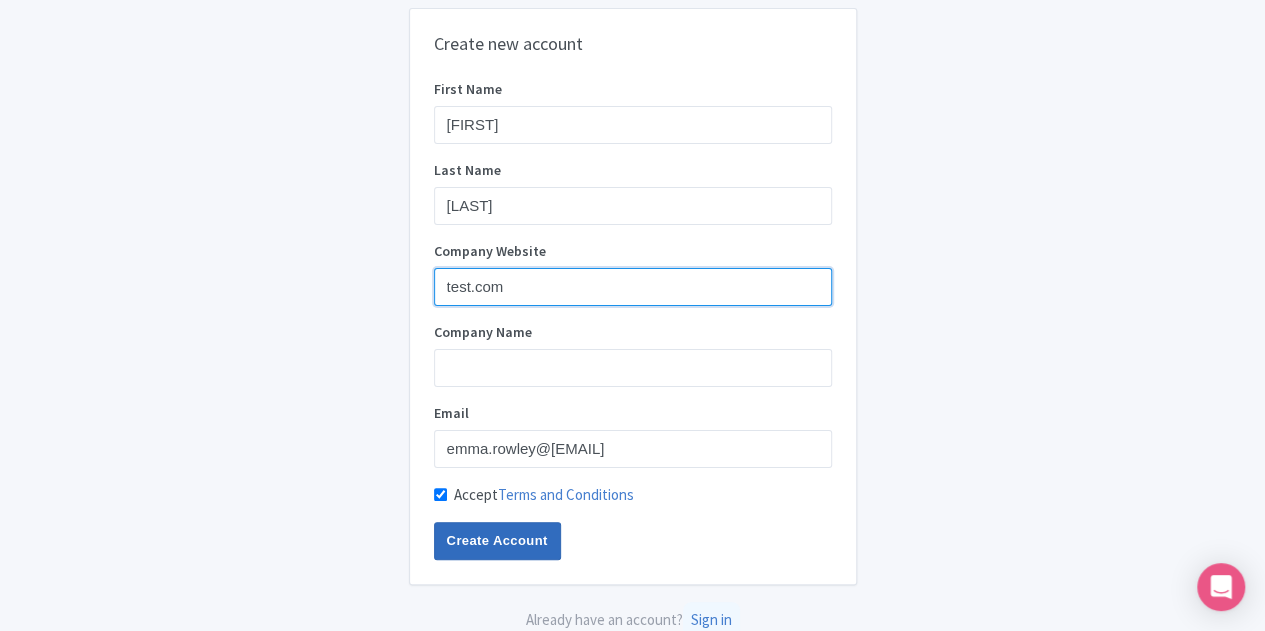 type on "test.com" 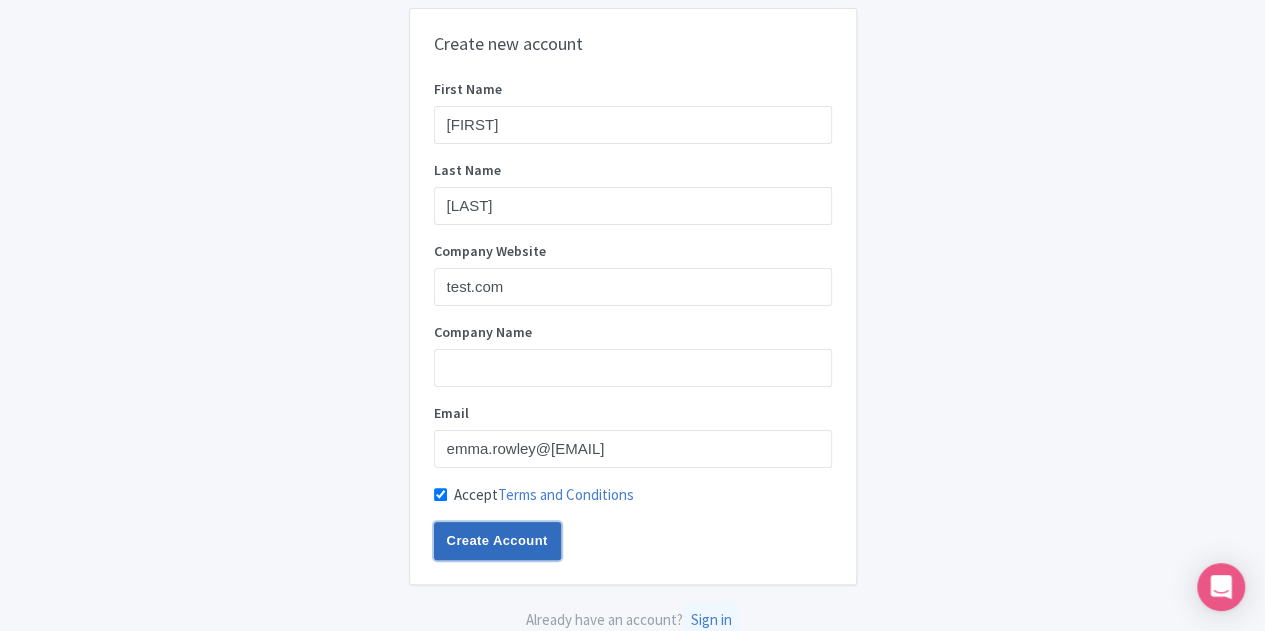 click on "Create Account" at bounding box center (497, 541) 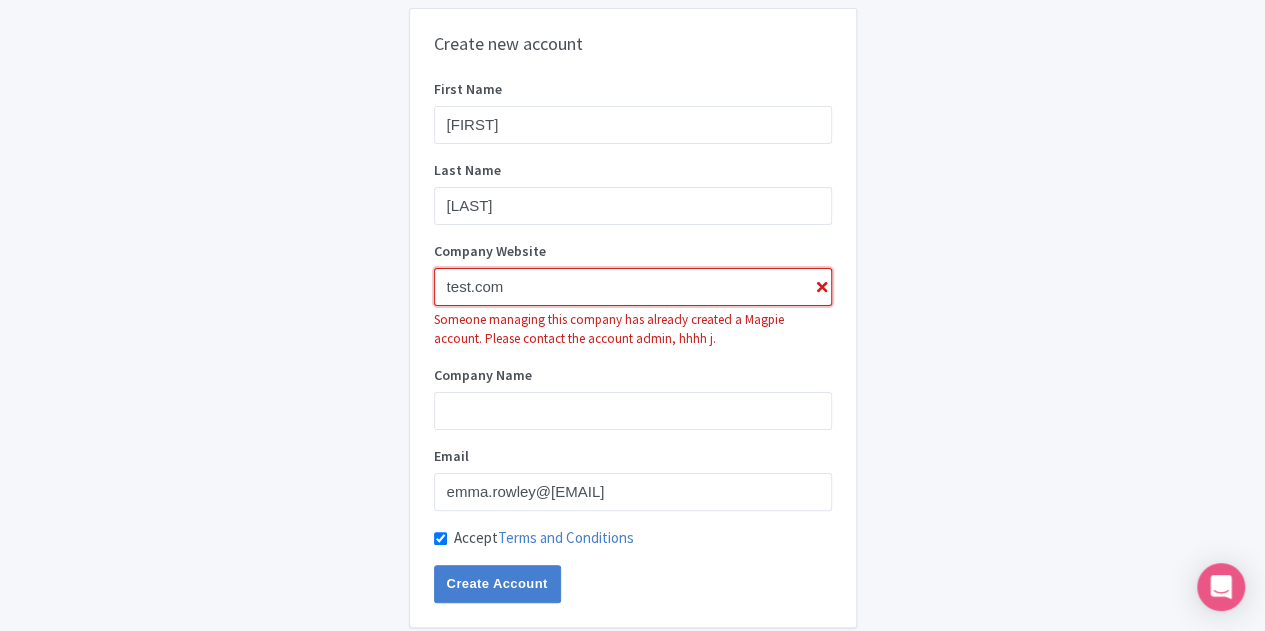 click on "test.com" at bounding box center (633, 287) 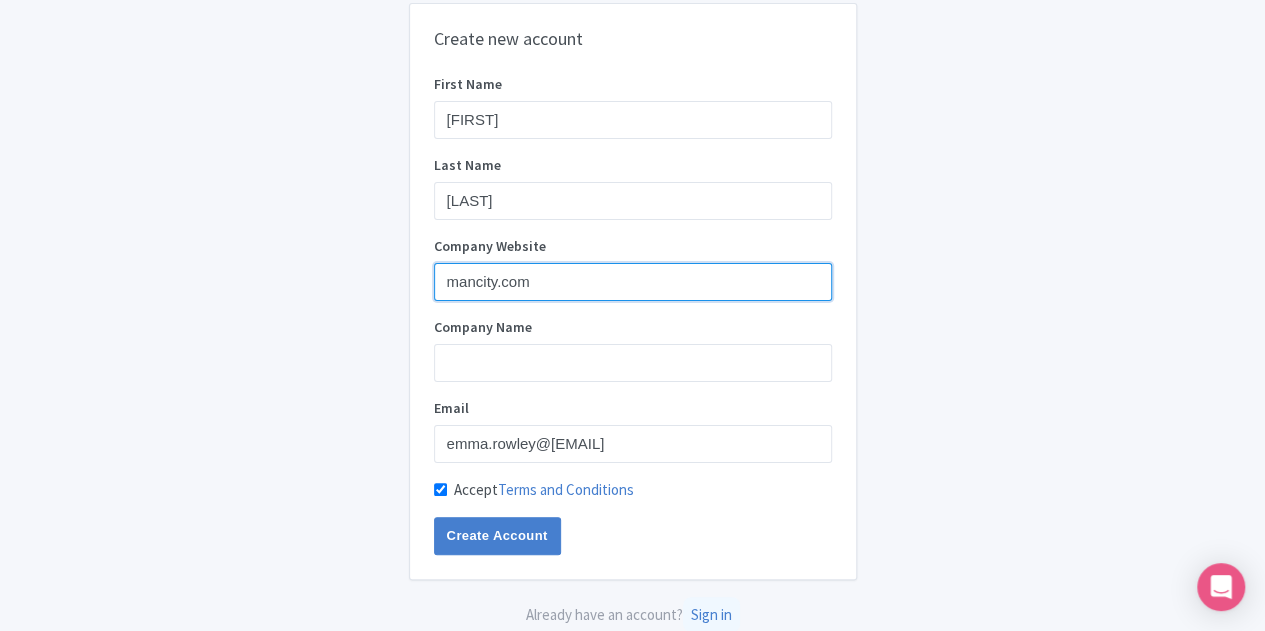 scroll, scrollTop: 6, scrollLeft: 0, axis: vertical 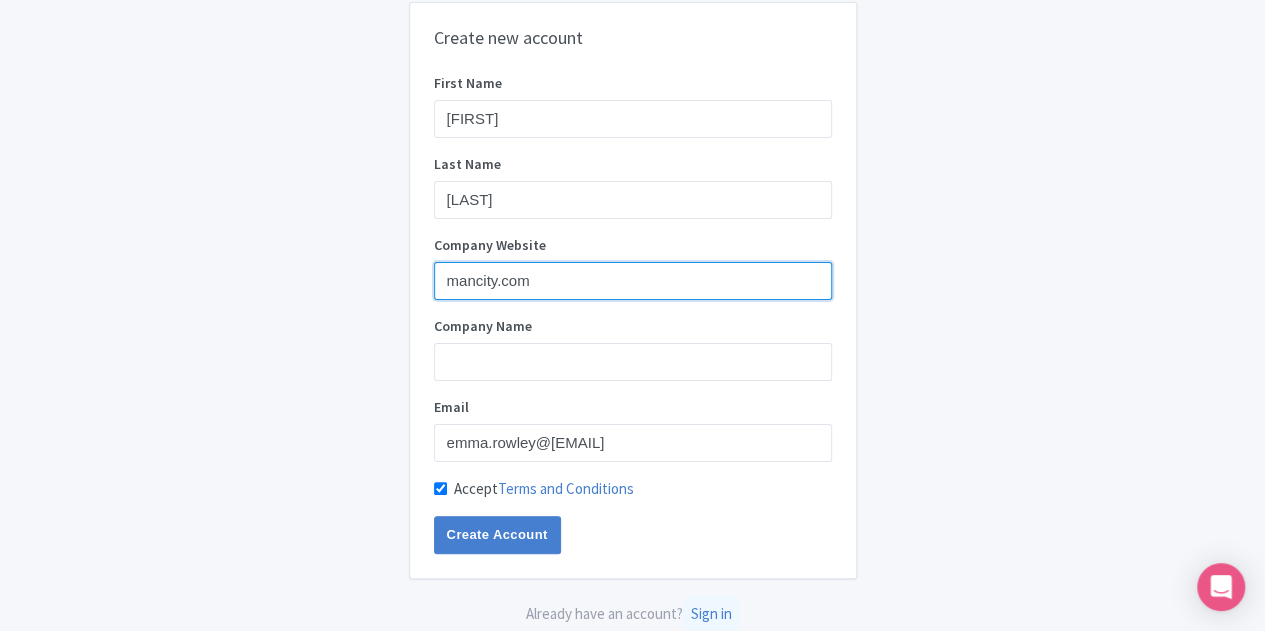 type on "mancity.com" 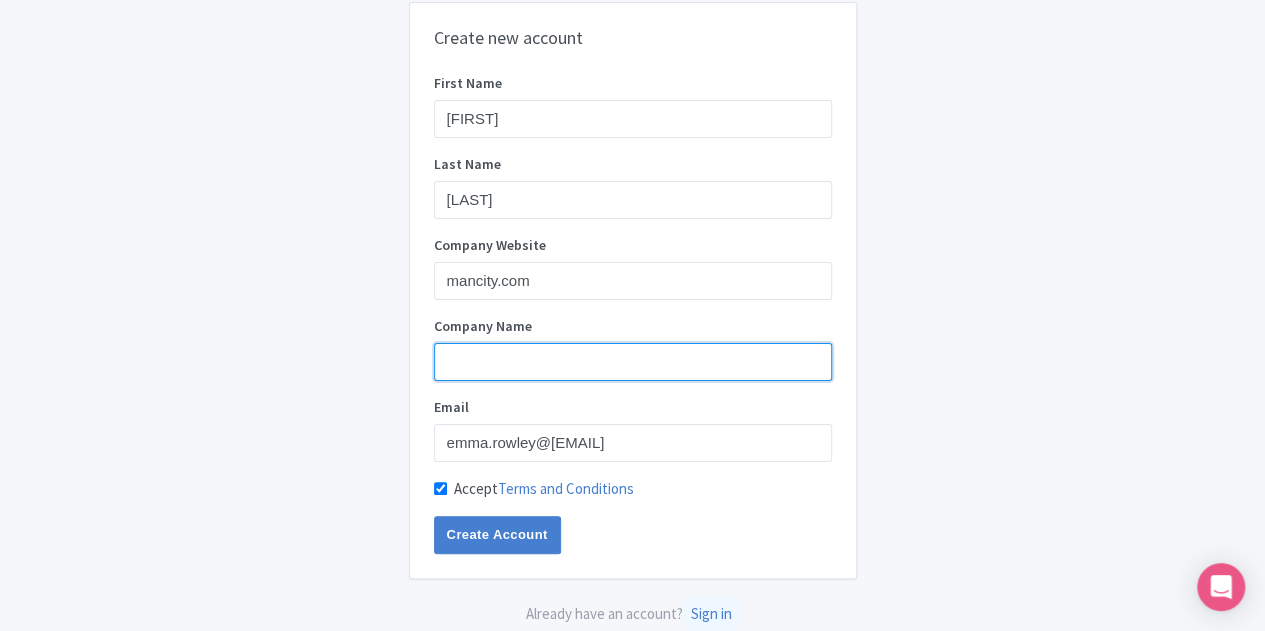 click on "Company Name" at bounding box center [633, 362] 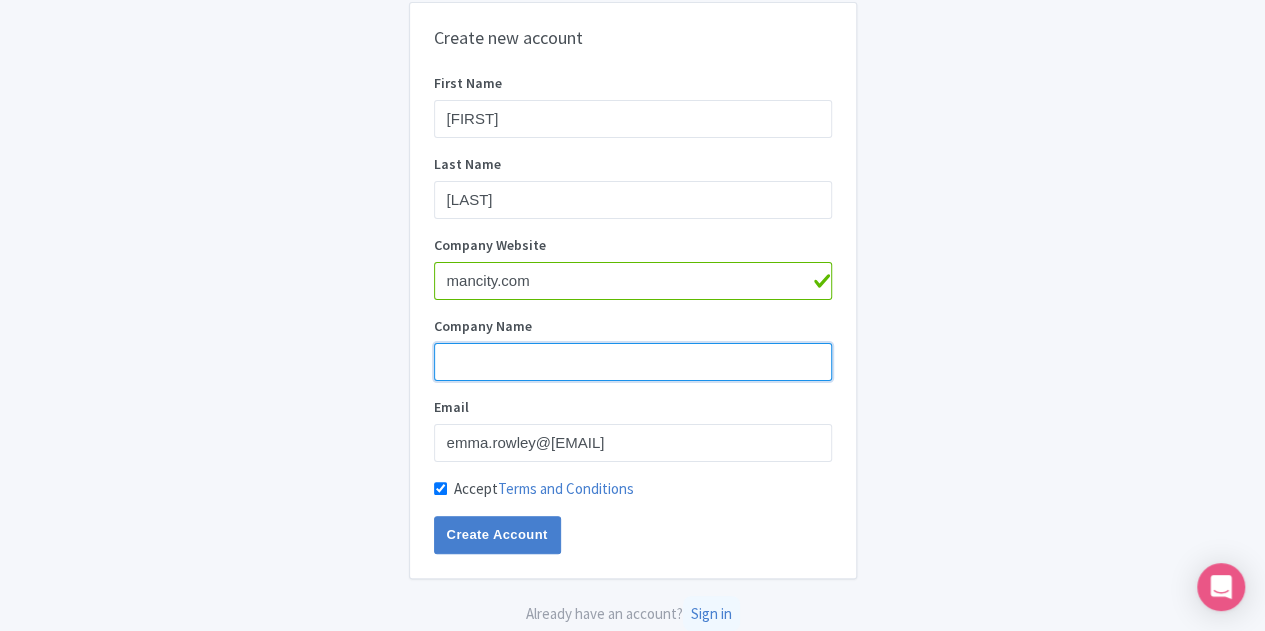 click on "Company Name" at bounding box center [633, 362] 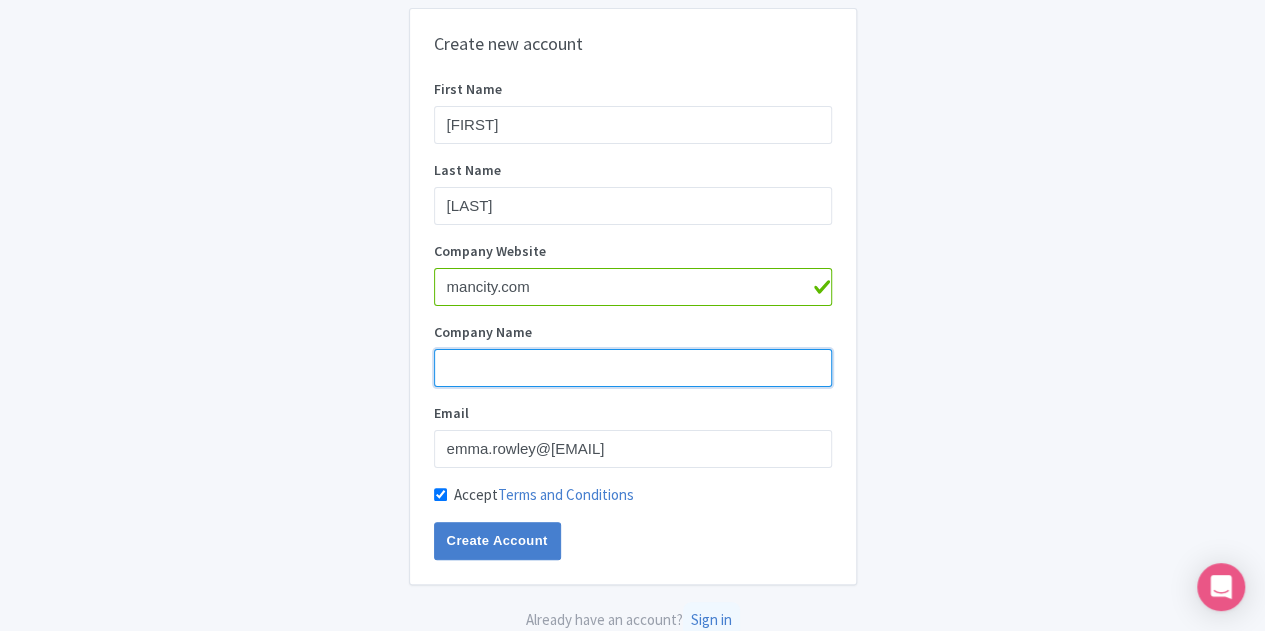 scroll, scrollTop: 0, scrollLeft: 0, axis: both 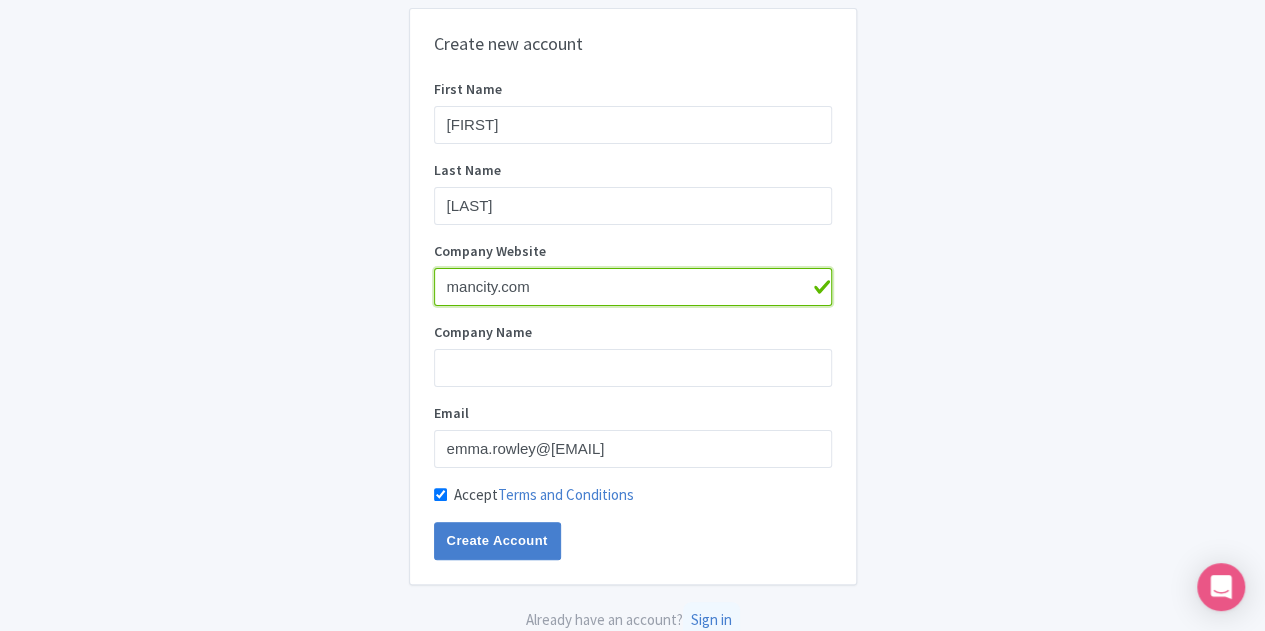 click on "mancity.com" at bounding box center [633, 287] 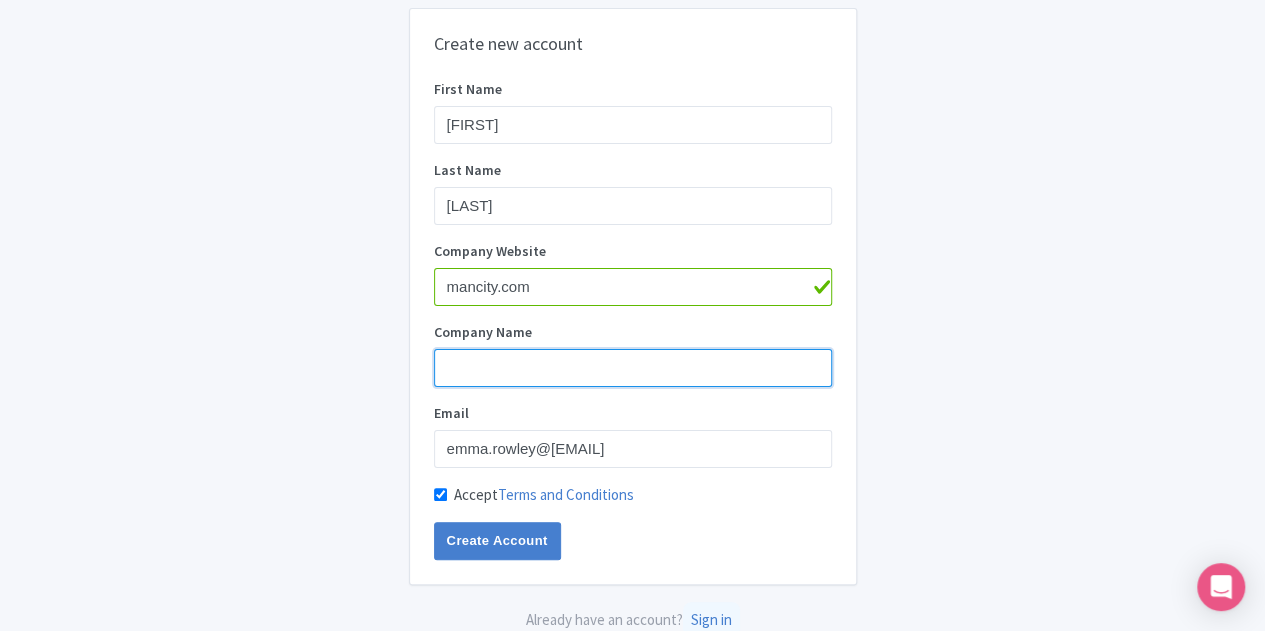 click on "Company Name" at bounding box center [633, 368] 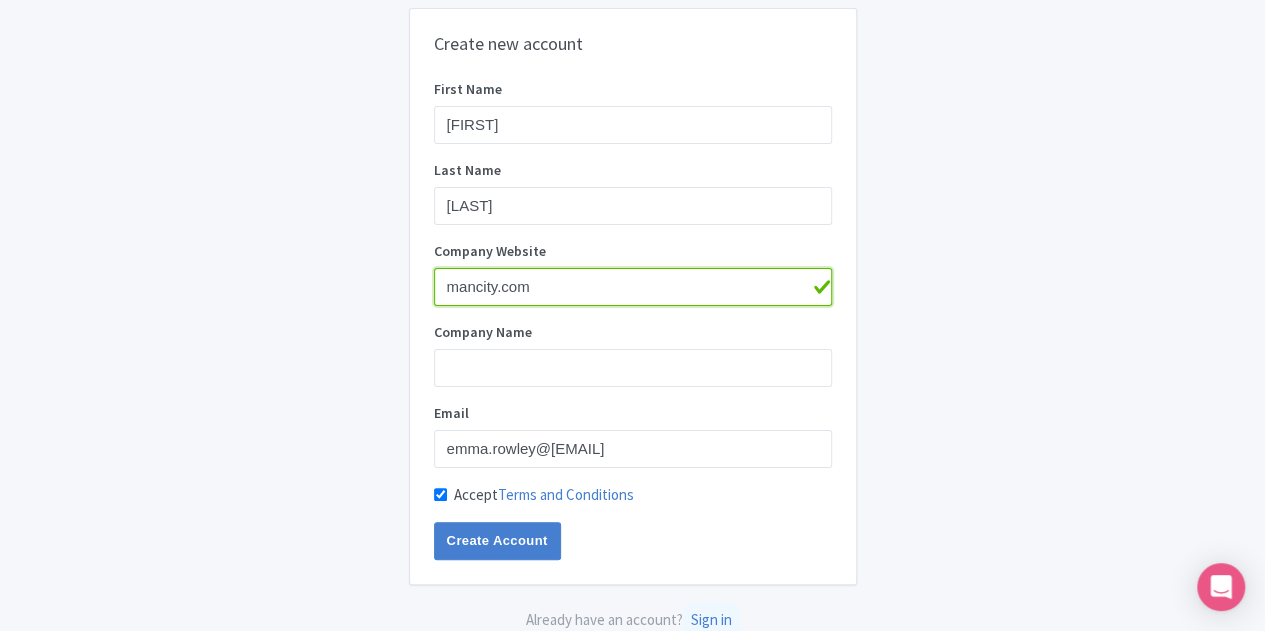 click on "mancity.com" at bounding box center (633, 287) 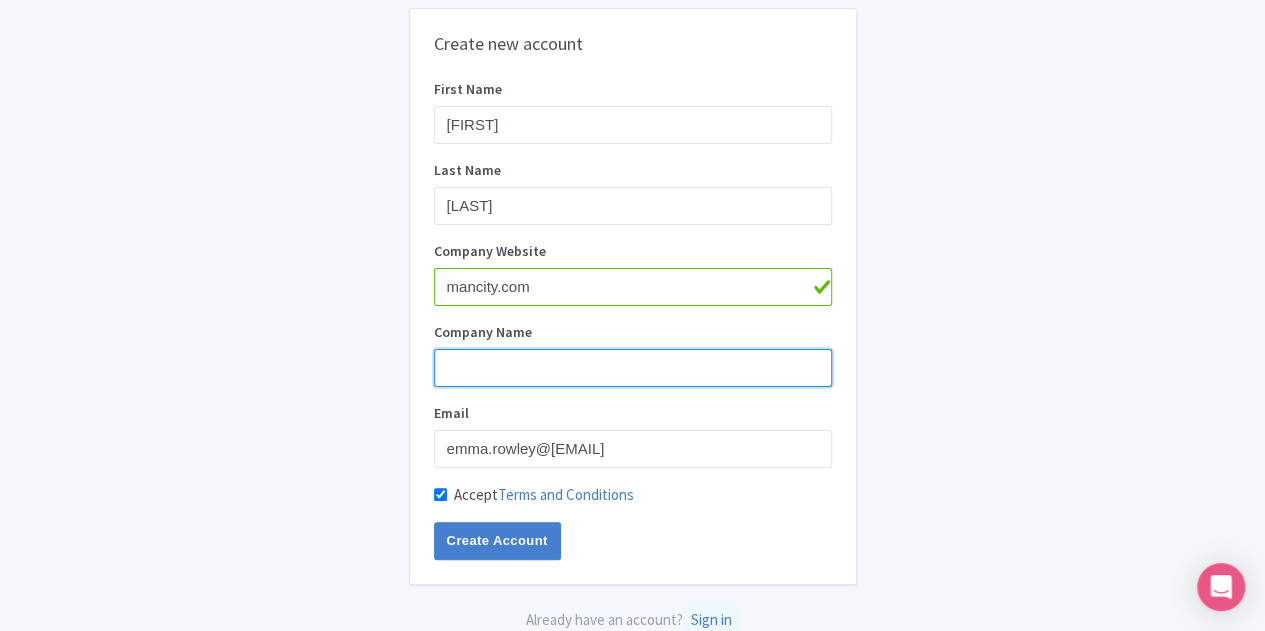 click on "Company Name" at bounding box center [633, 368] 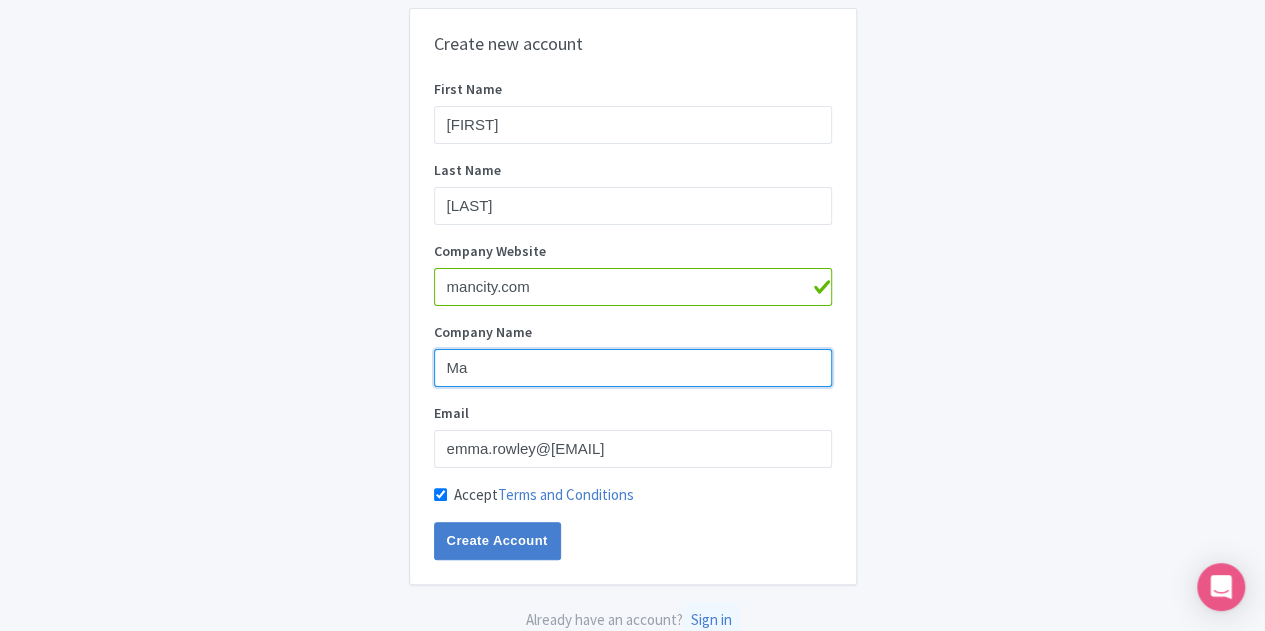 type on "M" 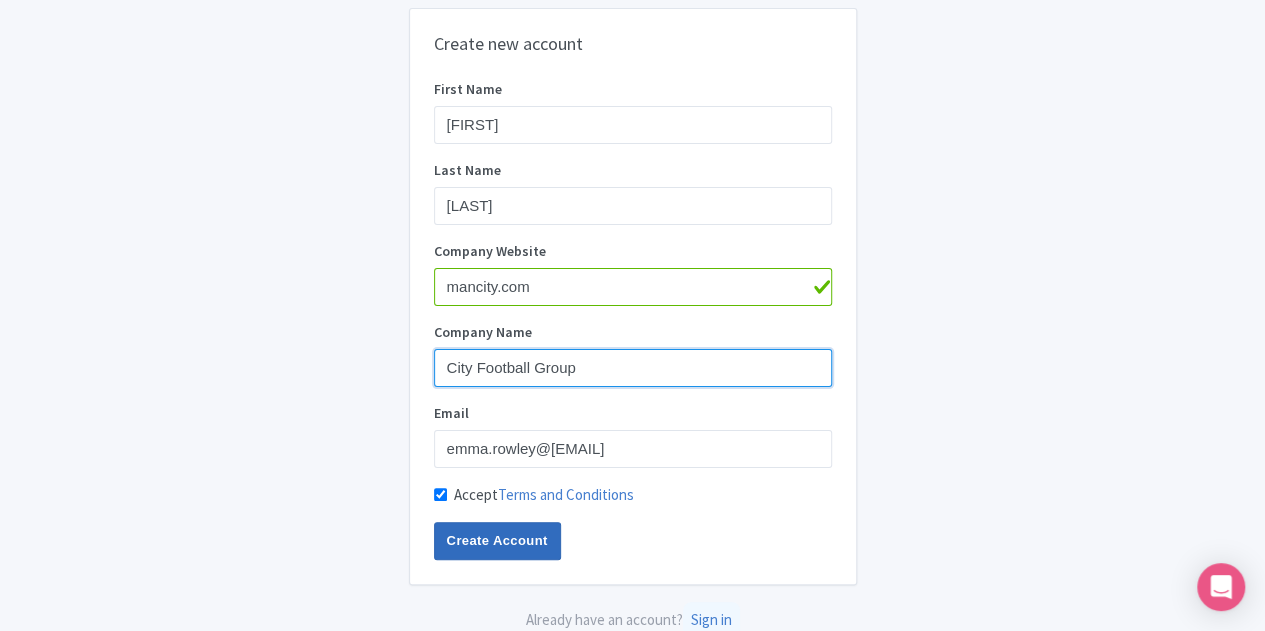 type on "City Football Group" 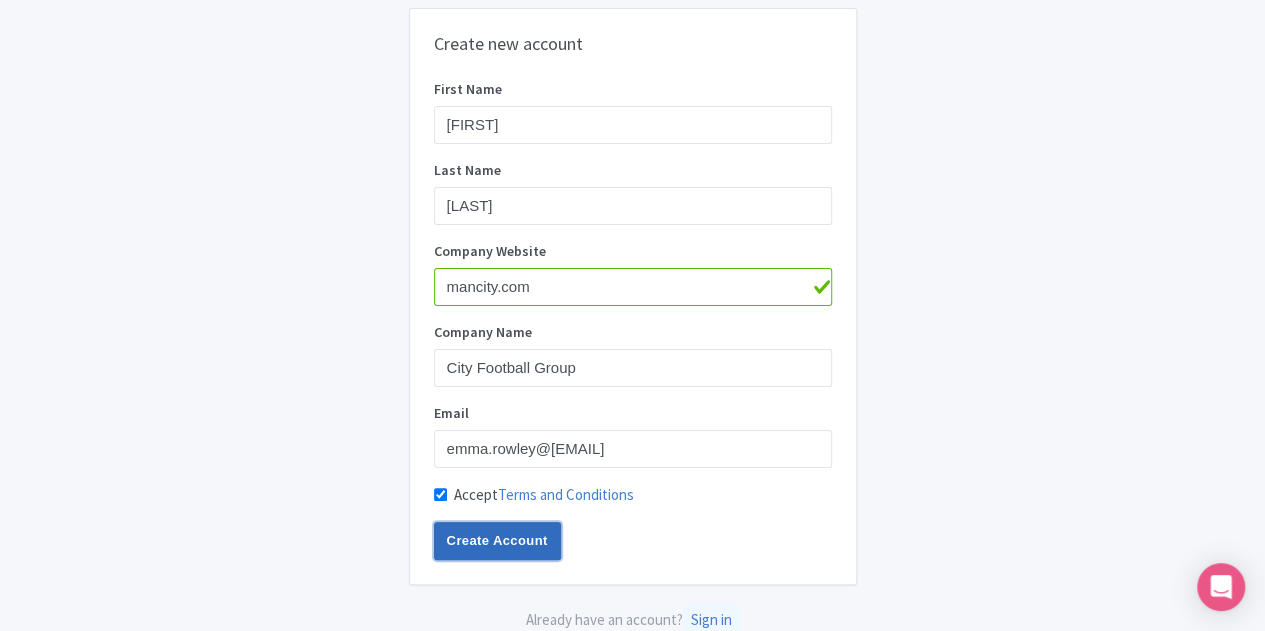 click on "Create Account" at bounding box center (497, 541) 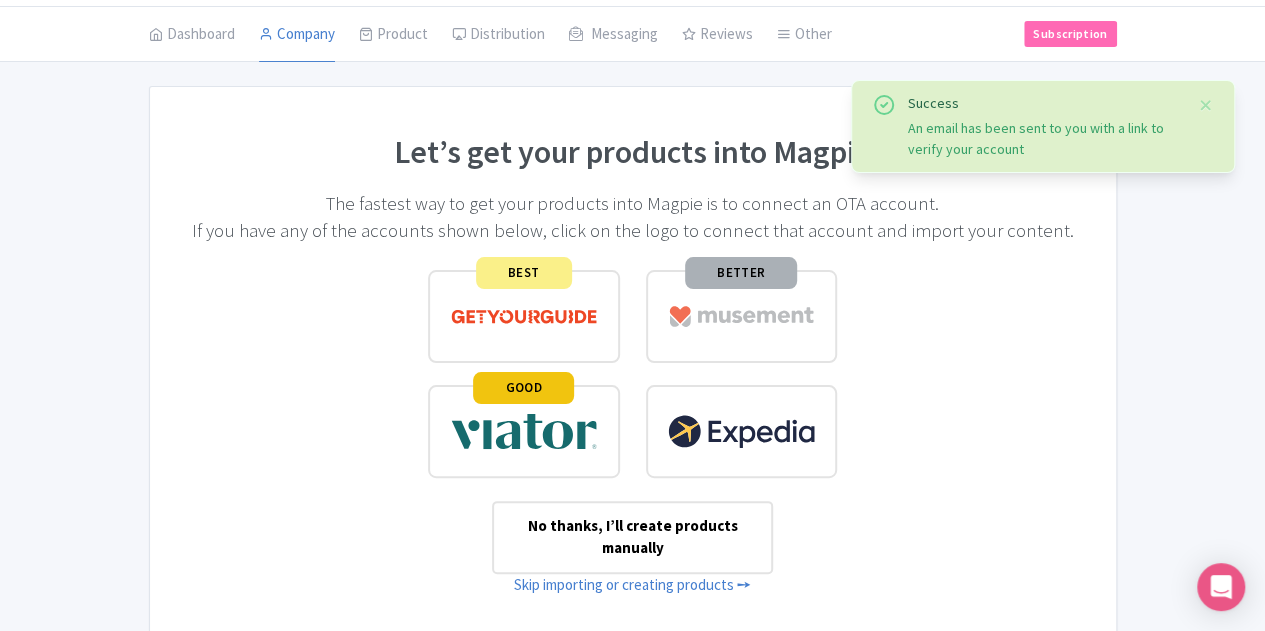scroll, scrollTop: 100, scrollLeft: 0, axis: vertical 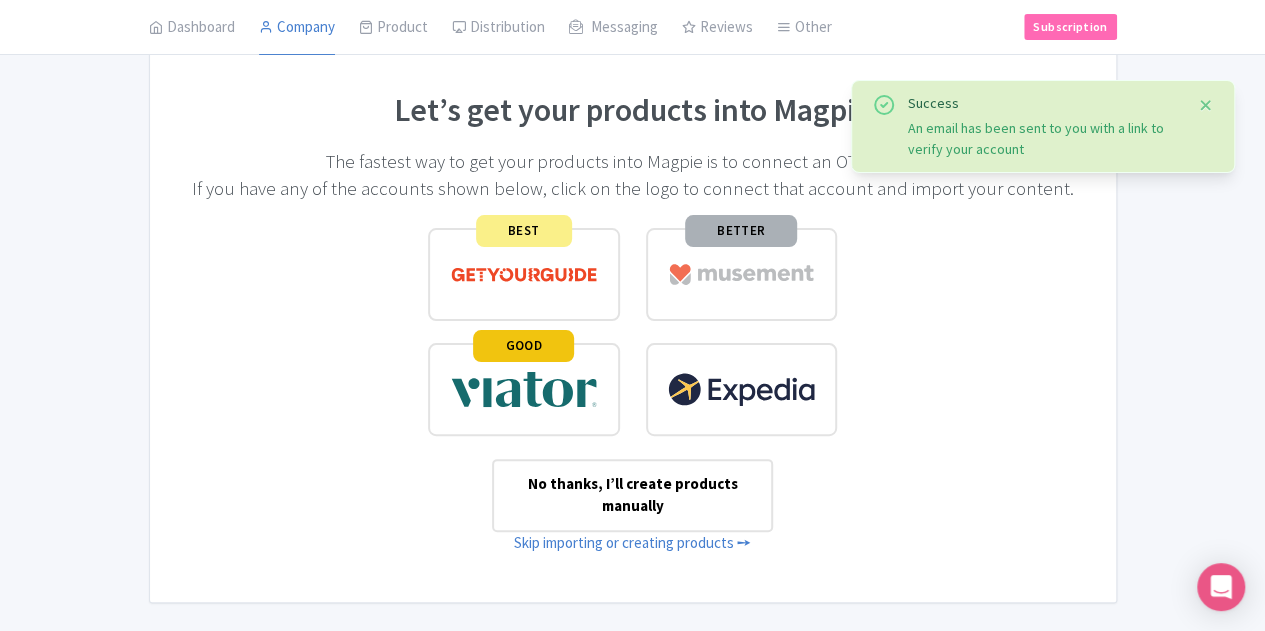 click at bounding box center [1206, 105] 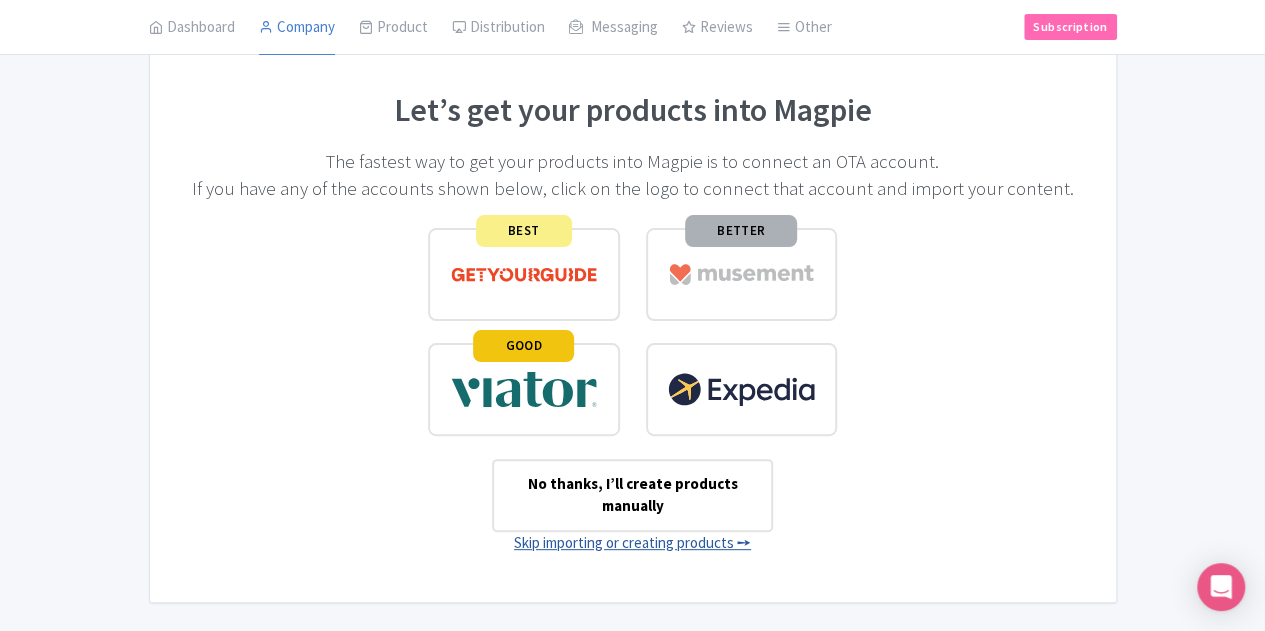 click on "Skip importing or creating products ➙" at bounding box center [632, 542] 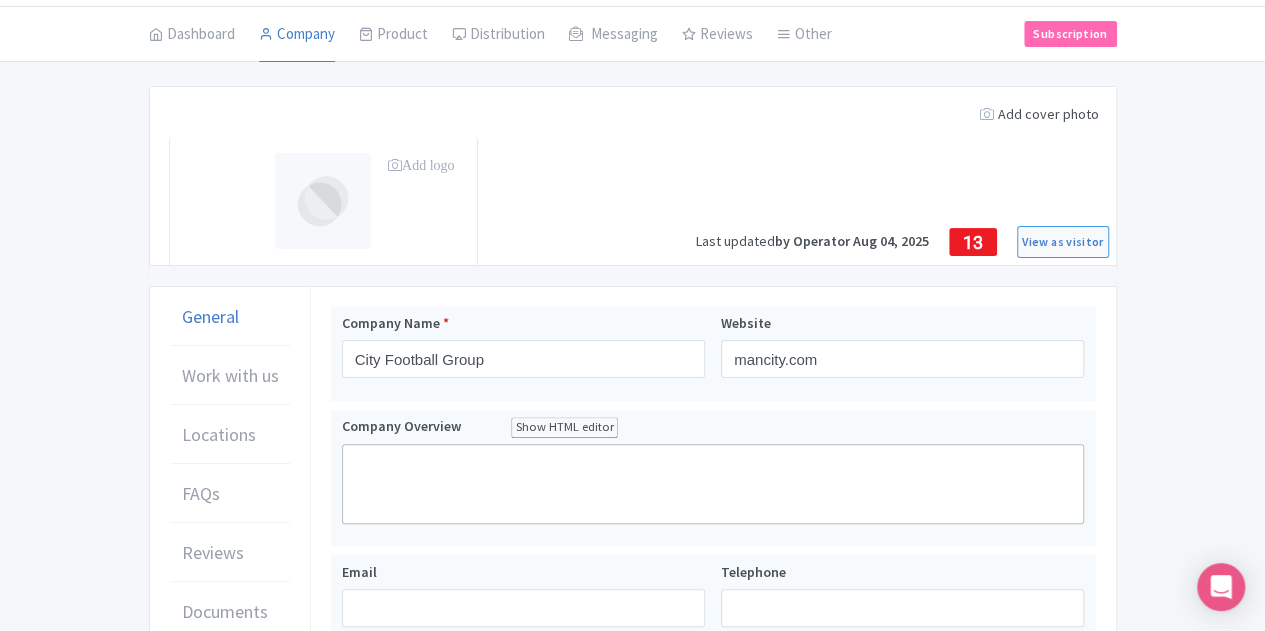scroll, scrollTop: 0, scrollLeft: 0, axis: both 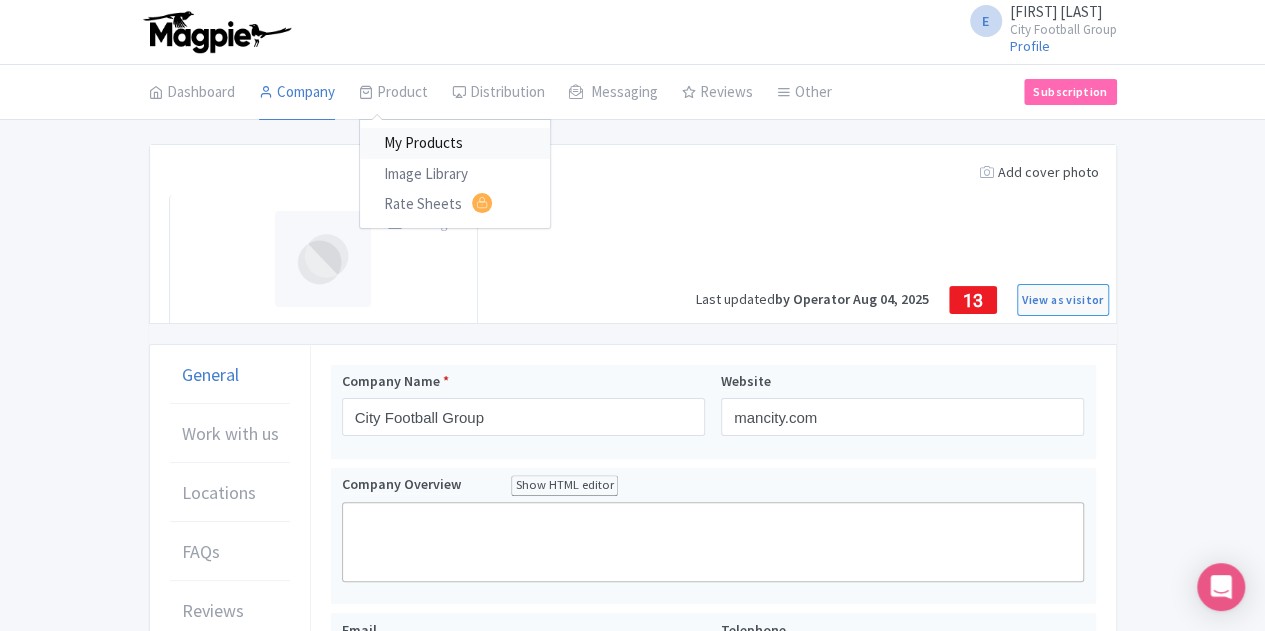 click on "My Products" at bounding box center [455, 143] 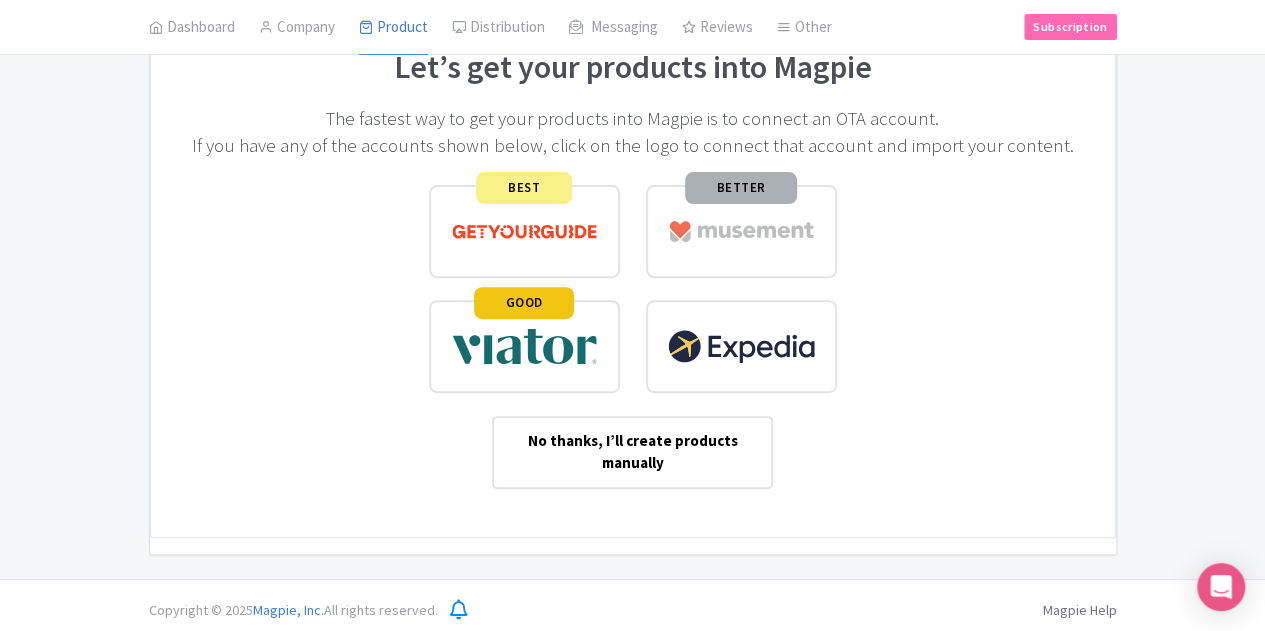 scroll, scrollTop: 228, scrollLeft: 0, axis: vertical 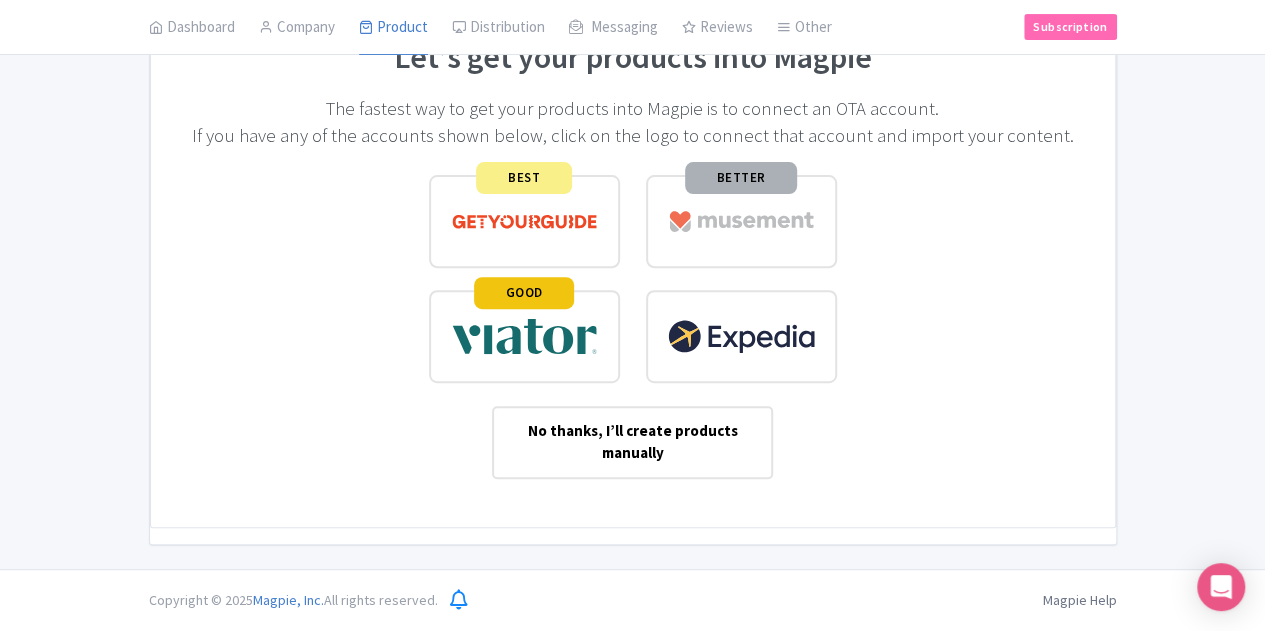 click on "No thanks, I’ll create products manually" at bounding box center (632, 442) 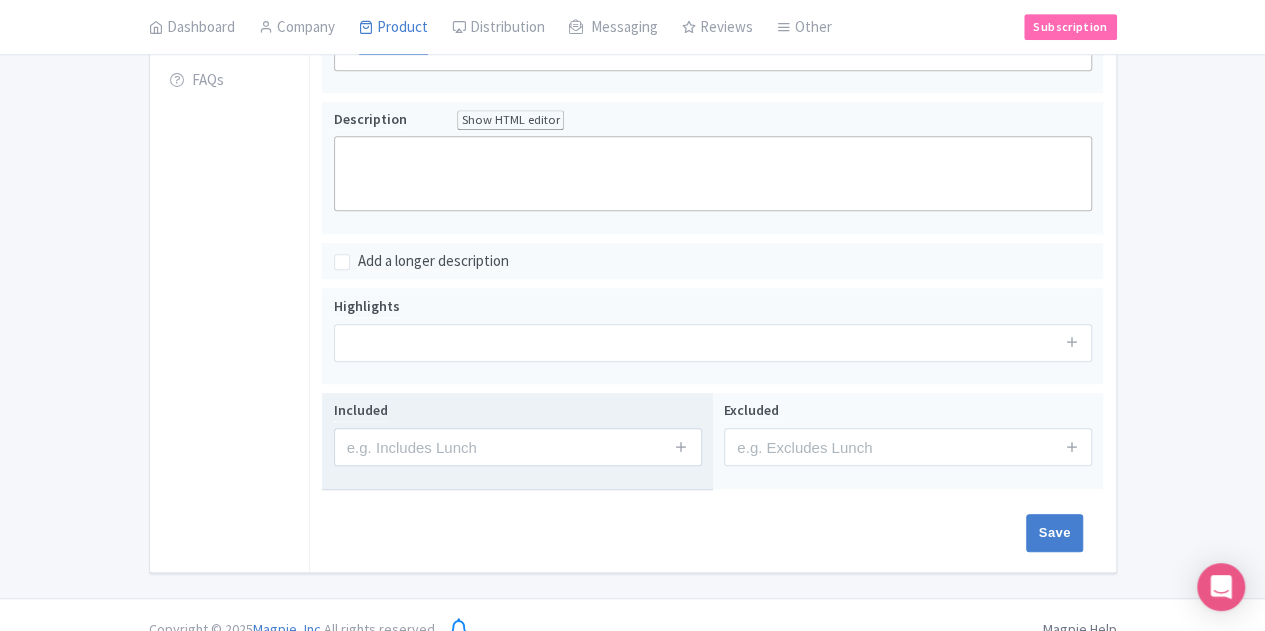 scroll, scrollTop: 200, scrollLeft: 0, axis: vertical 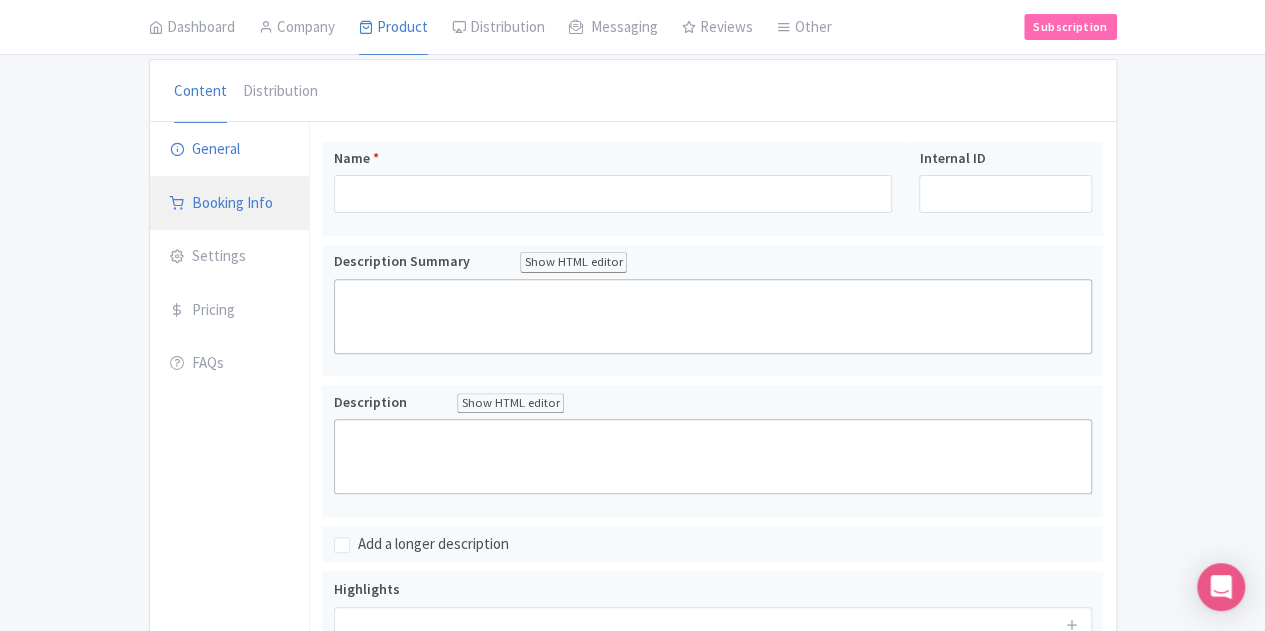 click on "Booking Info" at bounding box center (230, 204) 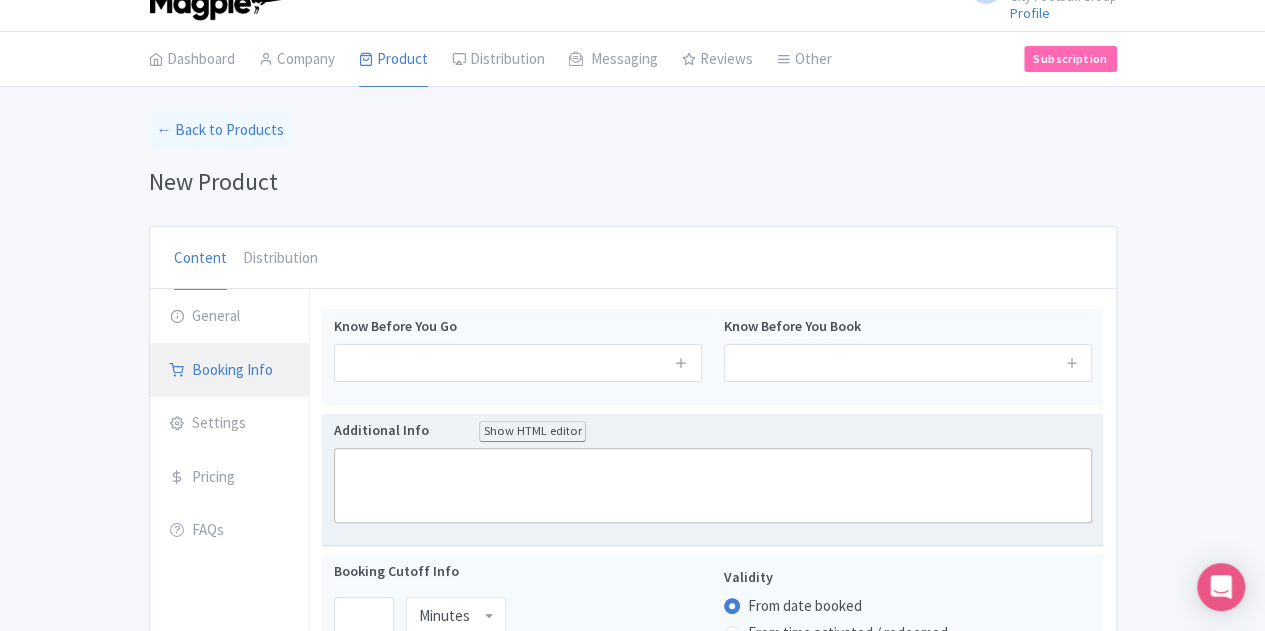 scroll, scrollTop: 0, scrollLeft: 0, axis: both 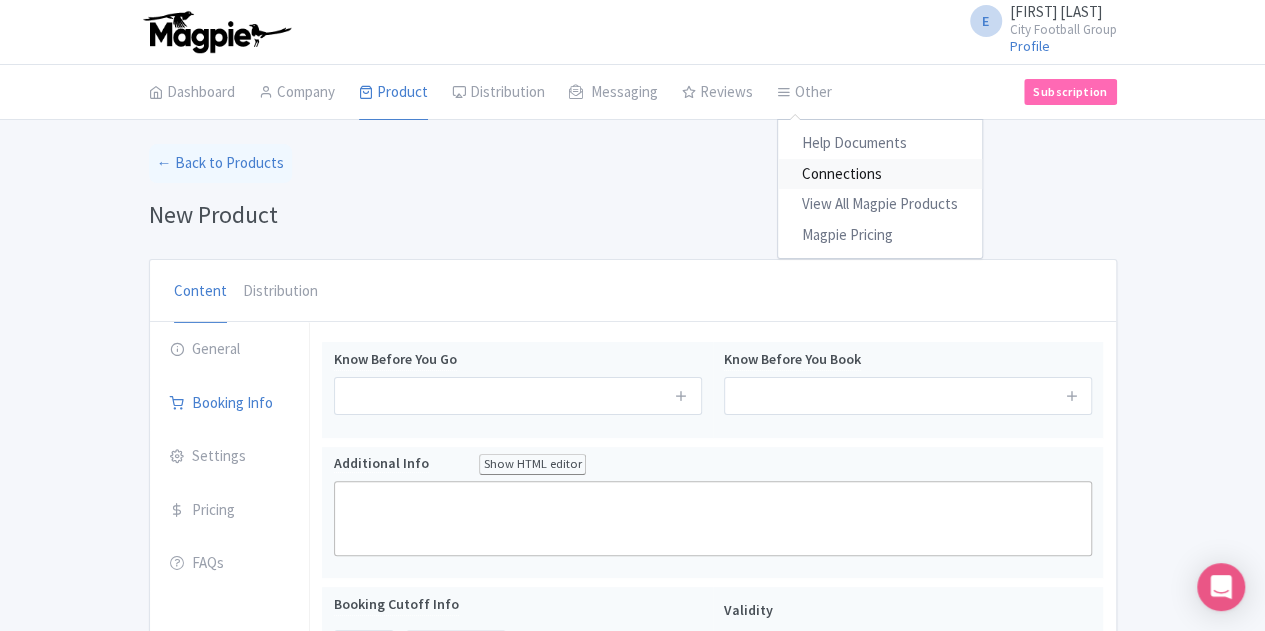 click on "Connections" at bounding box center (880, 174) 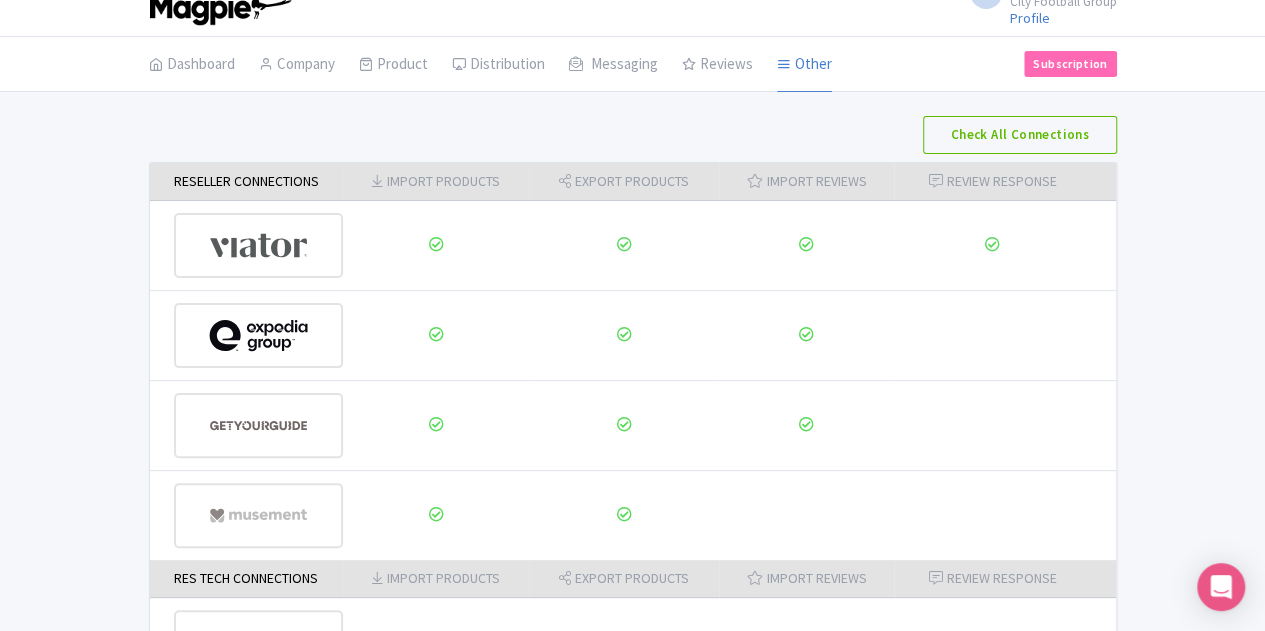 scroll, scrollTop: 0, scrollLeft: 0, axis: both 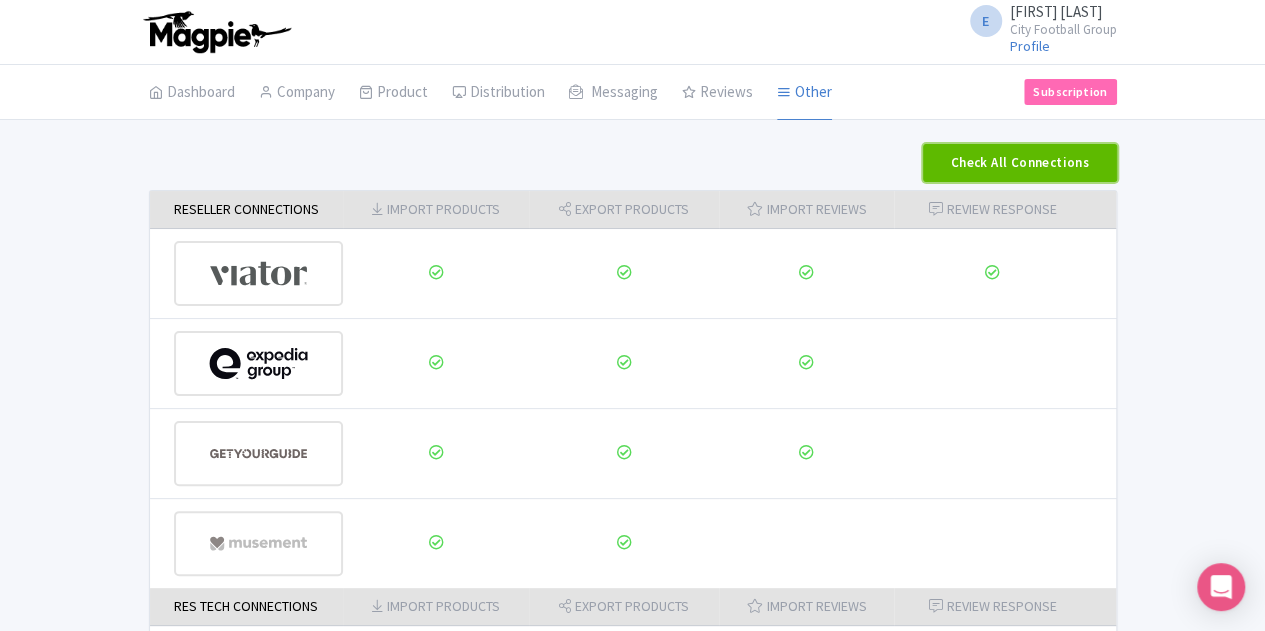 click on "Check All Connections" at bounding box center (1020, 163) 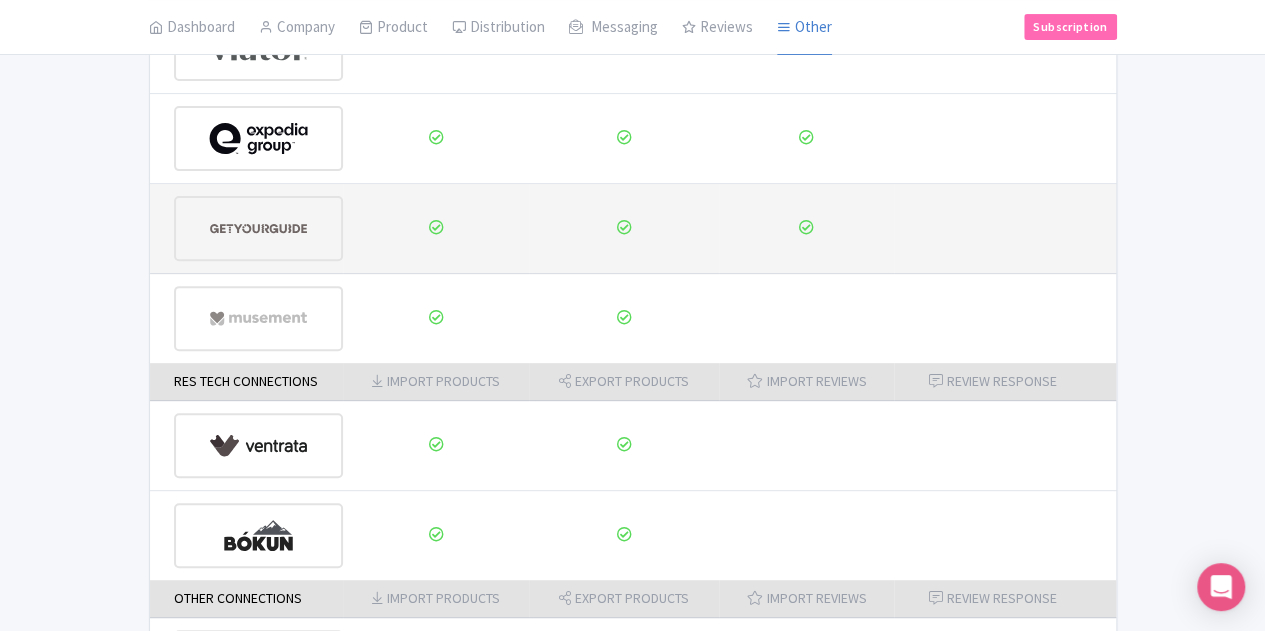 scroll, scrollTop: 0, scrollLeft: 0, axis: both 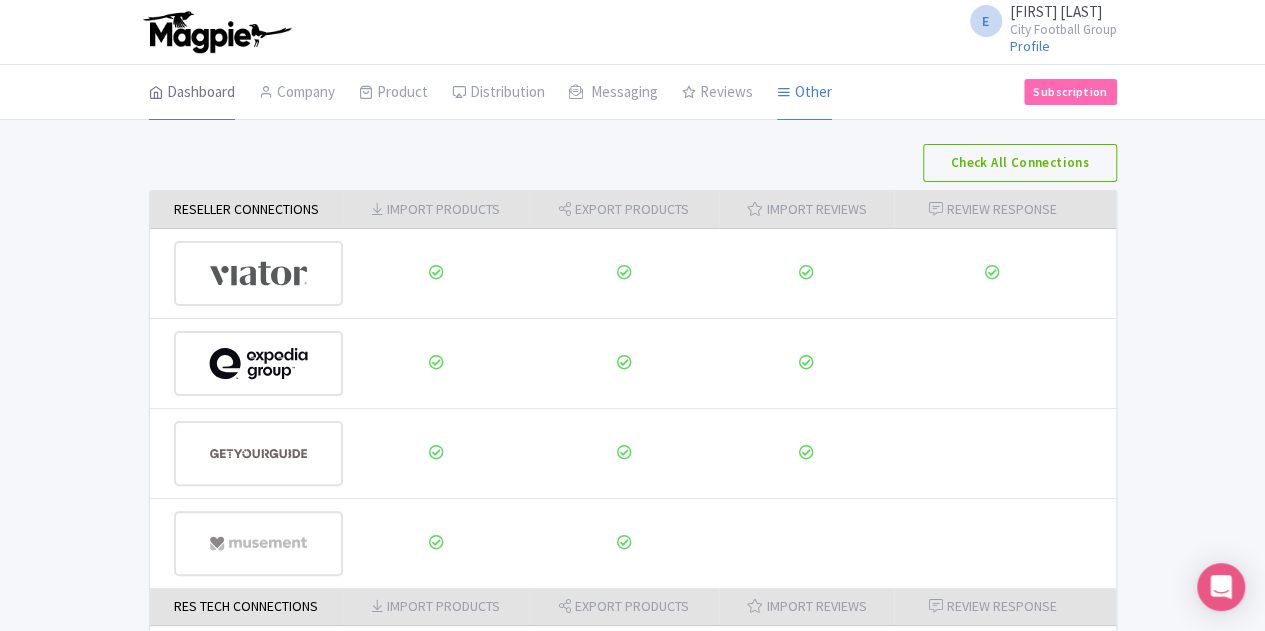 click on "Dashboard" at bounding box center (192, 93) 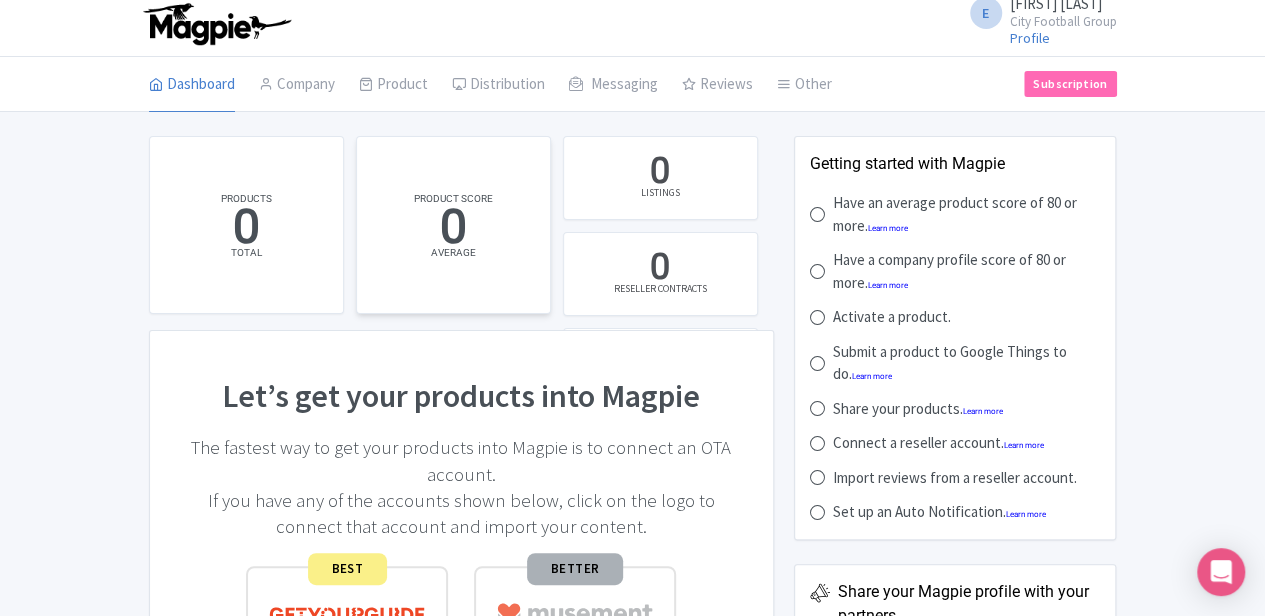 scroll, scrollTop: 0, scrollLeft: 0, axis: both 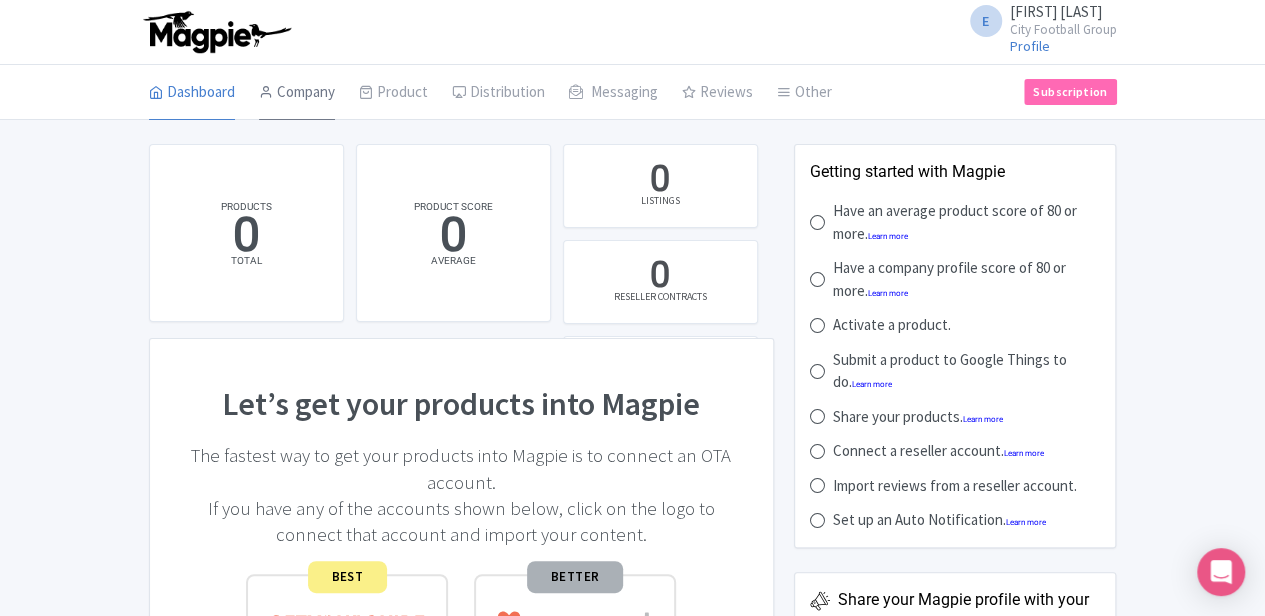 click on "Company" at bounding box center (297, 93) 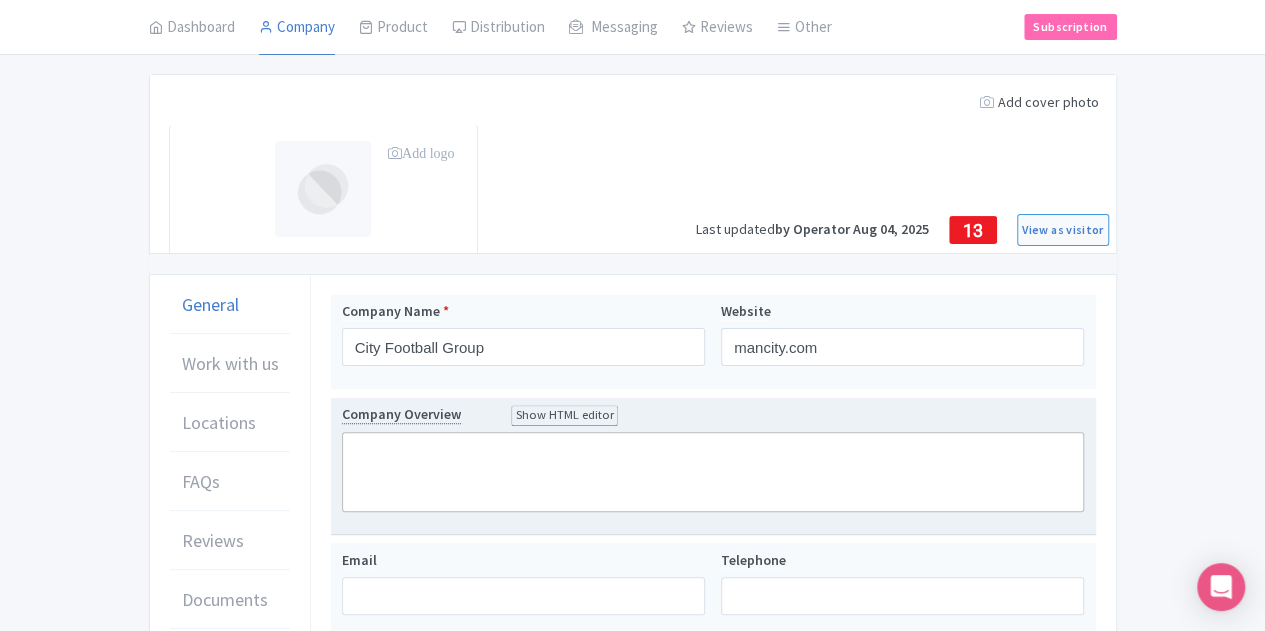 scroll, scrollTop: 0, scrollLeft: 0, axis: both 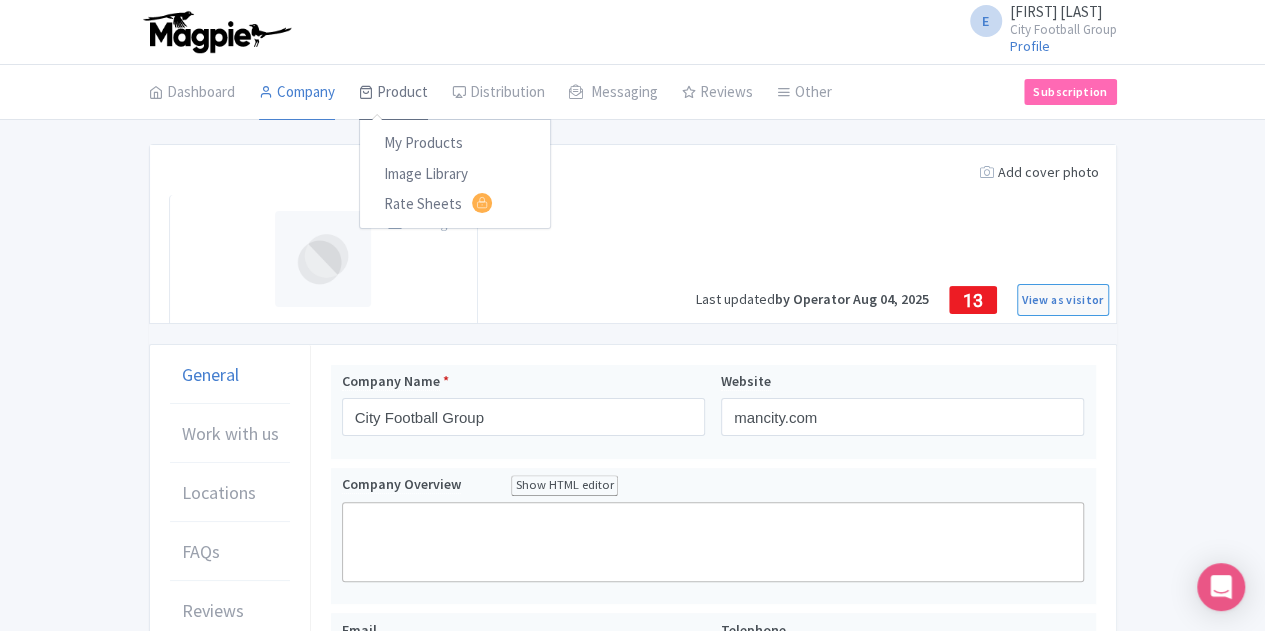 click on "Product" at bounding box center (393, 93) 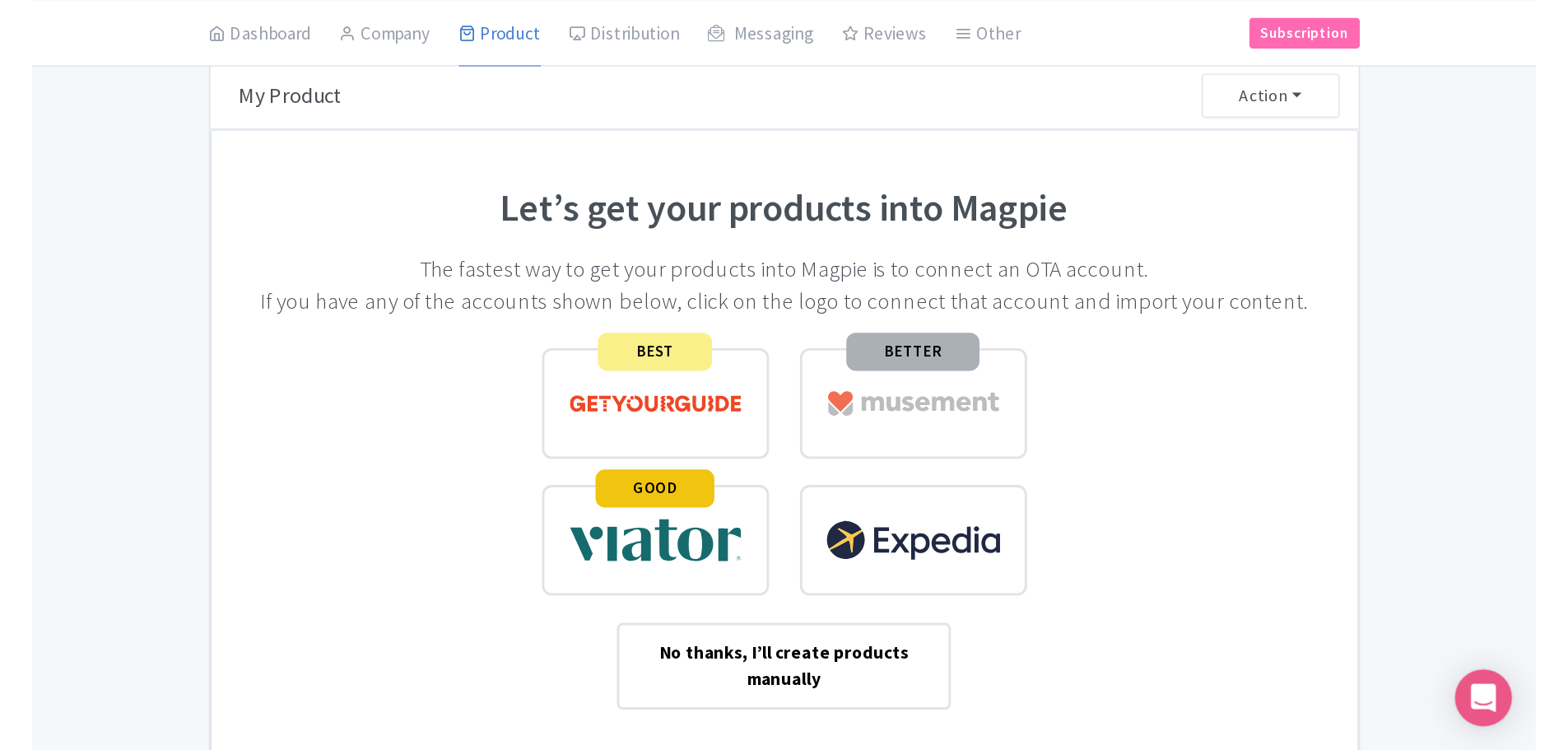 scroll, scrollTop: 0, scrollLeft: 0, axis: both 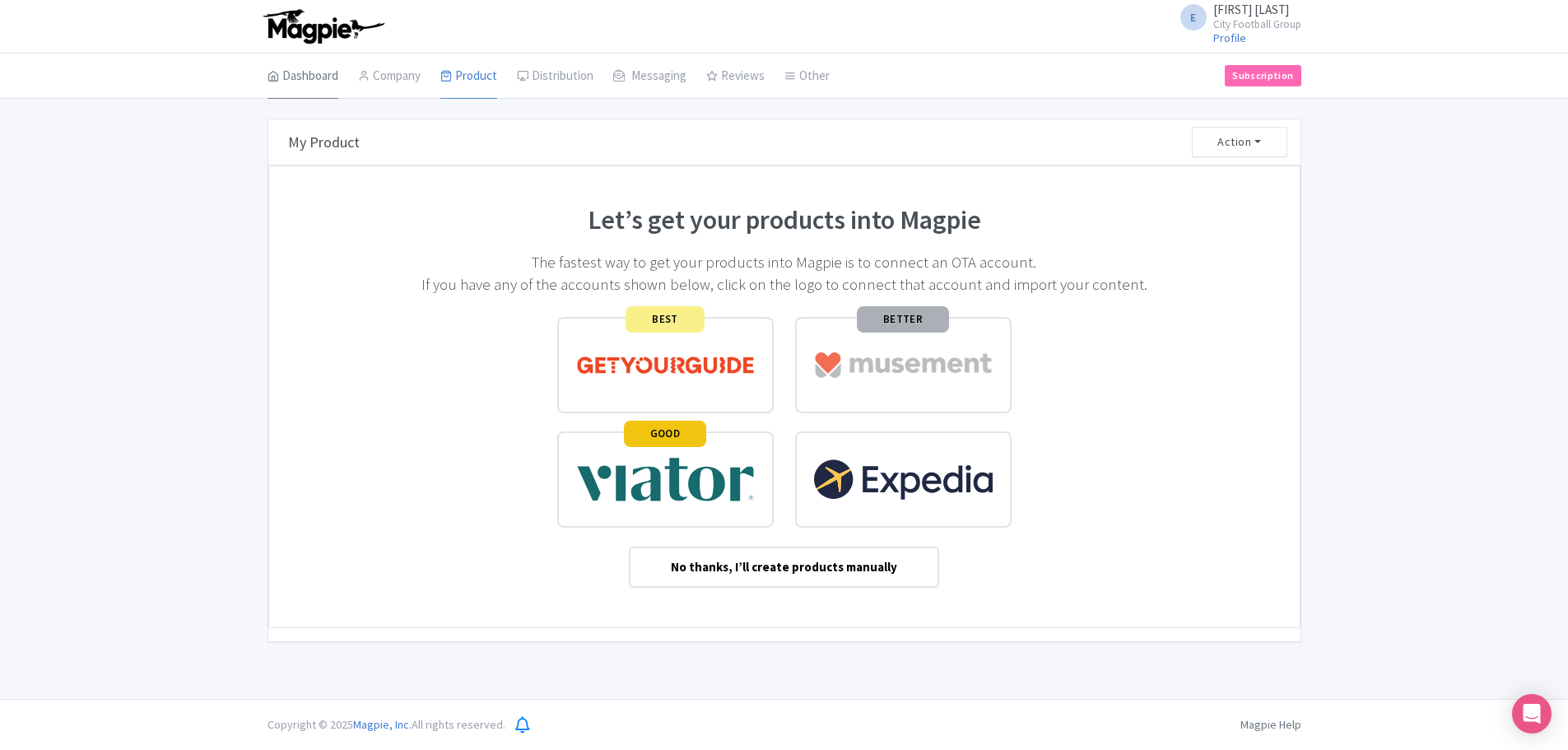click on "Dashboard" at bounding box center [303, 77] 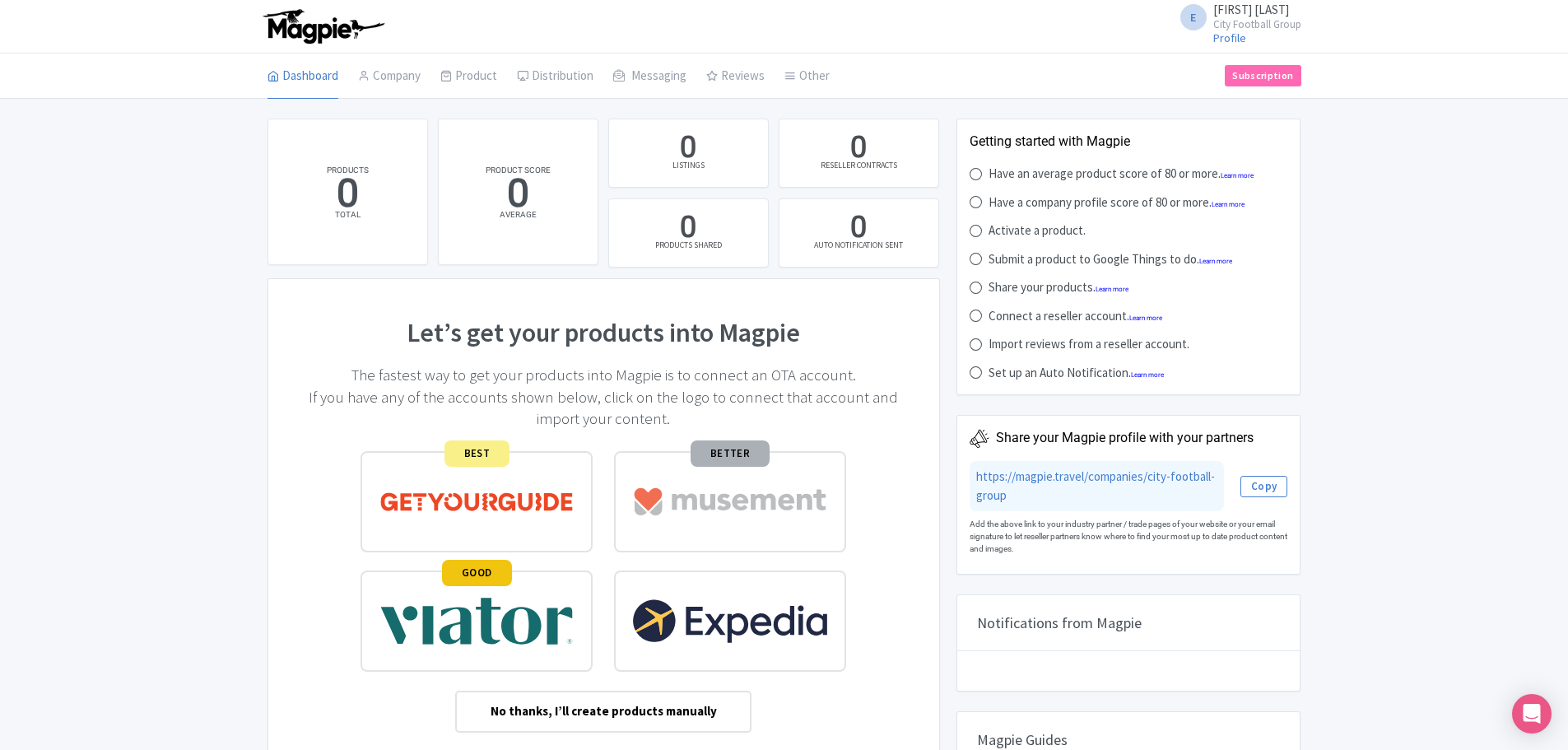 scroll, scrollTop: 0, scrollLeft: 0, axis: both 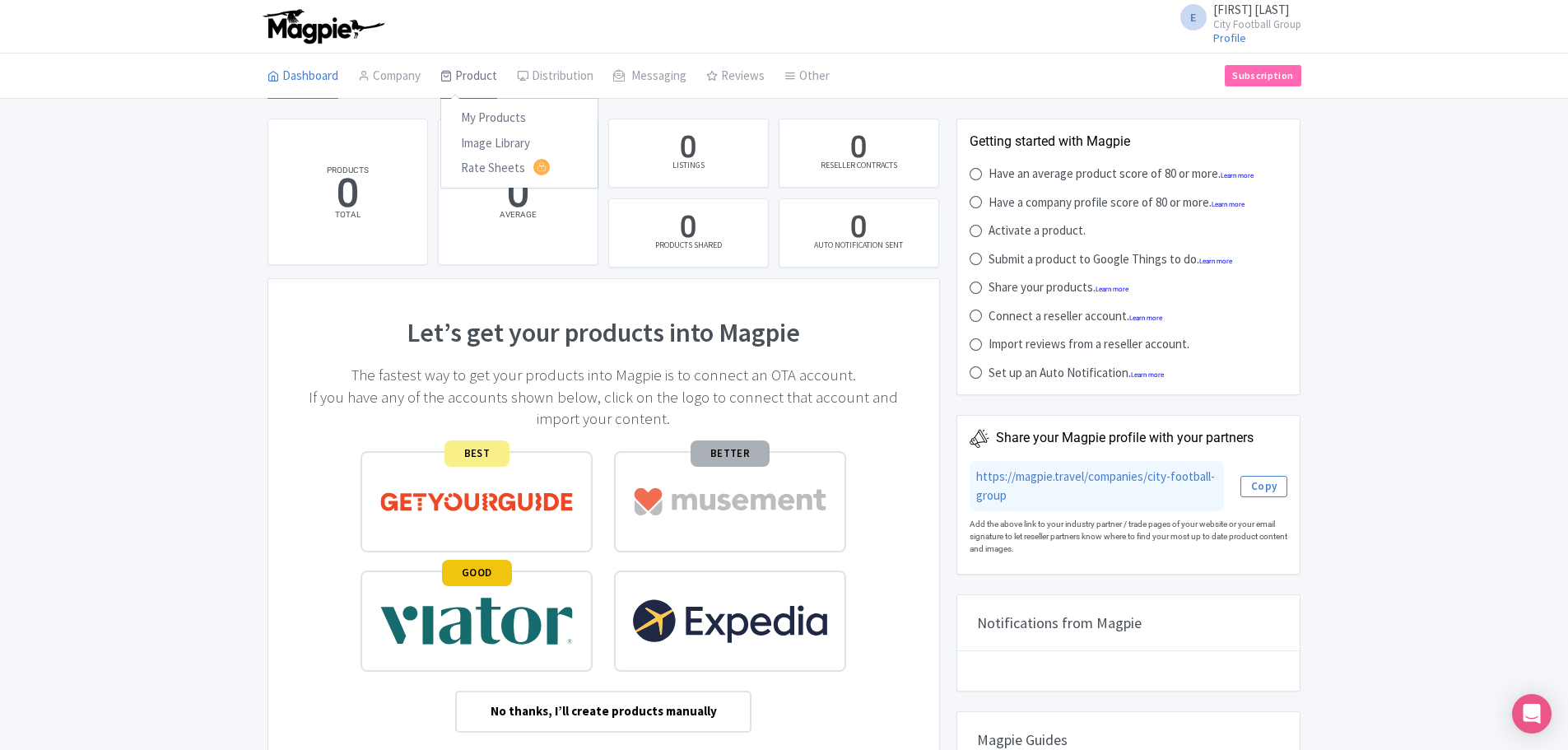 click on "Product" at bounding box center [468, 77] 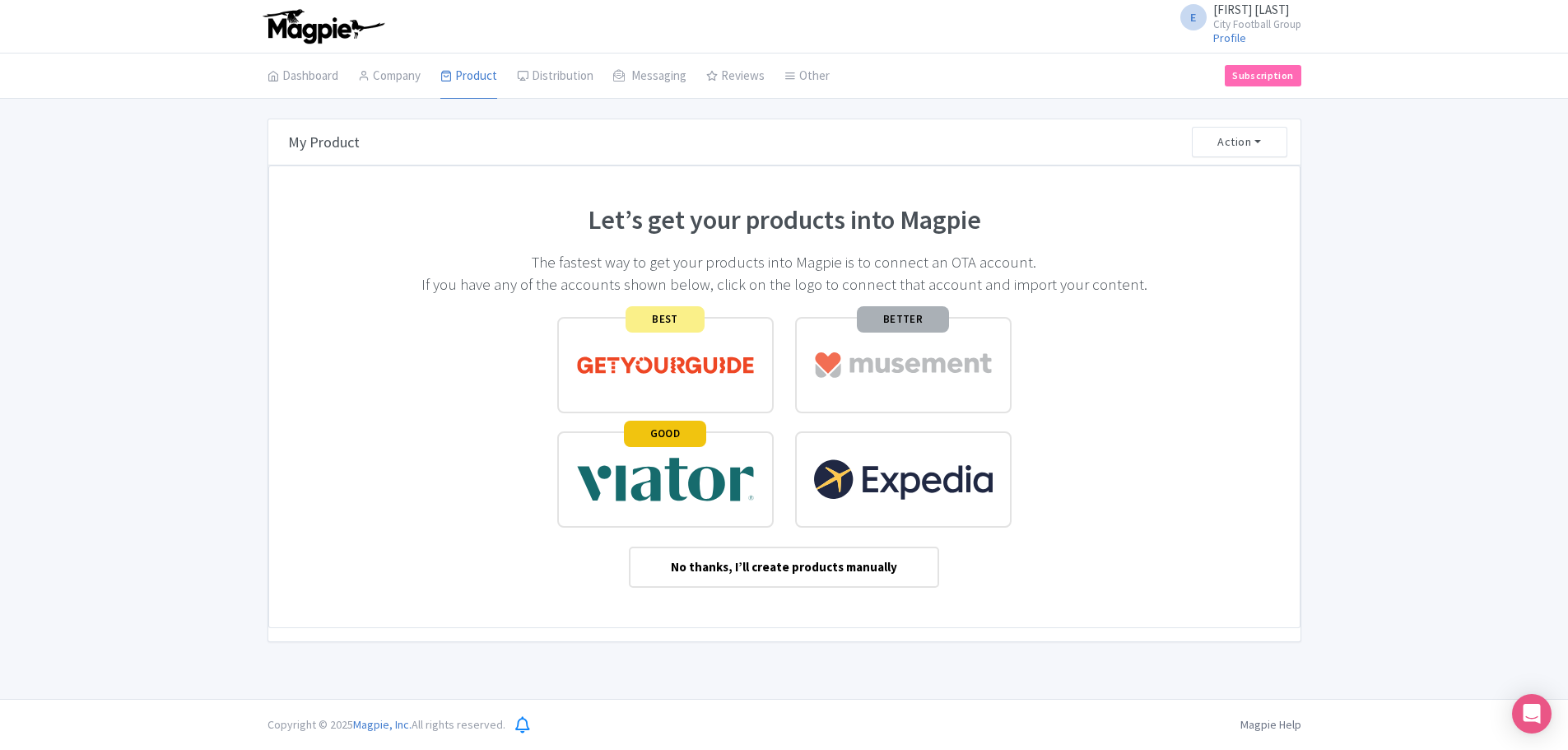 scroll, scrollTop: 0, scrollLeft: 0, axis: both 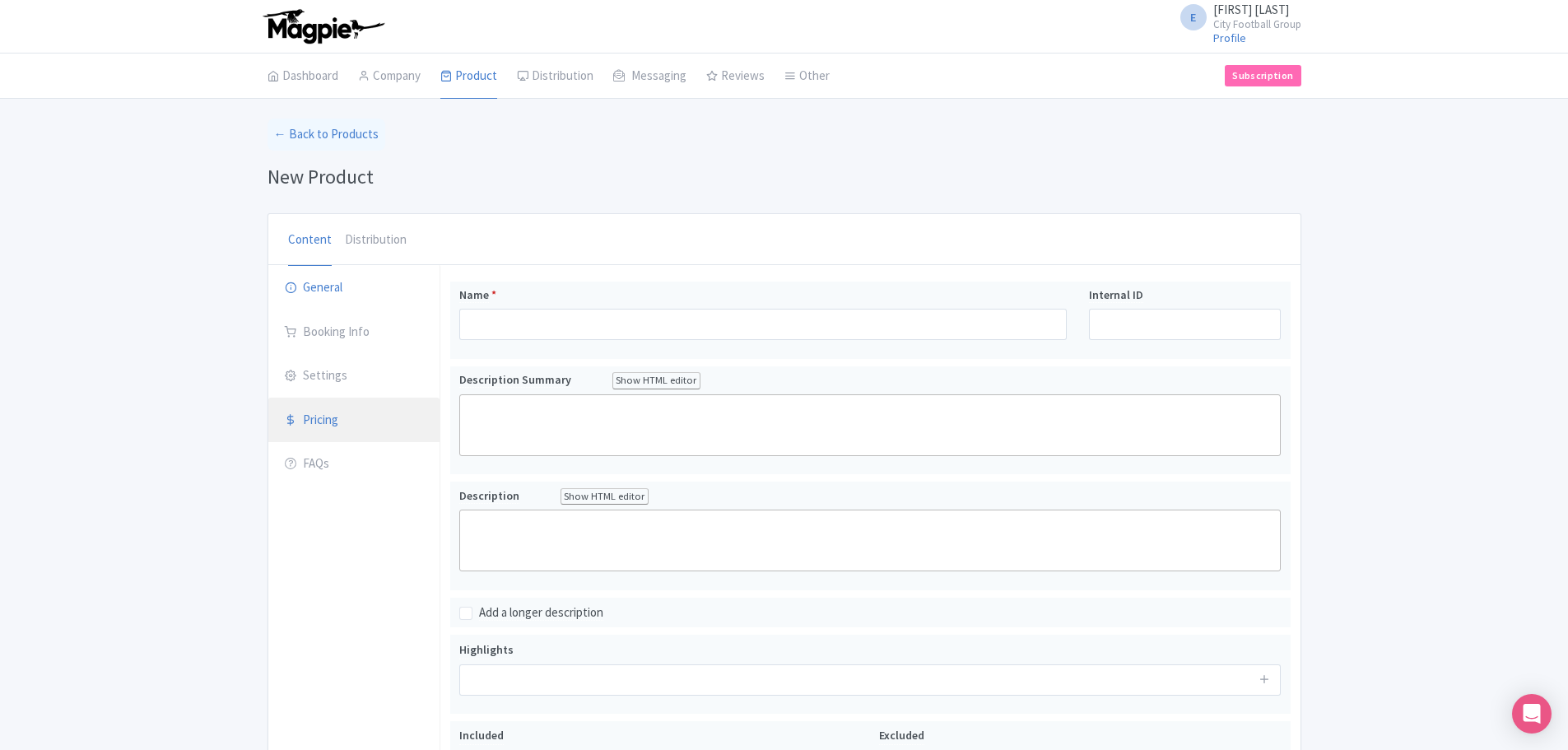 click on "Pricing" at bounding box center [354, 421] 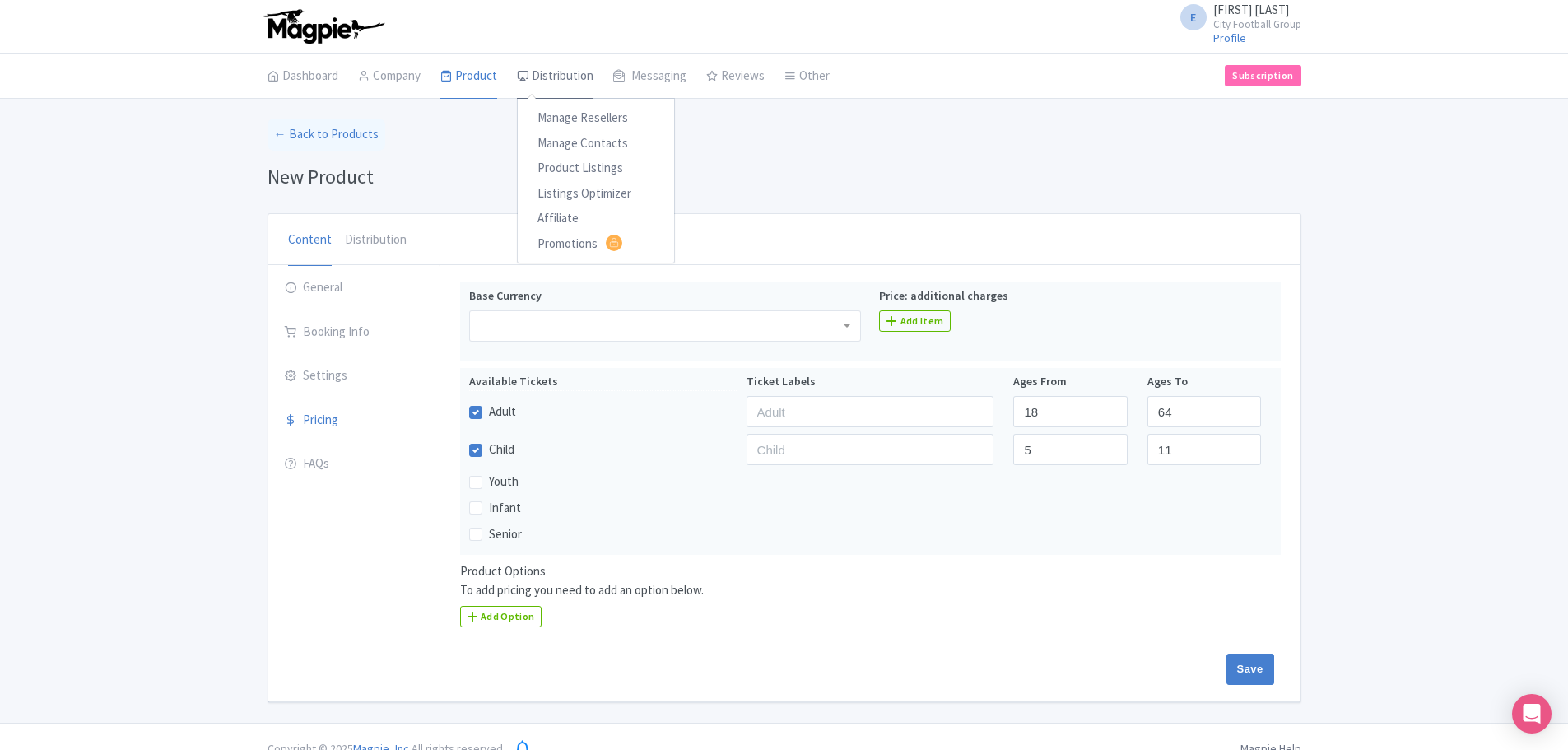 click on "Distribution" at bounding box center [555, 77] 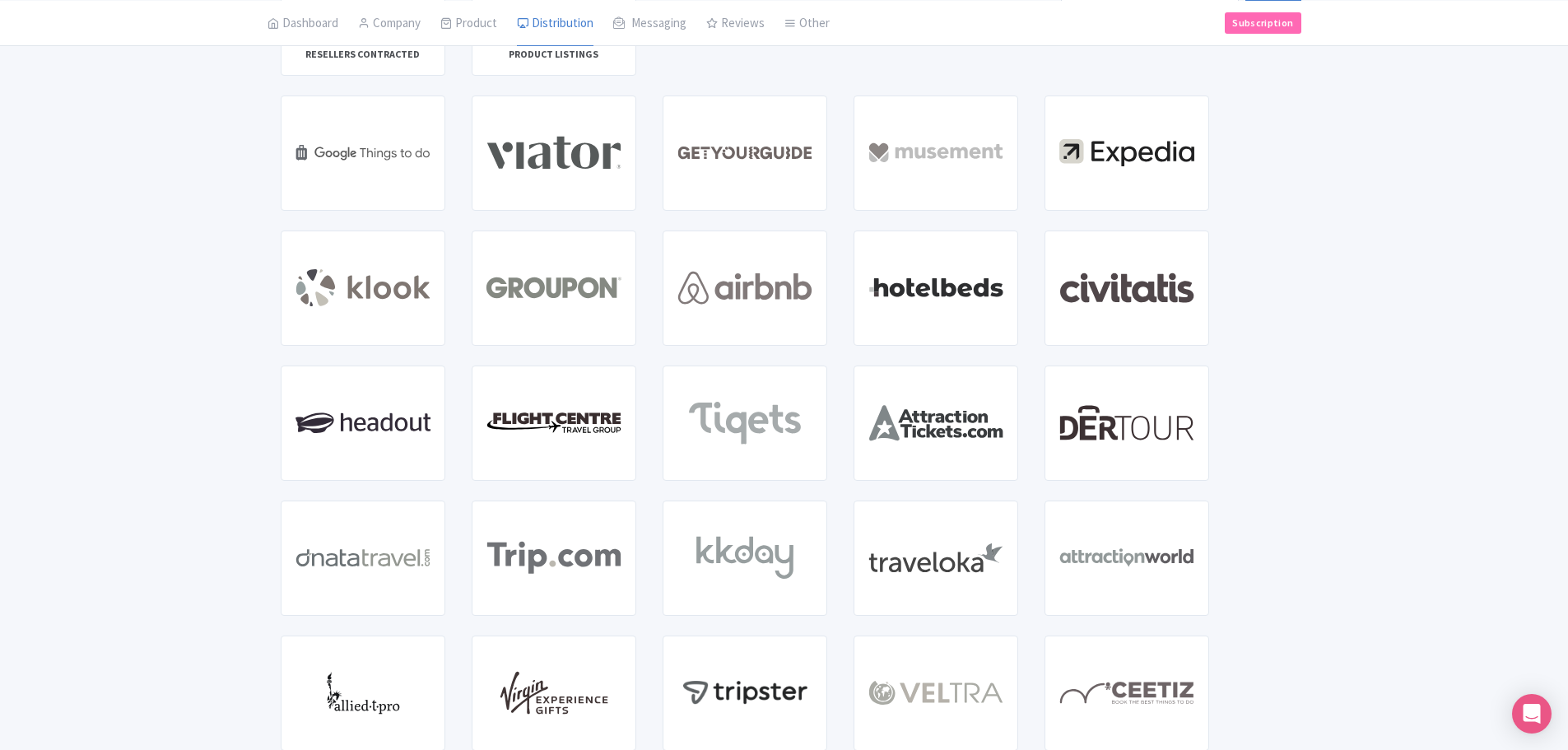 scroll, scrollTop: 0, scrollLeft: 0, axis: both 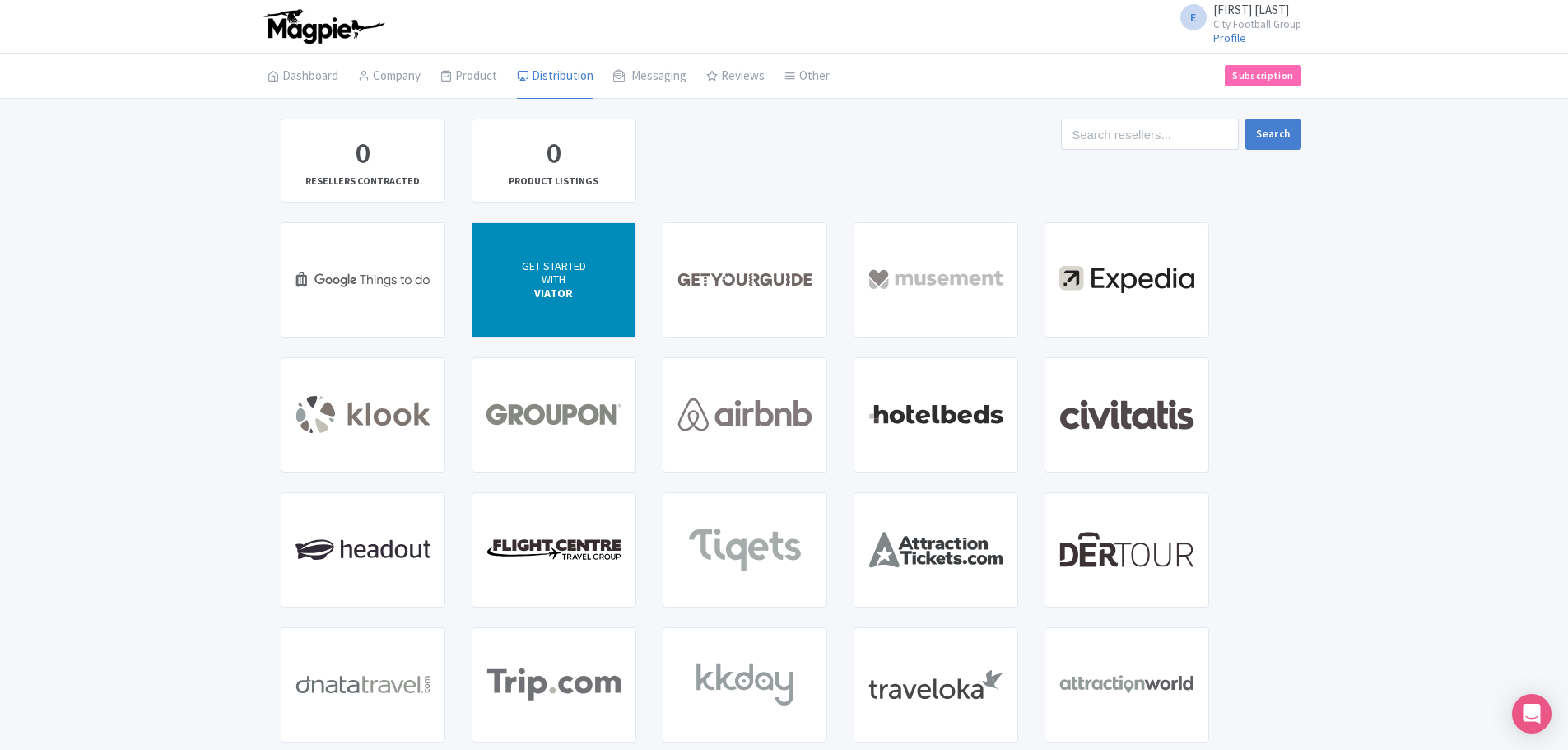 click on "GET STARTED" at bounding box center [554, 265] 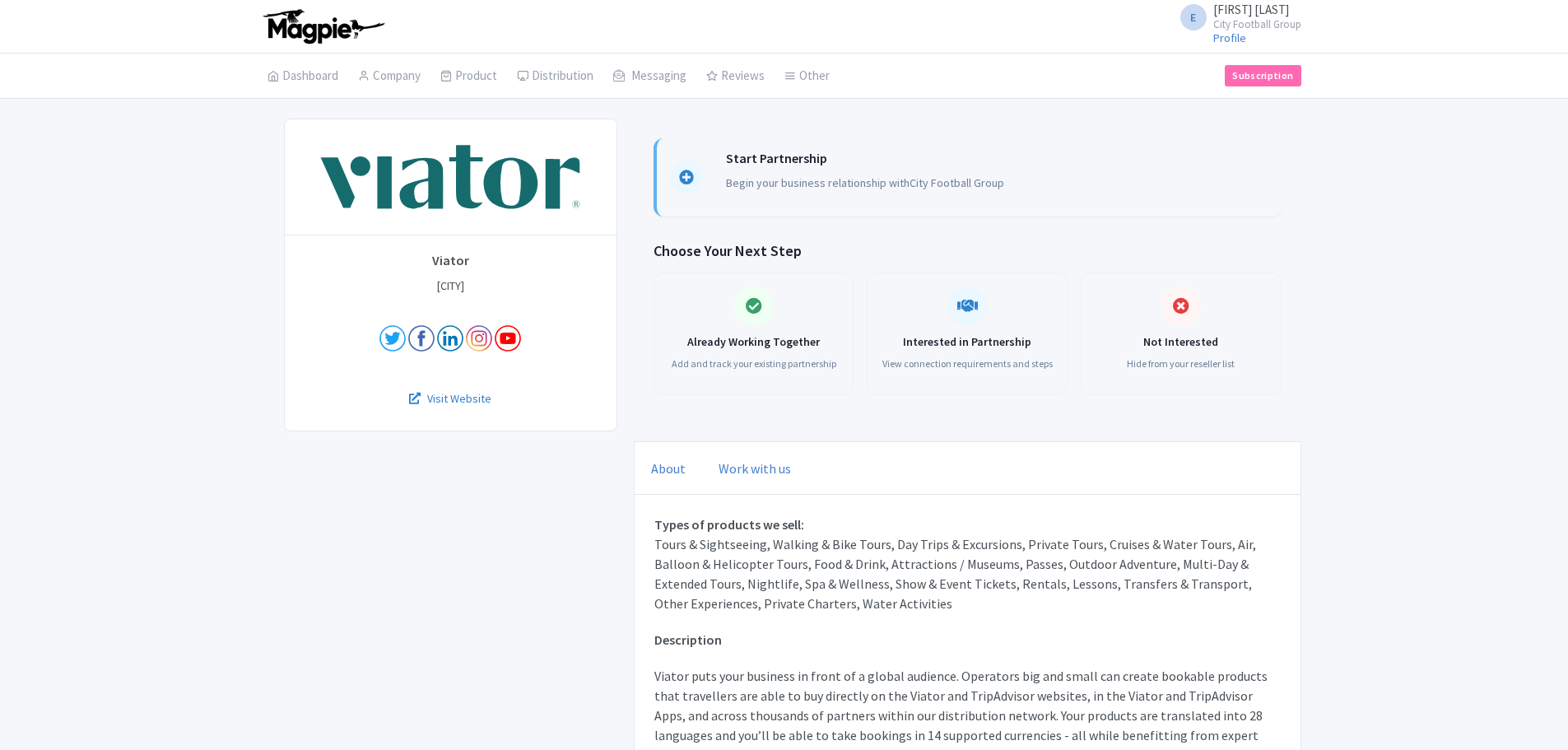 scroll, scrollTop: 0, scrollLeft: 0, axis: both 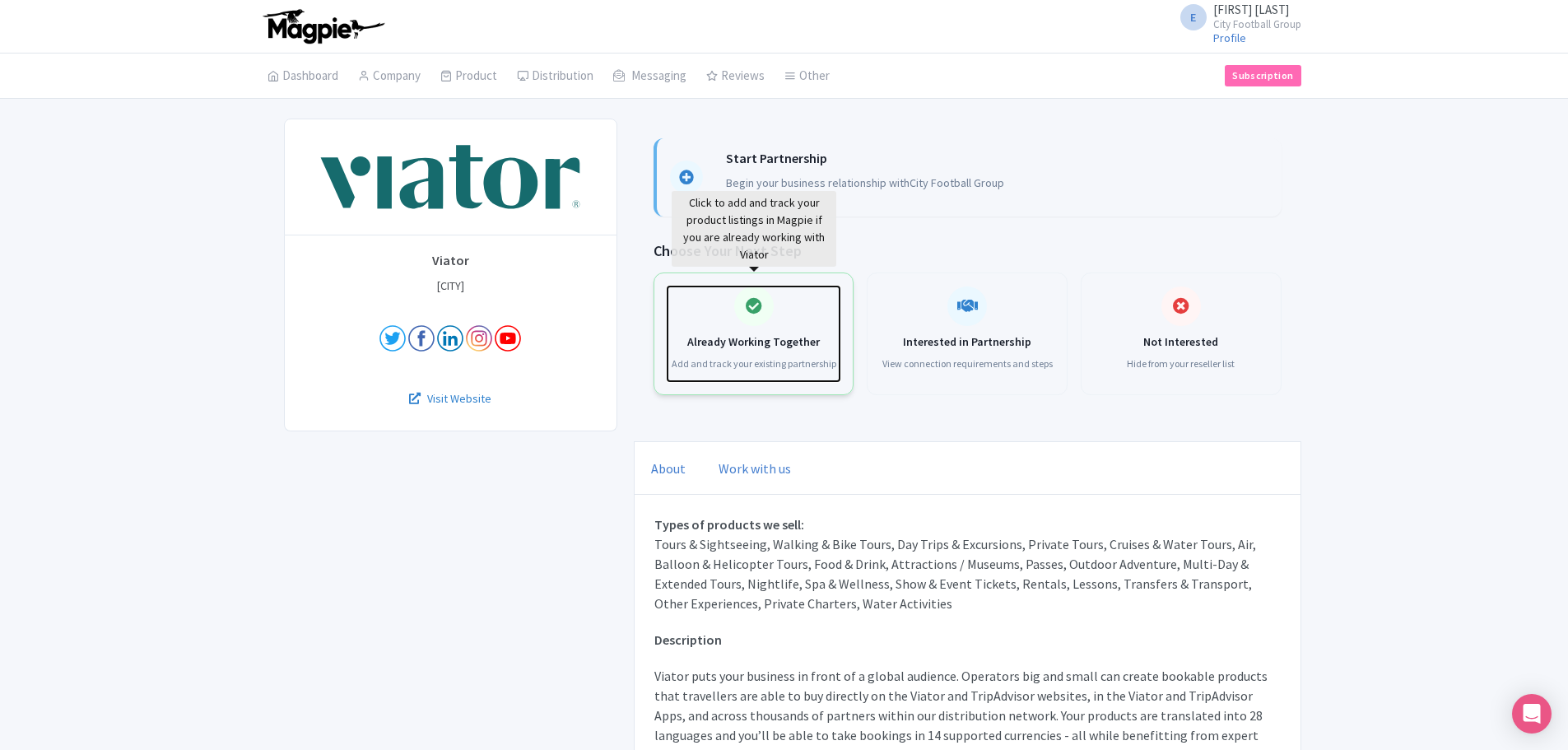 click on "Already Working Together
Add and track your existing partnership" at bounding box center (754, 358) 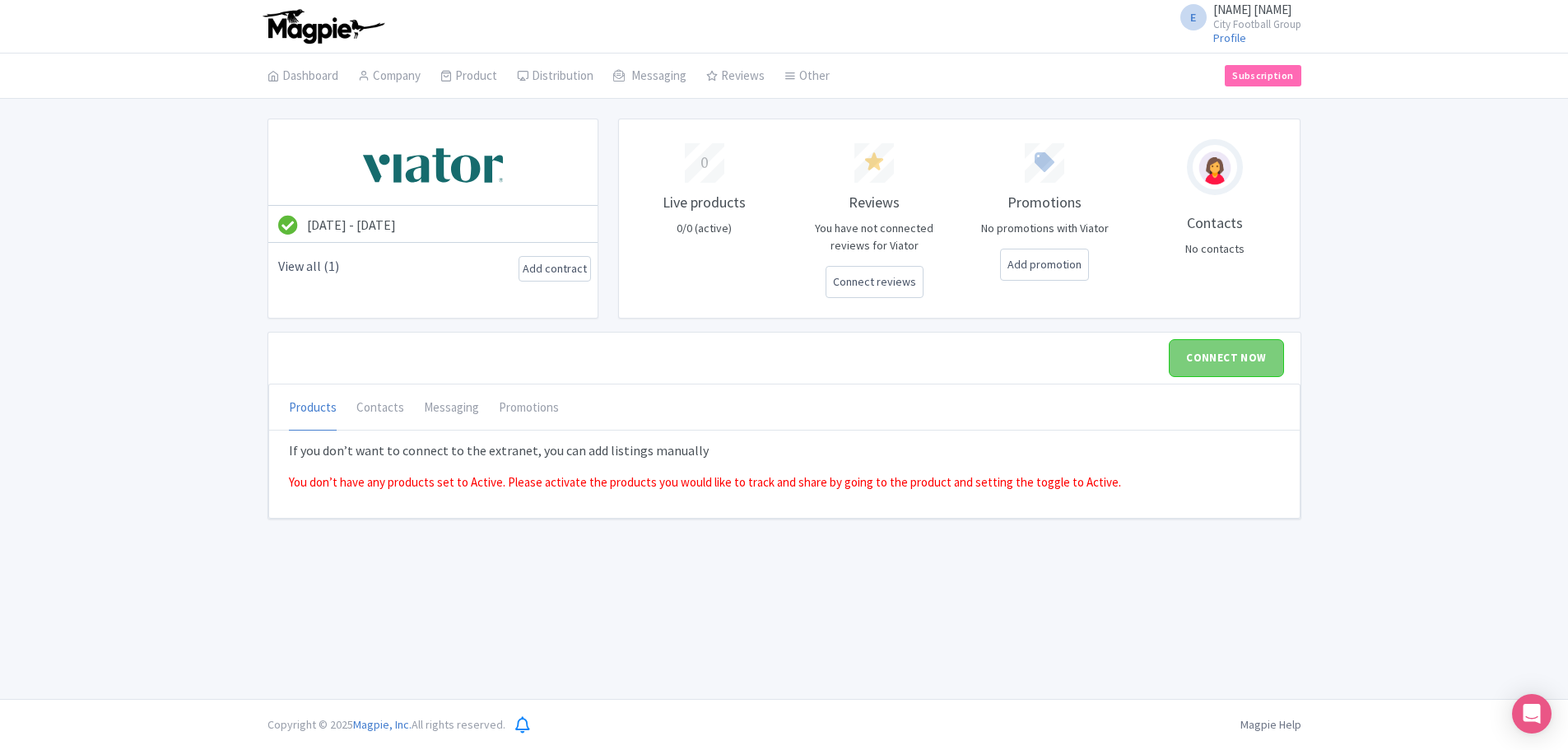 scroll, scrollTop: 0, scrollLeft: 0, axis: both 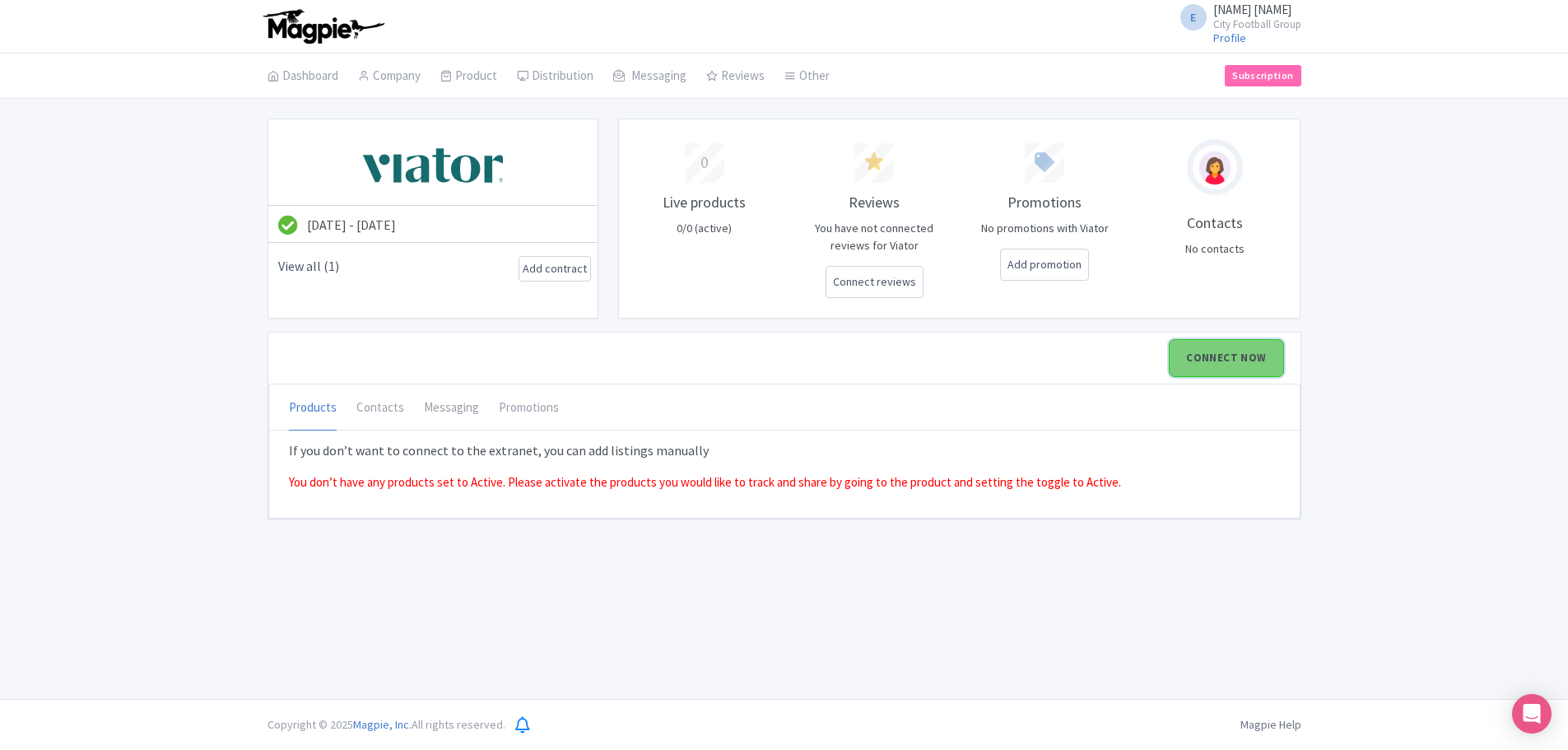 click on "CONNECT NOW" at bounding box center (1226, 358) 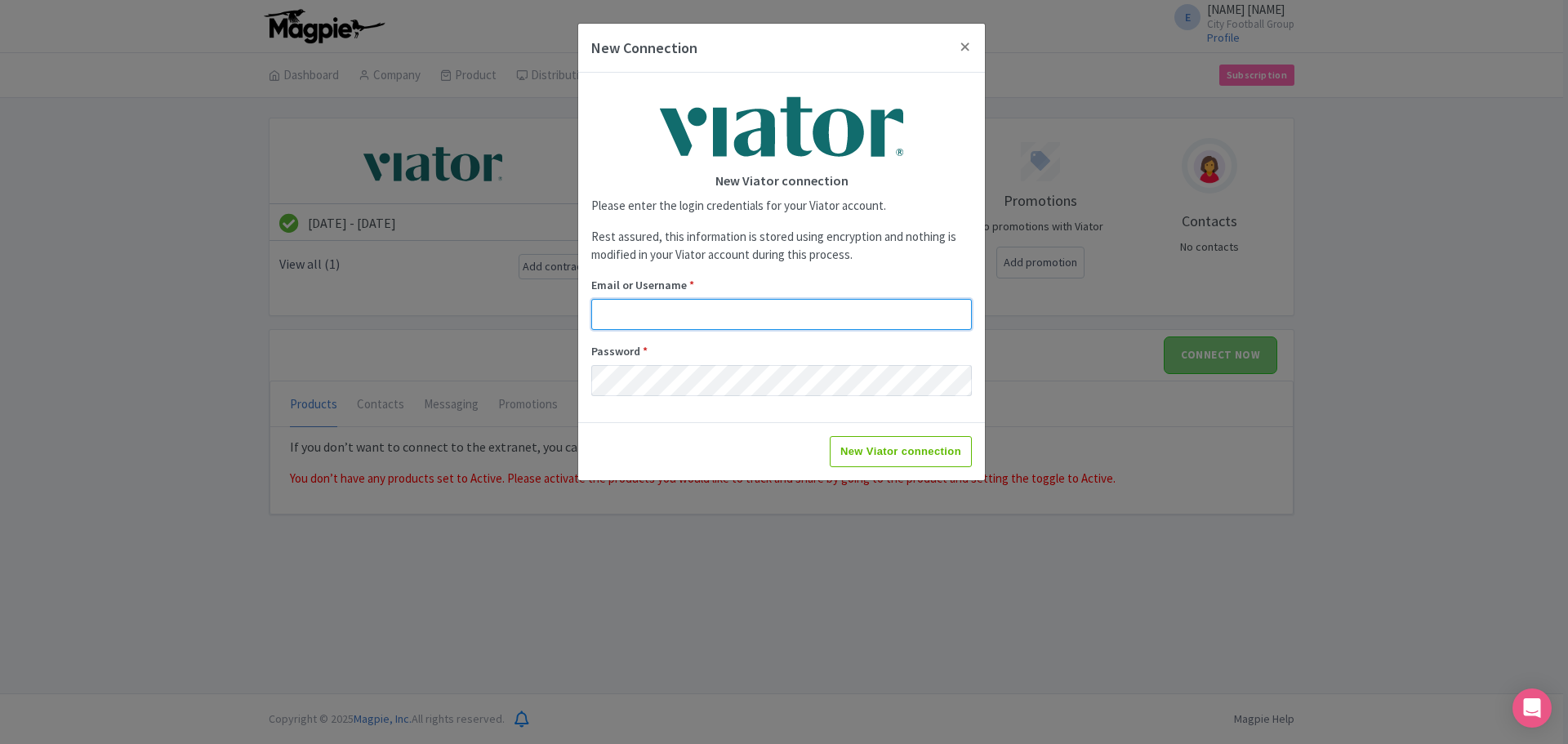 click on "Email or Username   *" at bounding box center (782, 314) 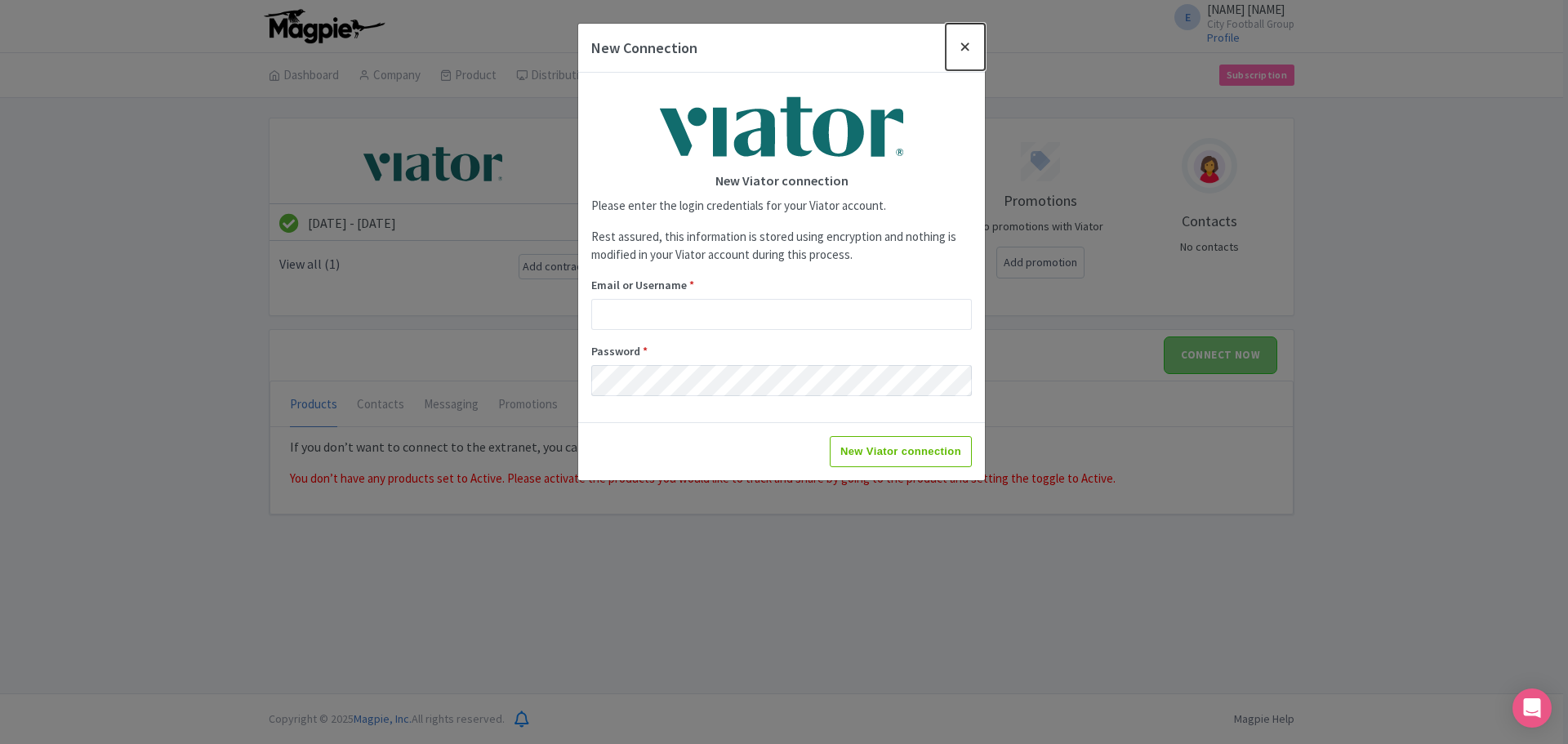 click at bounding box center (965, 47) 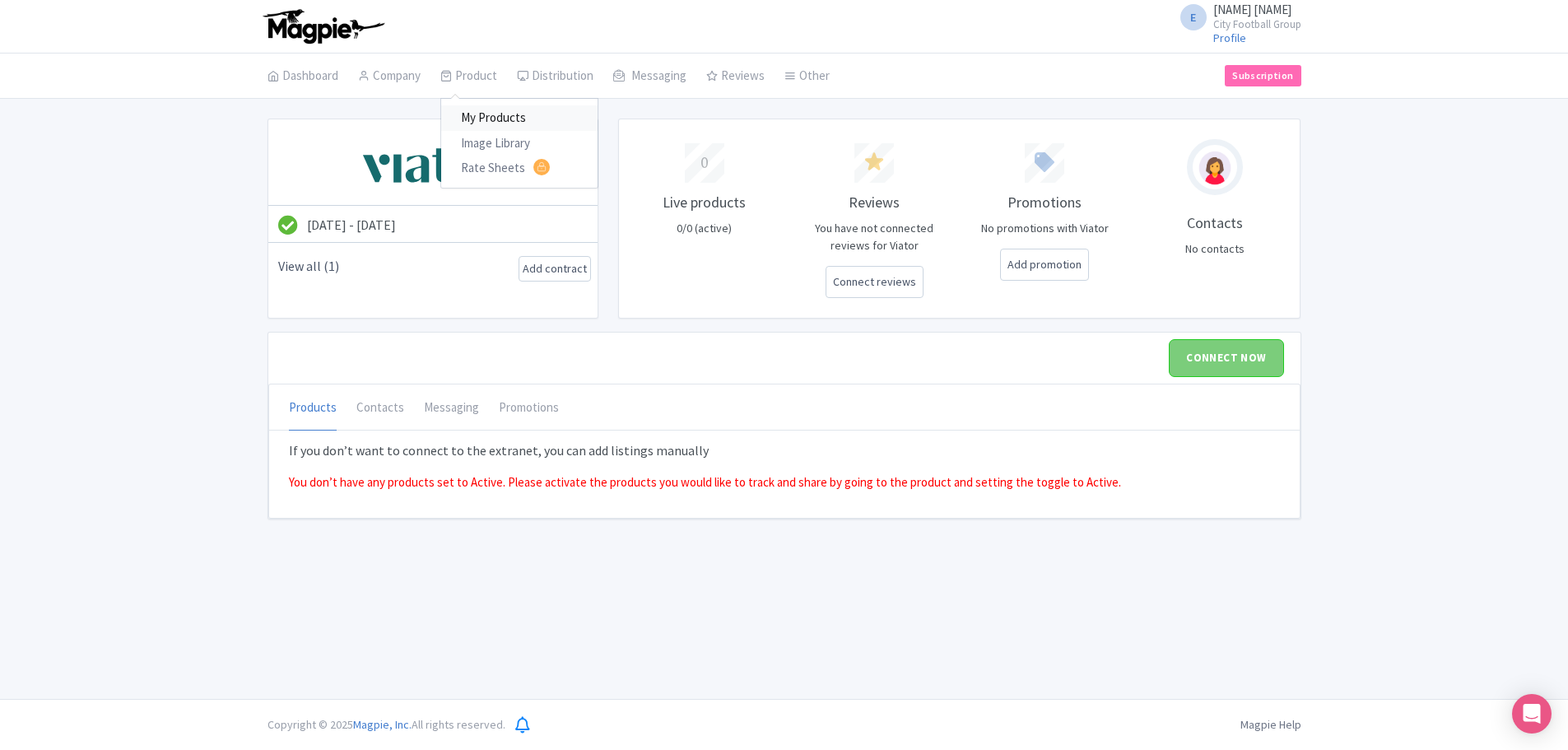 click on "My Products" at bounding box center [519, 118] 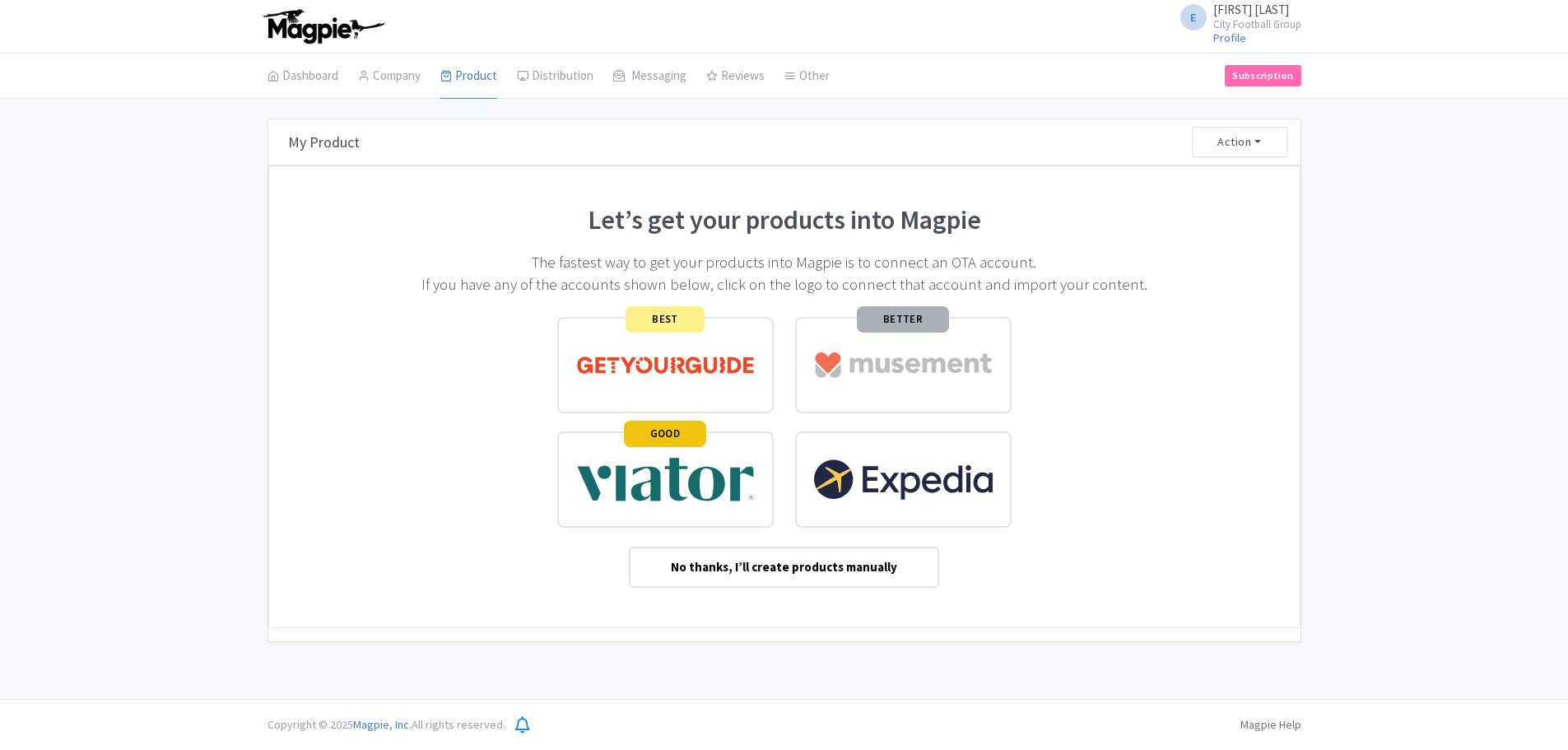 scroll, scrollTop: 0, scrollLeft: 0, axis: both 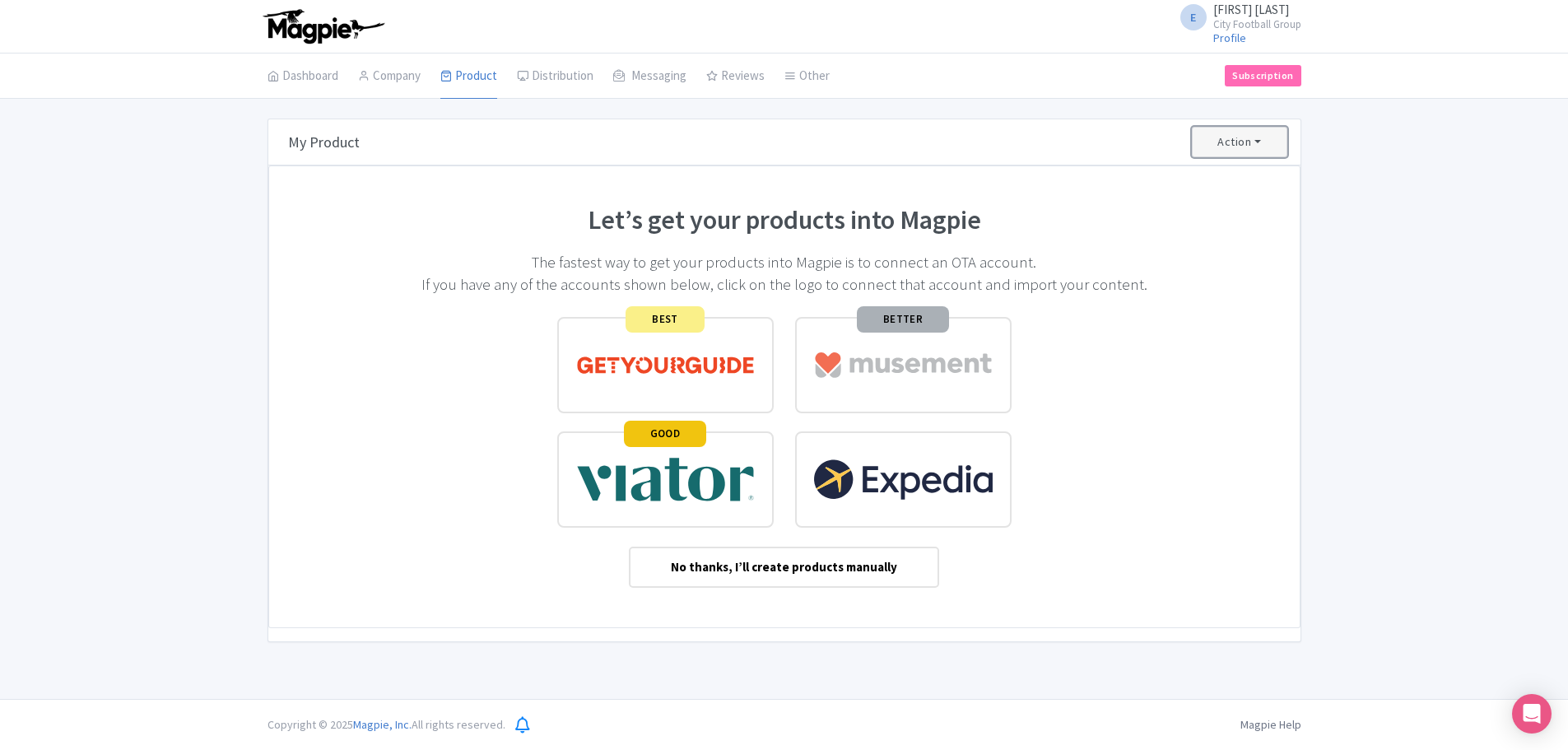 click on "Action" at bounding box center (1240, 142) 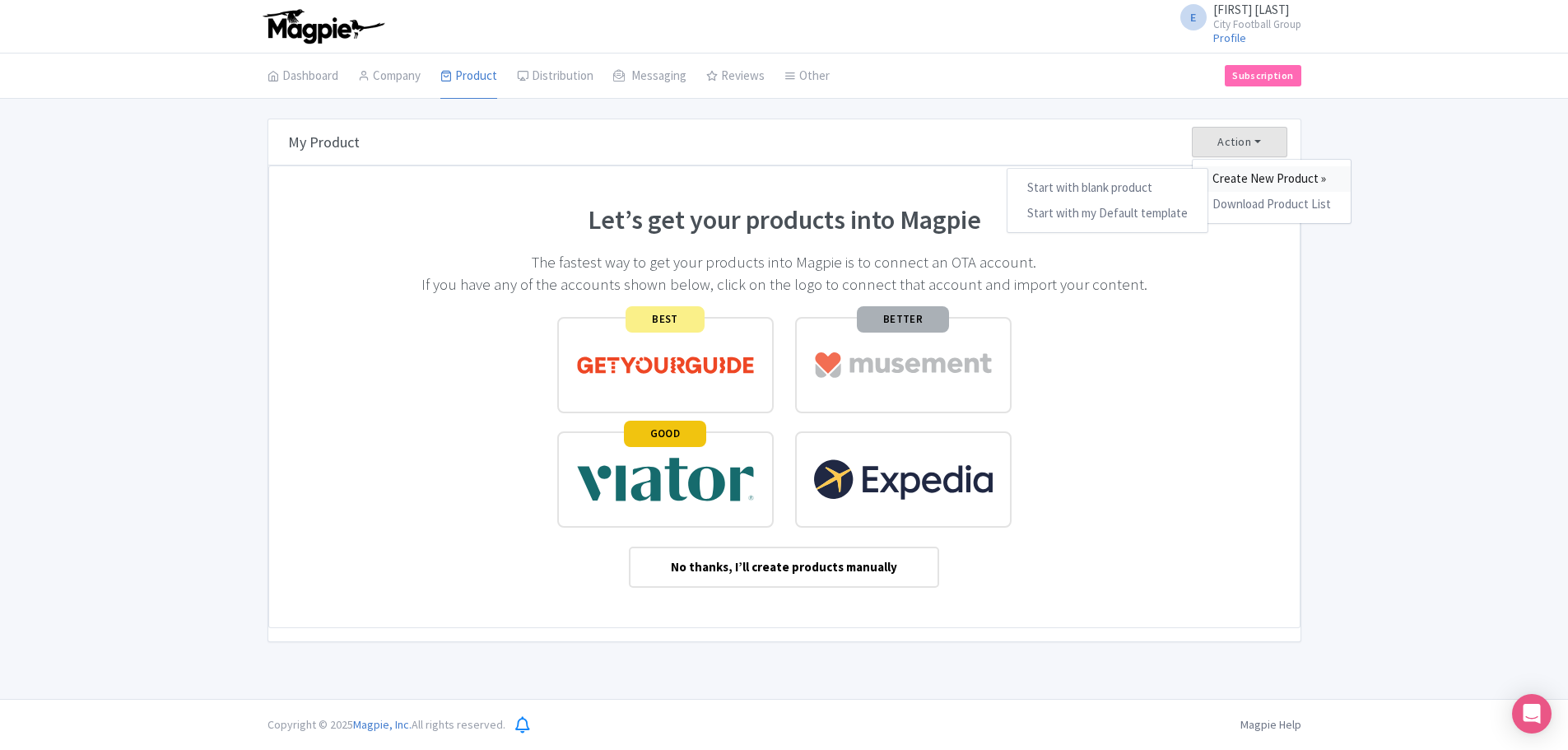 click on "Create New Product  »" at bounding box center [1272, 179] 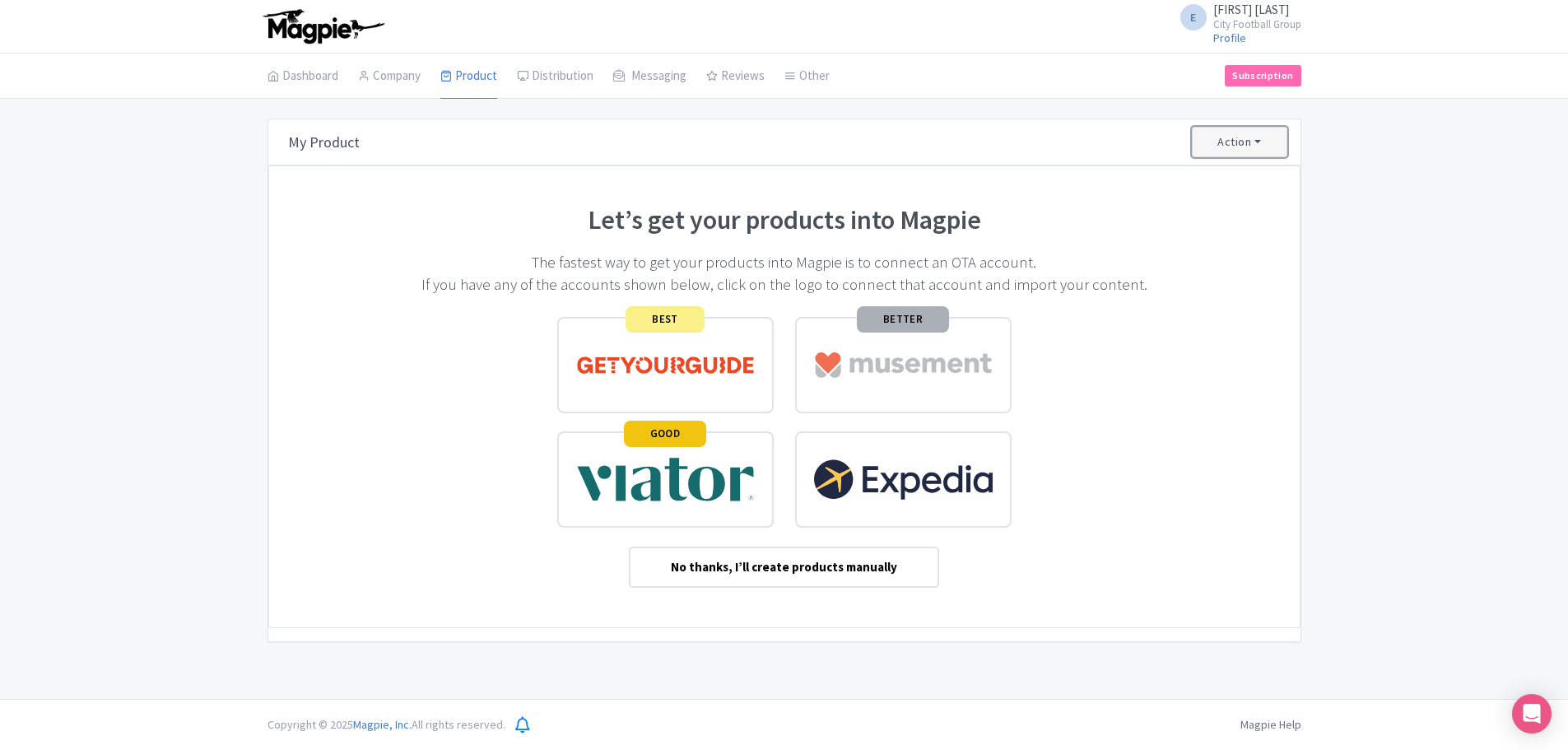 click on "Action" at bounding box center [1240, 142] 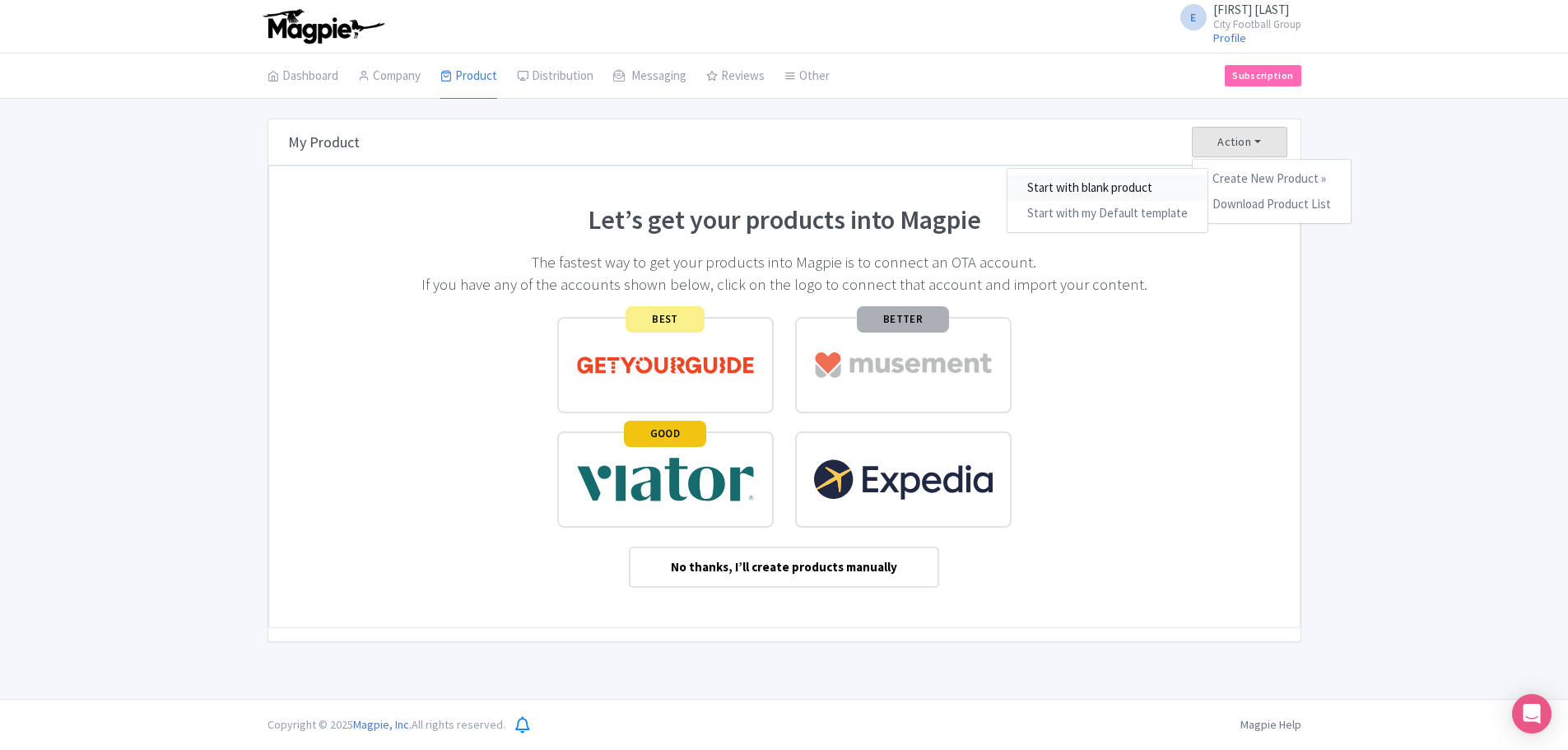 click on "Start with blank product" at bounding box center [1107, 188] 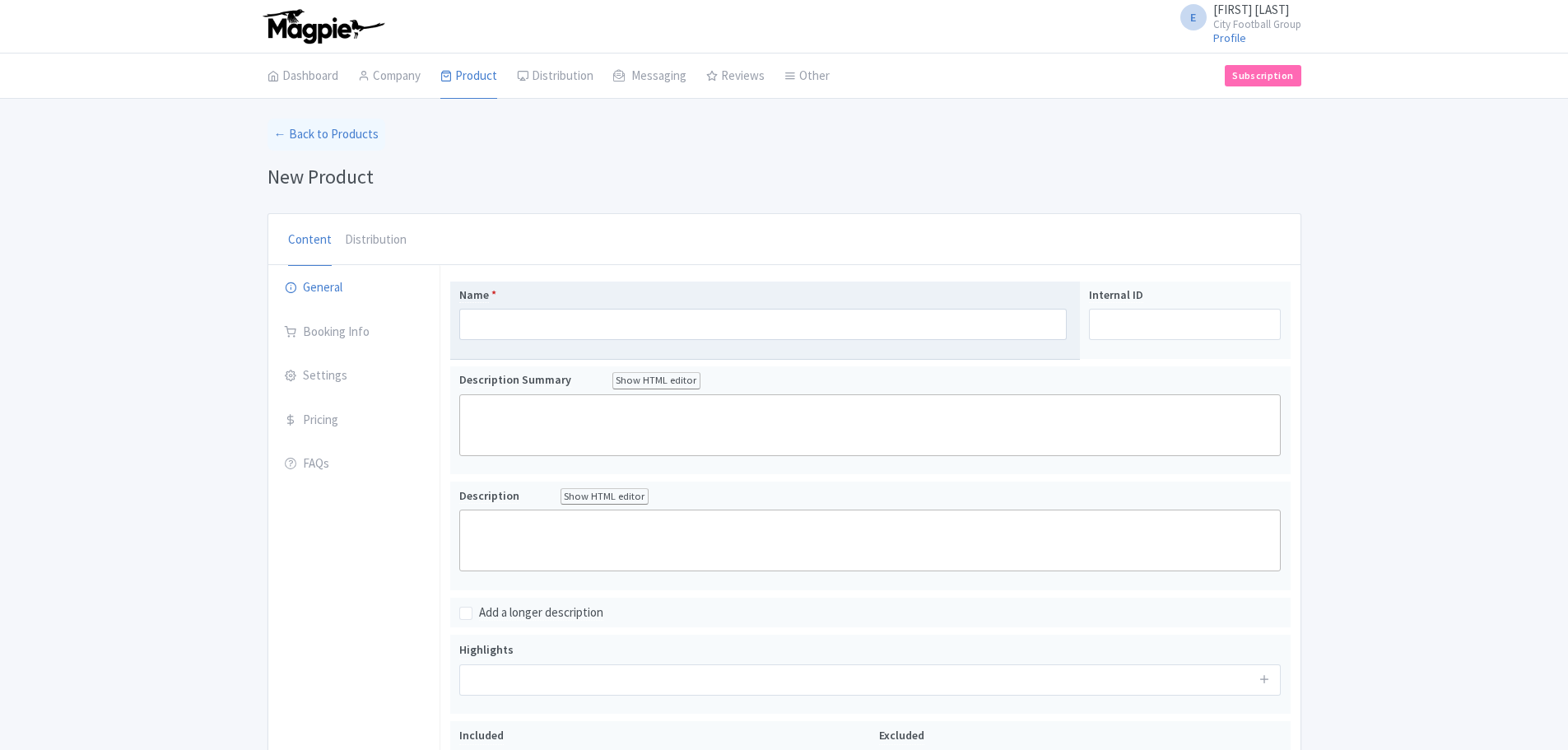 scroll, scrollTop: 0, scrollLeft: 0, axis: both 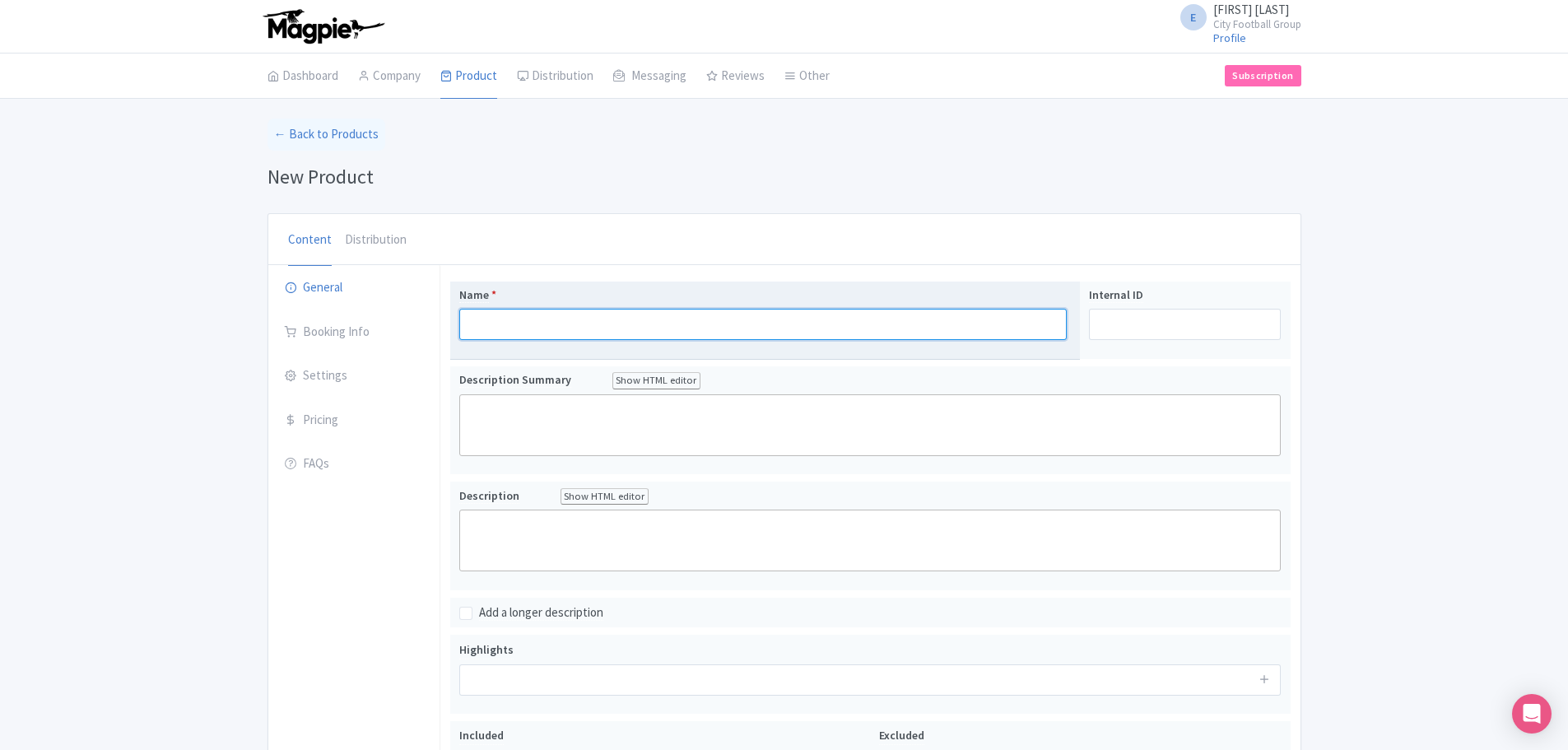 click on "Name   *" at bounding box center (763, 324) 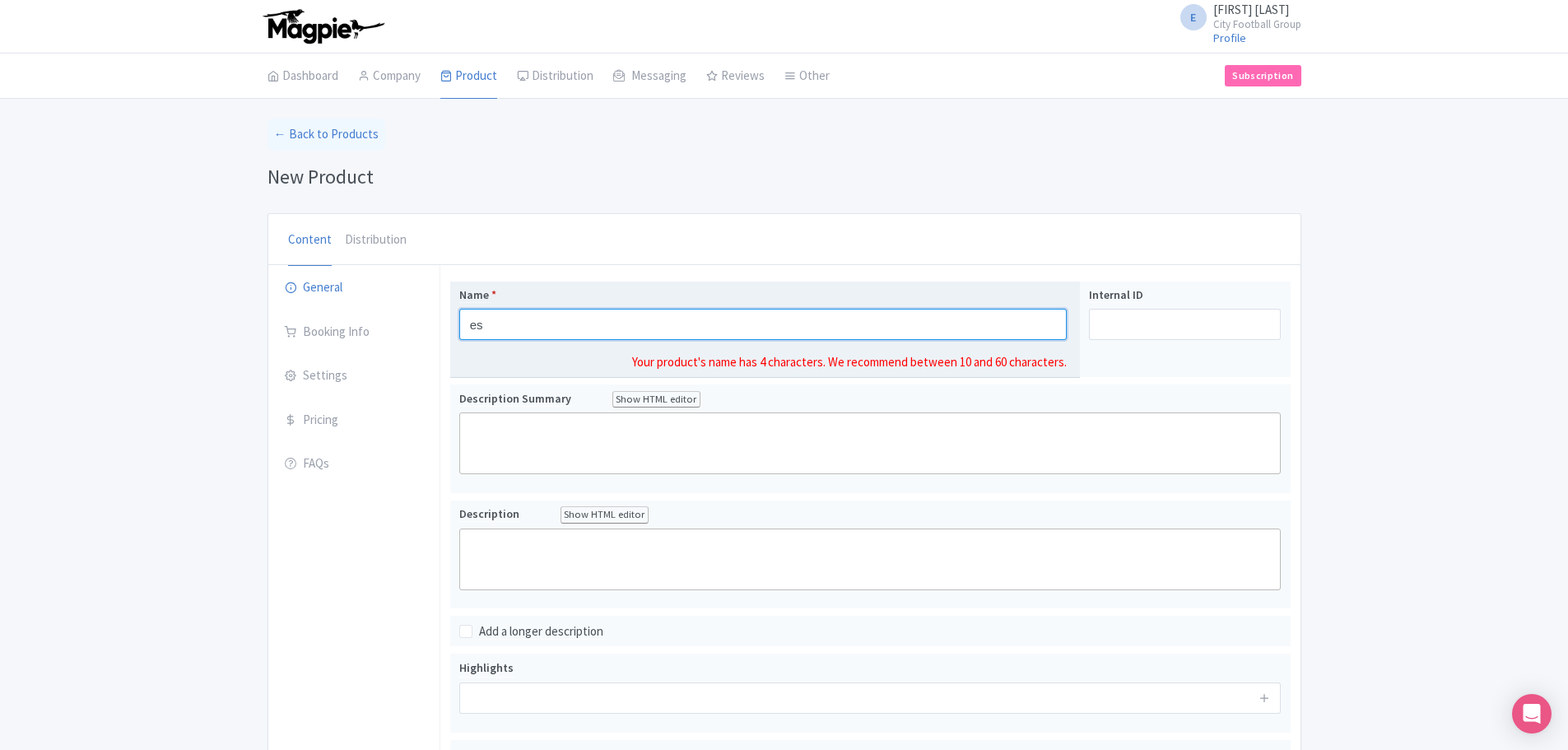 type on "e" 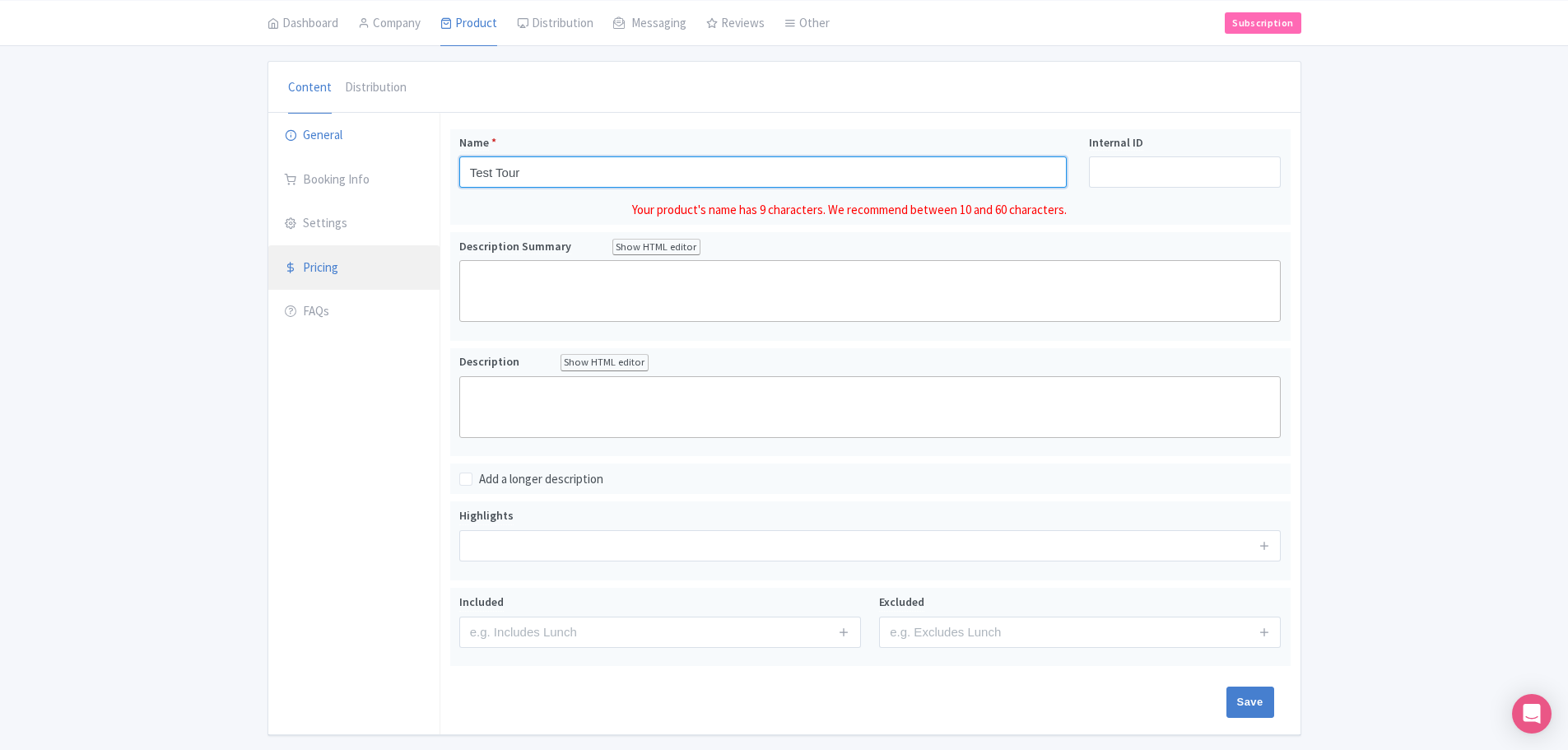 scroll, scrollTop: 165, scrollLeft: 0, axis: vertical 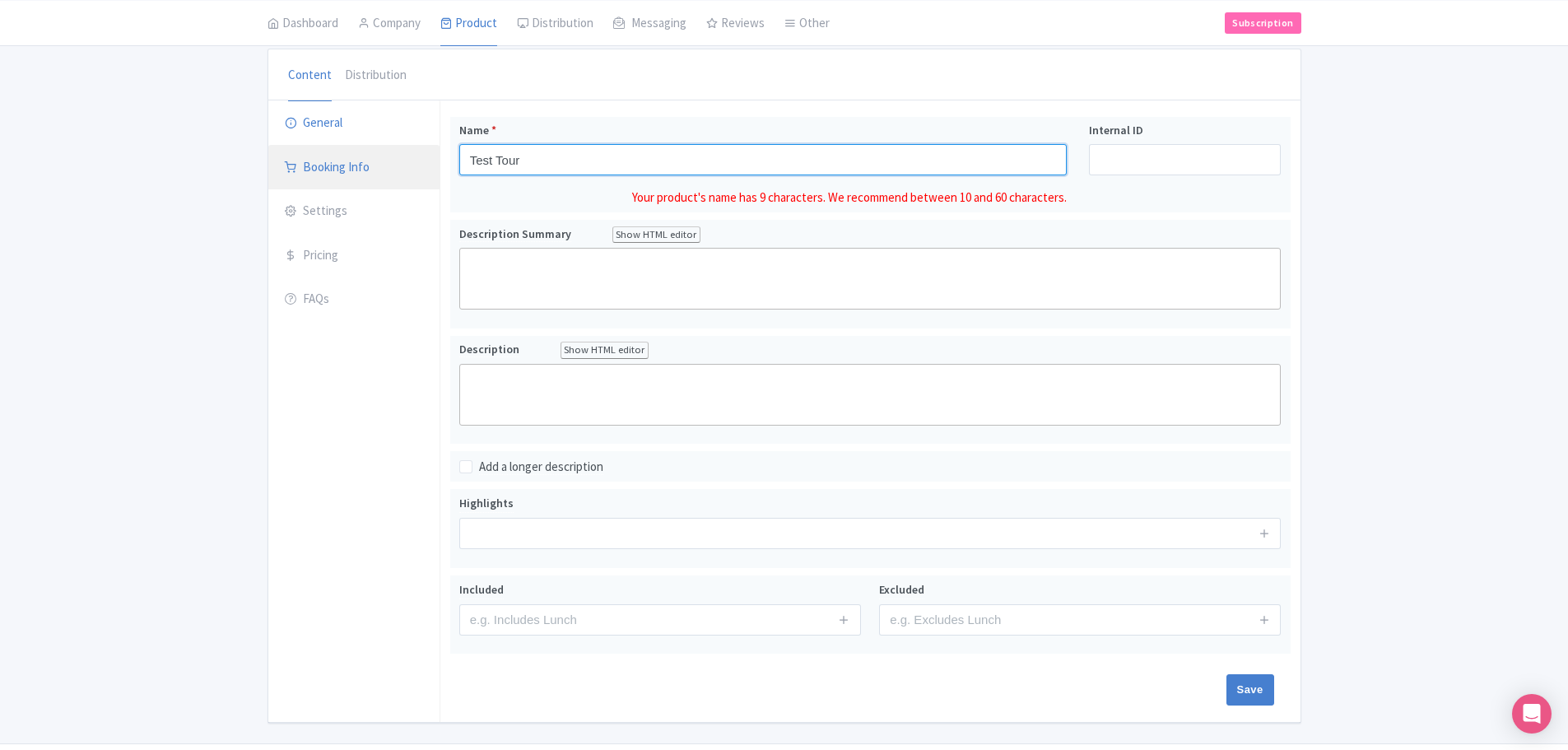 type on "Test Tour" 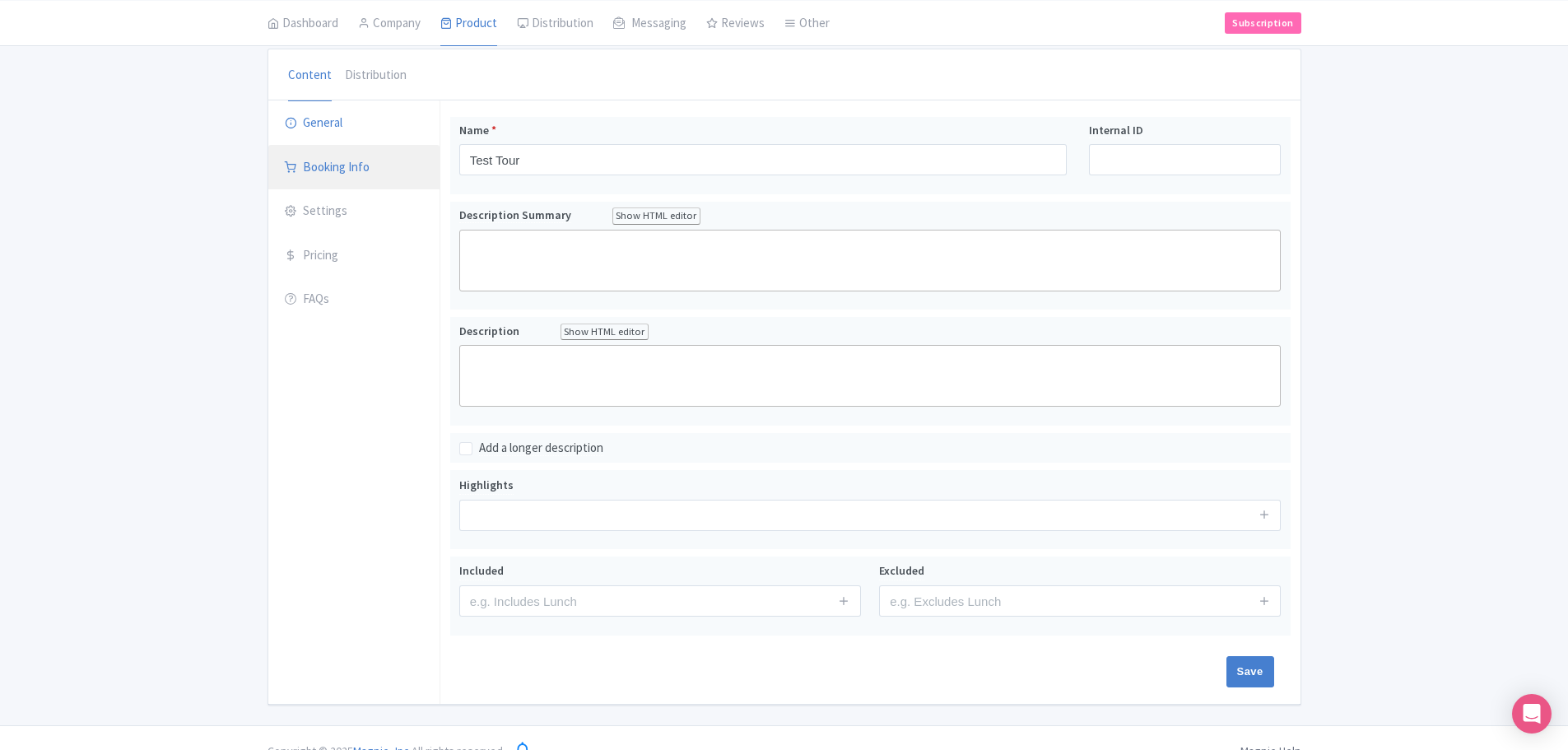 click on "Booking Info" at bounding box center (354, 168) 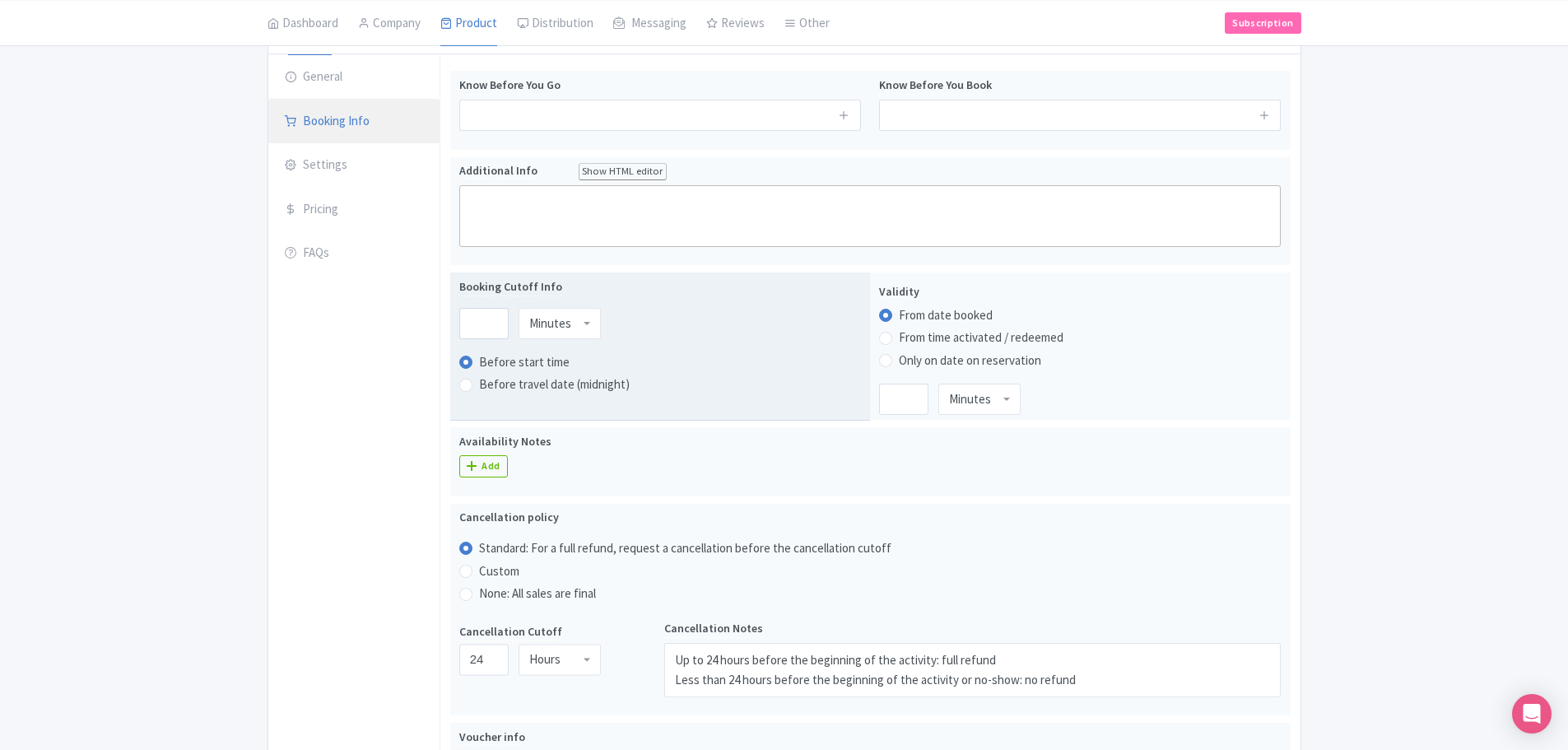 scroll, scrollTop: 247, scrollLeft: 0, axis: vertical 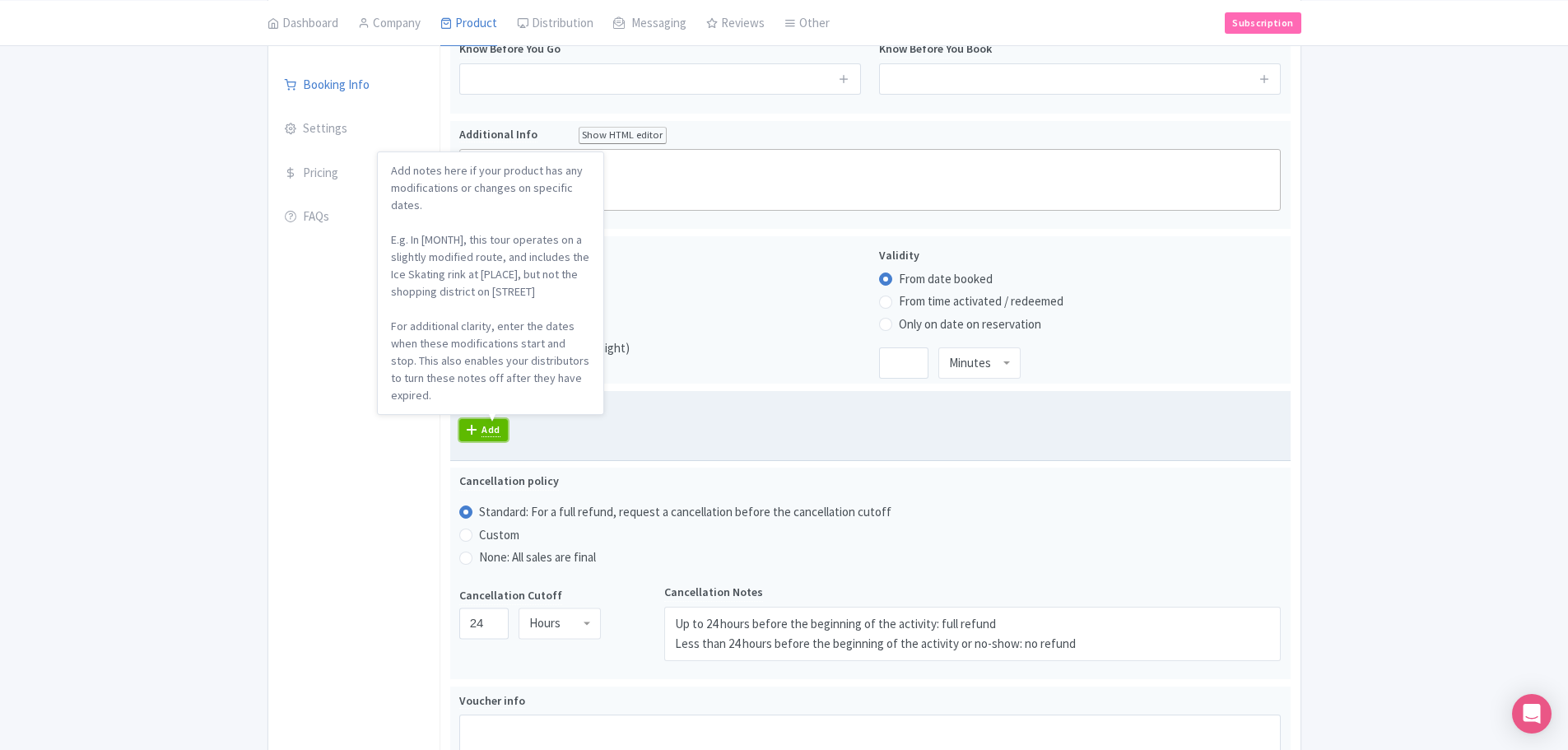 click on "Add" at bounding box center (491, 430) 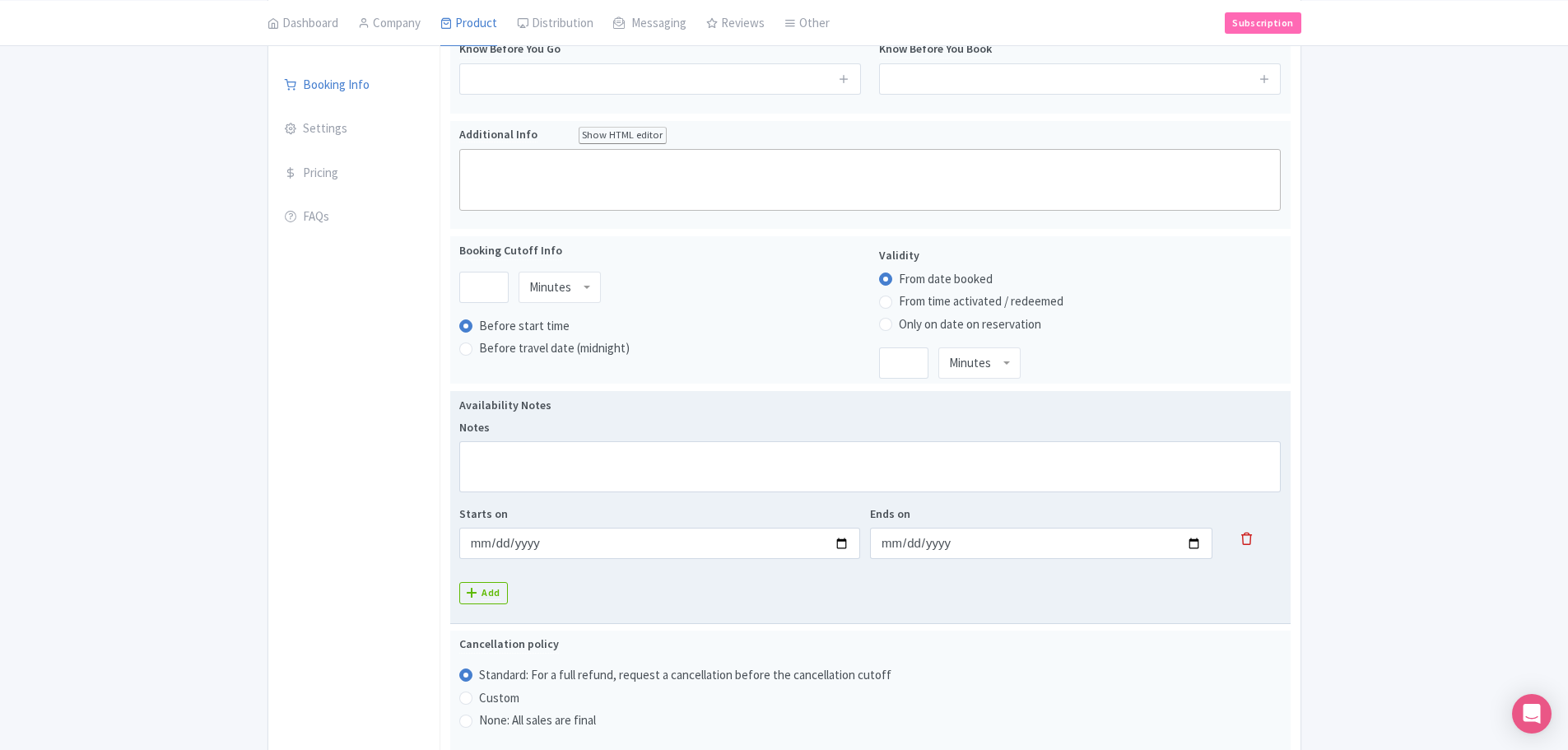 click at bounding box center [1246, 538] 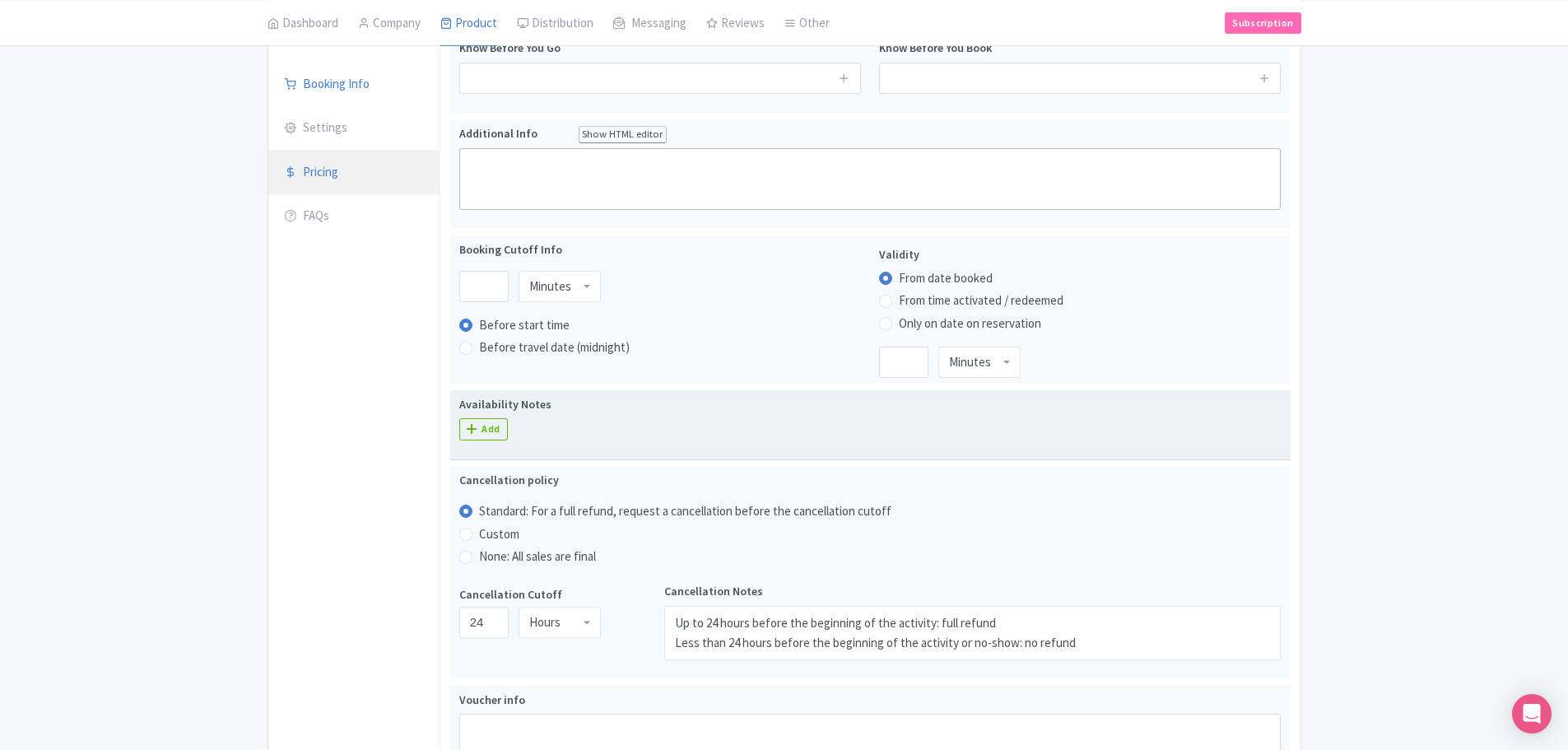 scroll, scrollTop: 219, scrollLeft: 0, axis: vertical 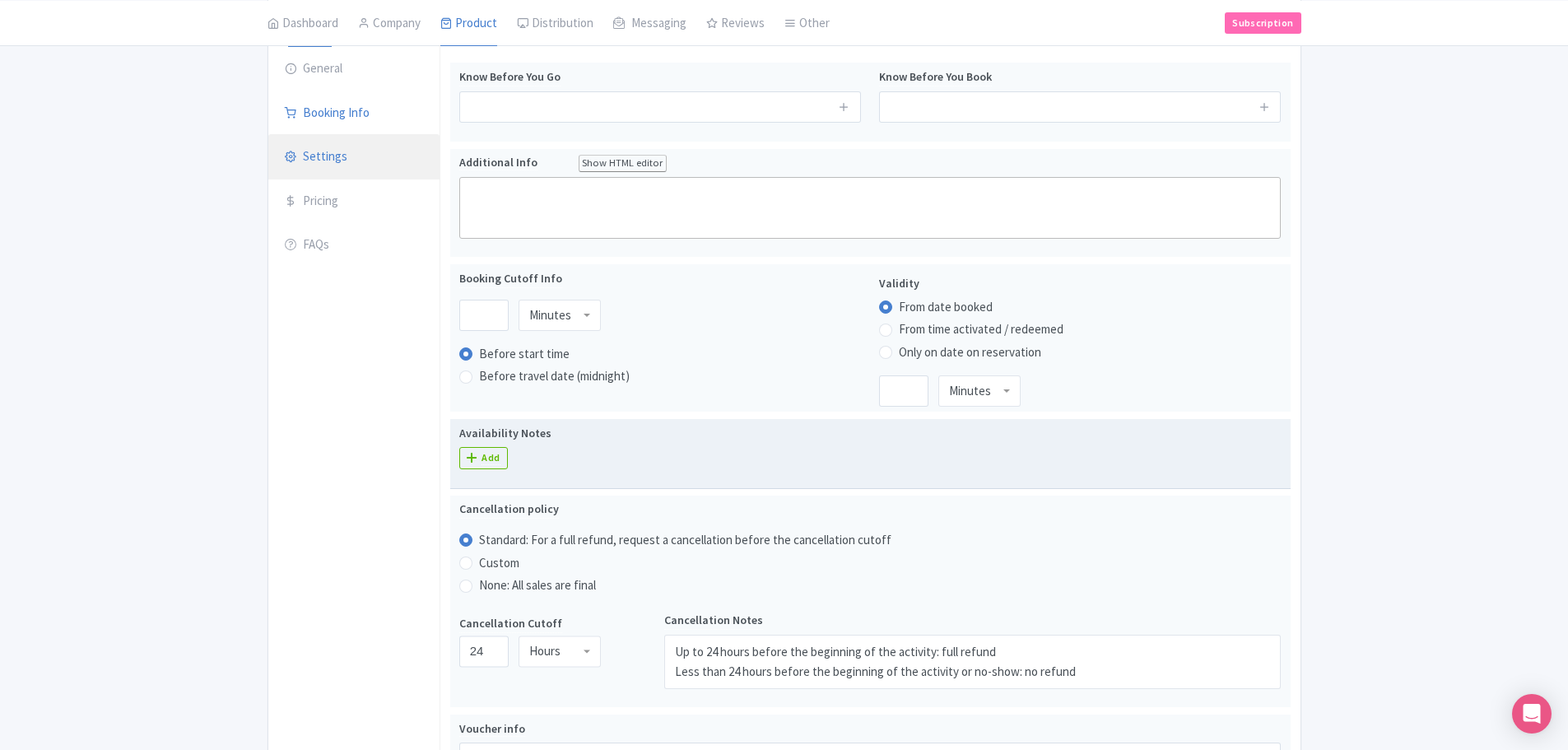 click on "Settings" at bounding box center [354, 157] 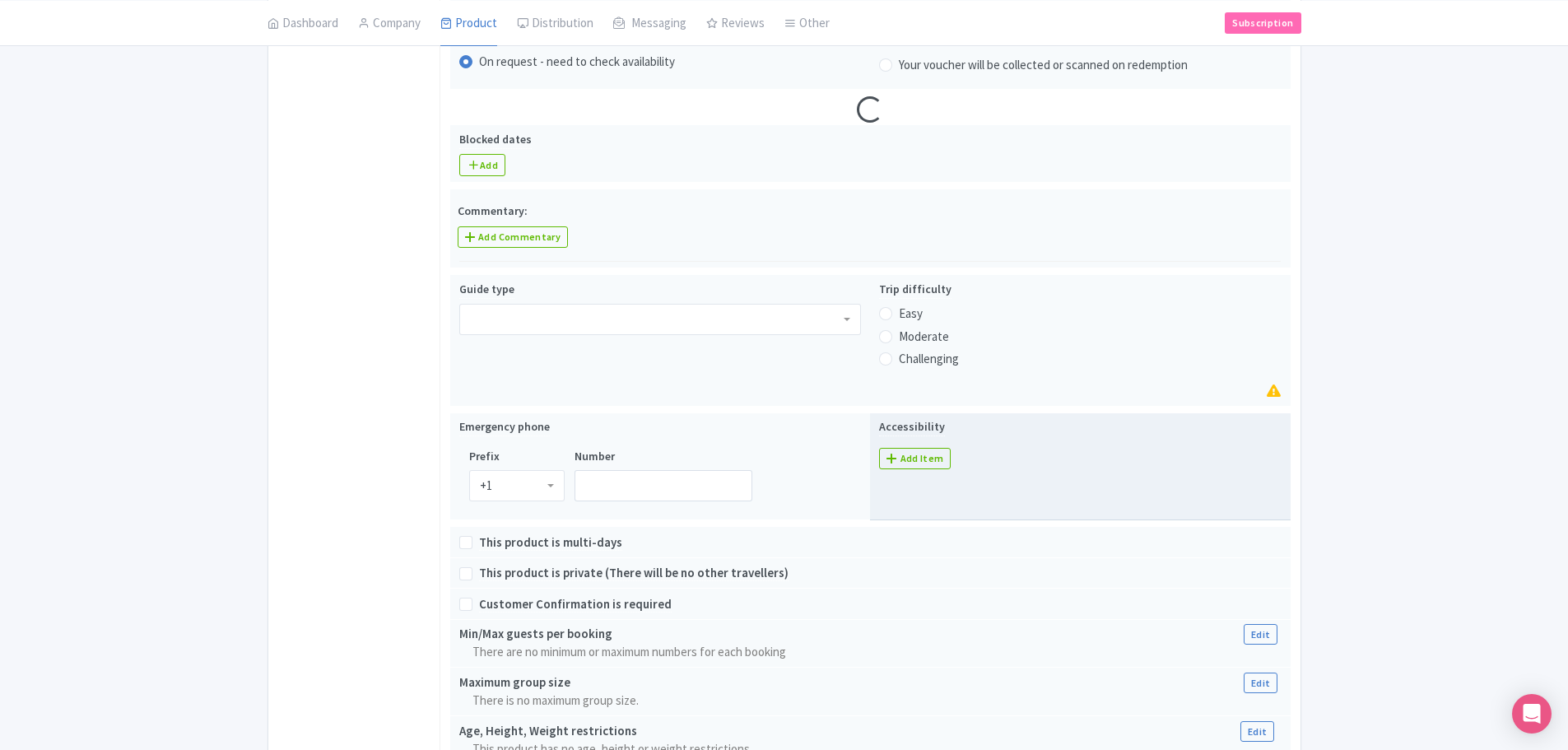 scroll, scrollTop: 741, scrollLeft: 0, axis: vertical 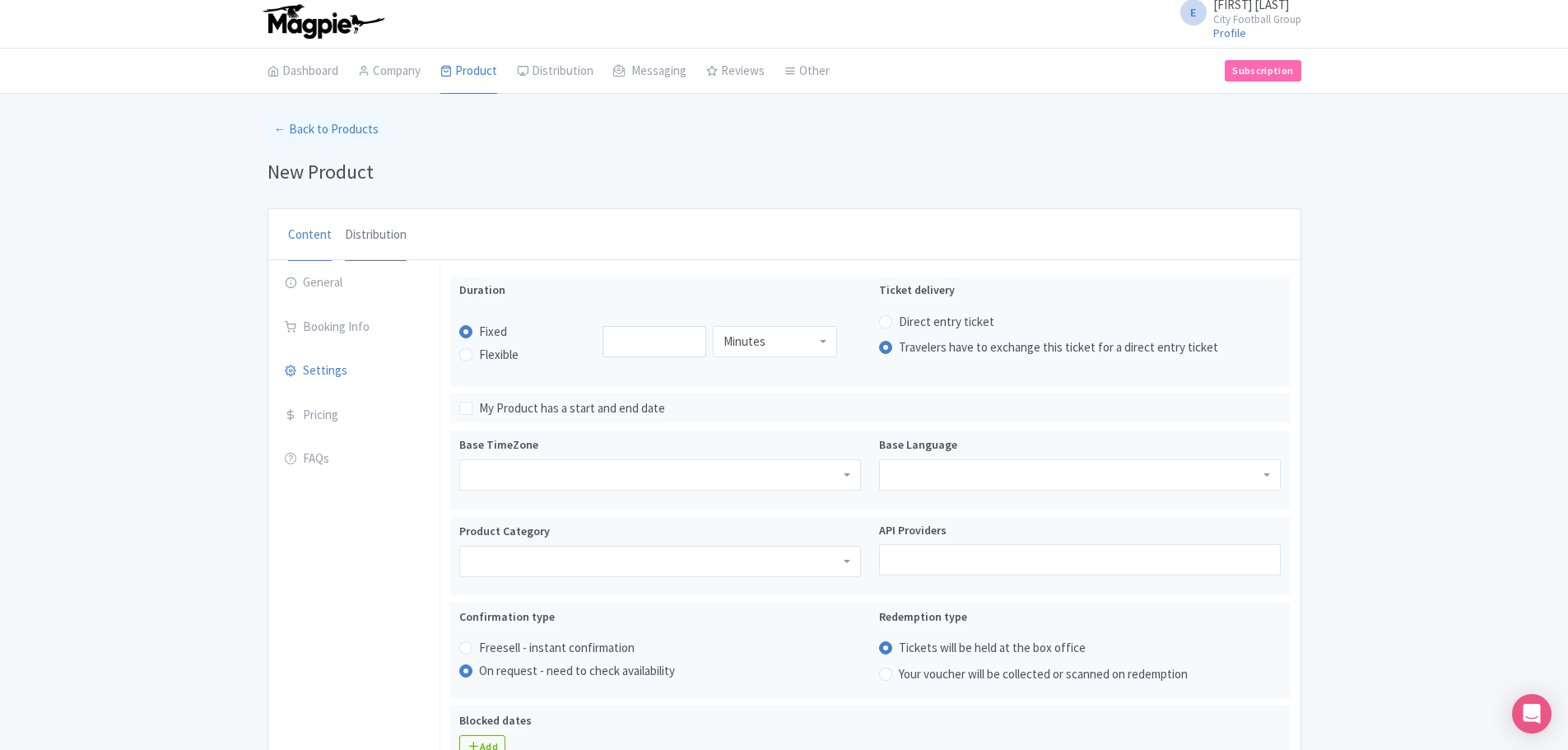 click on "Distribution" at bounding box center [375, 235] 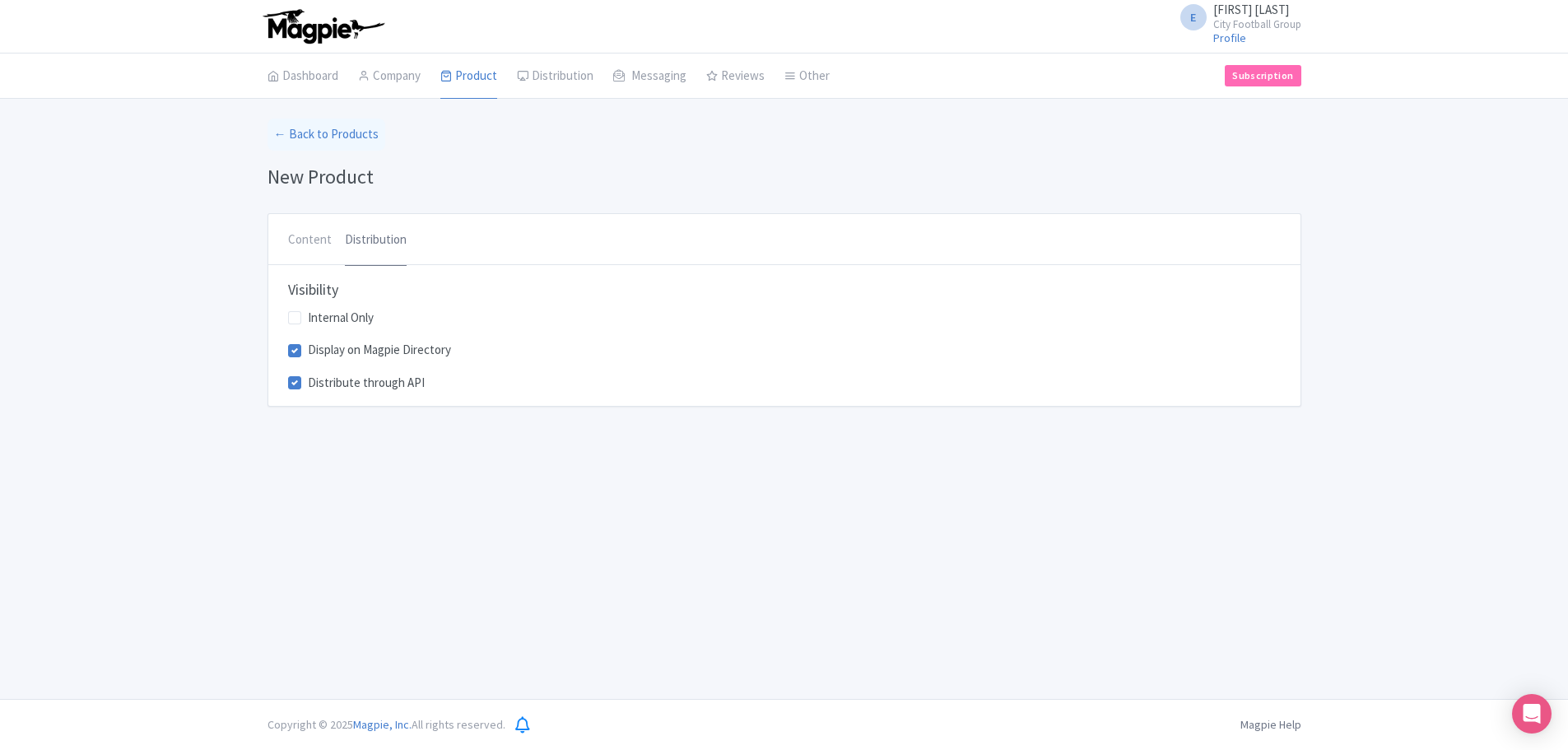 scroll, scrollTop: 0, scrollLeft: 0, axis: both 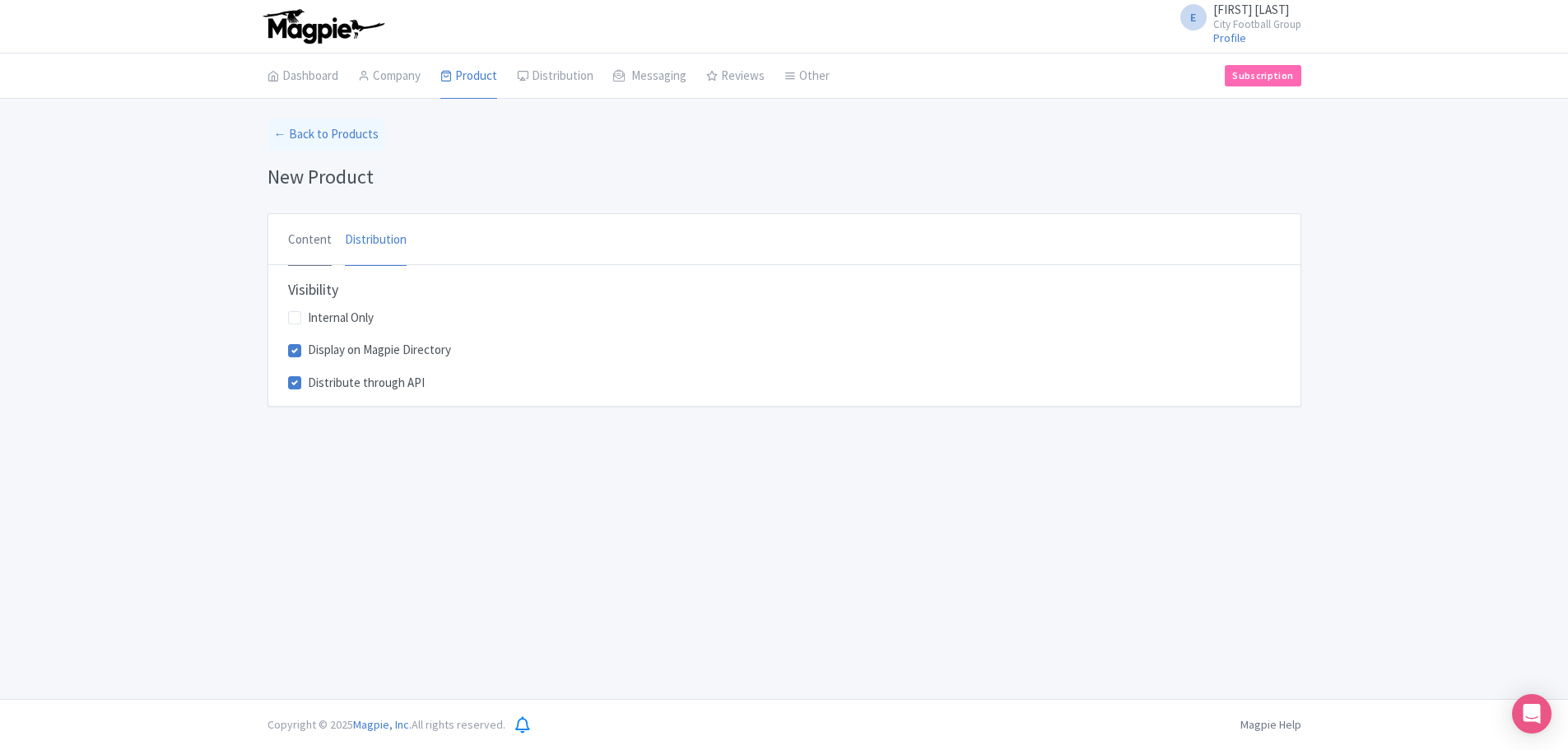 click on "Content" at bounding box center [309, 240] 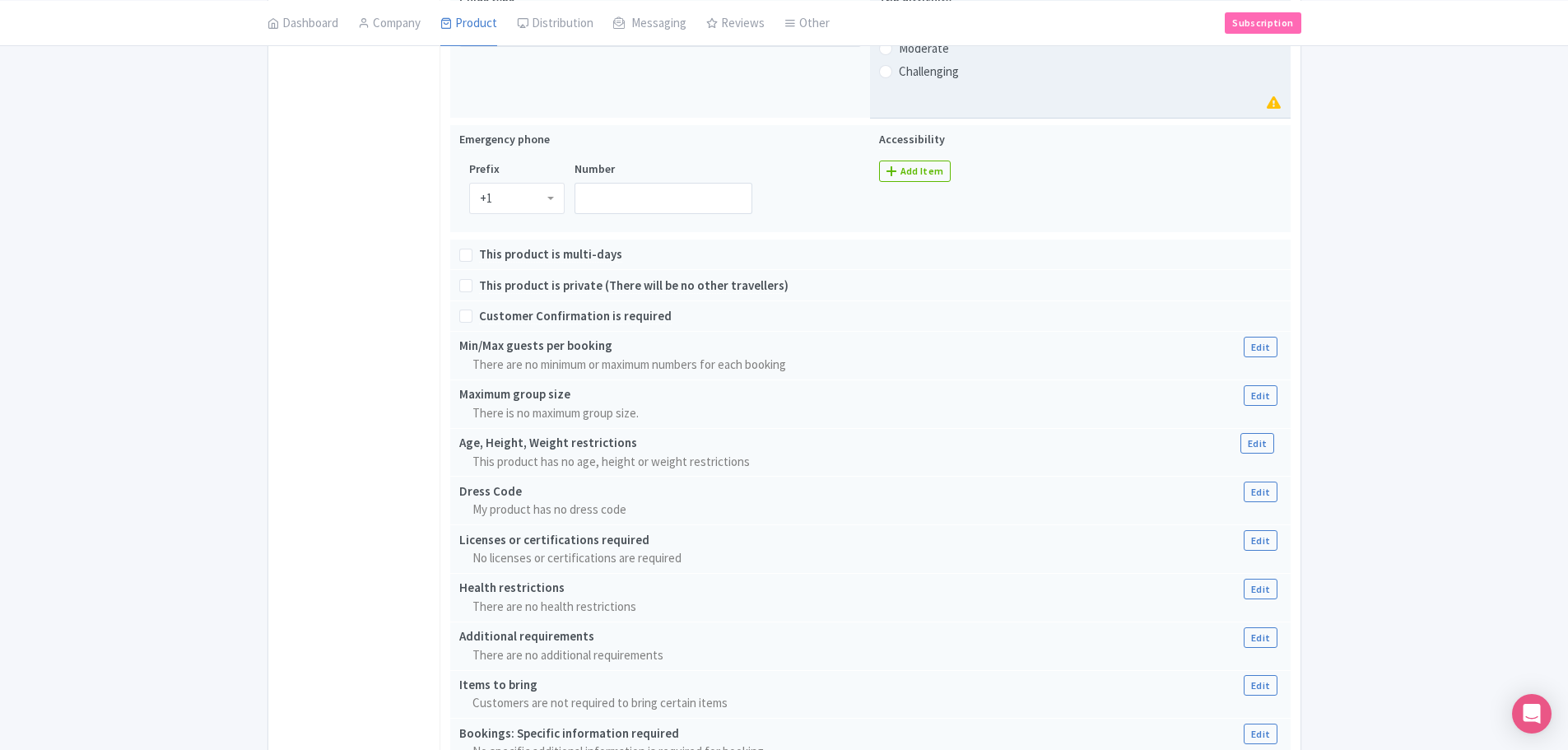 scroll, scrollTop: 906, scrollLeft: 0, axis: vertical 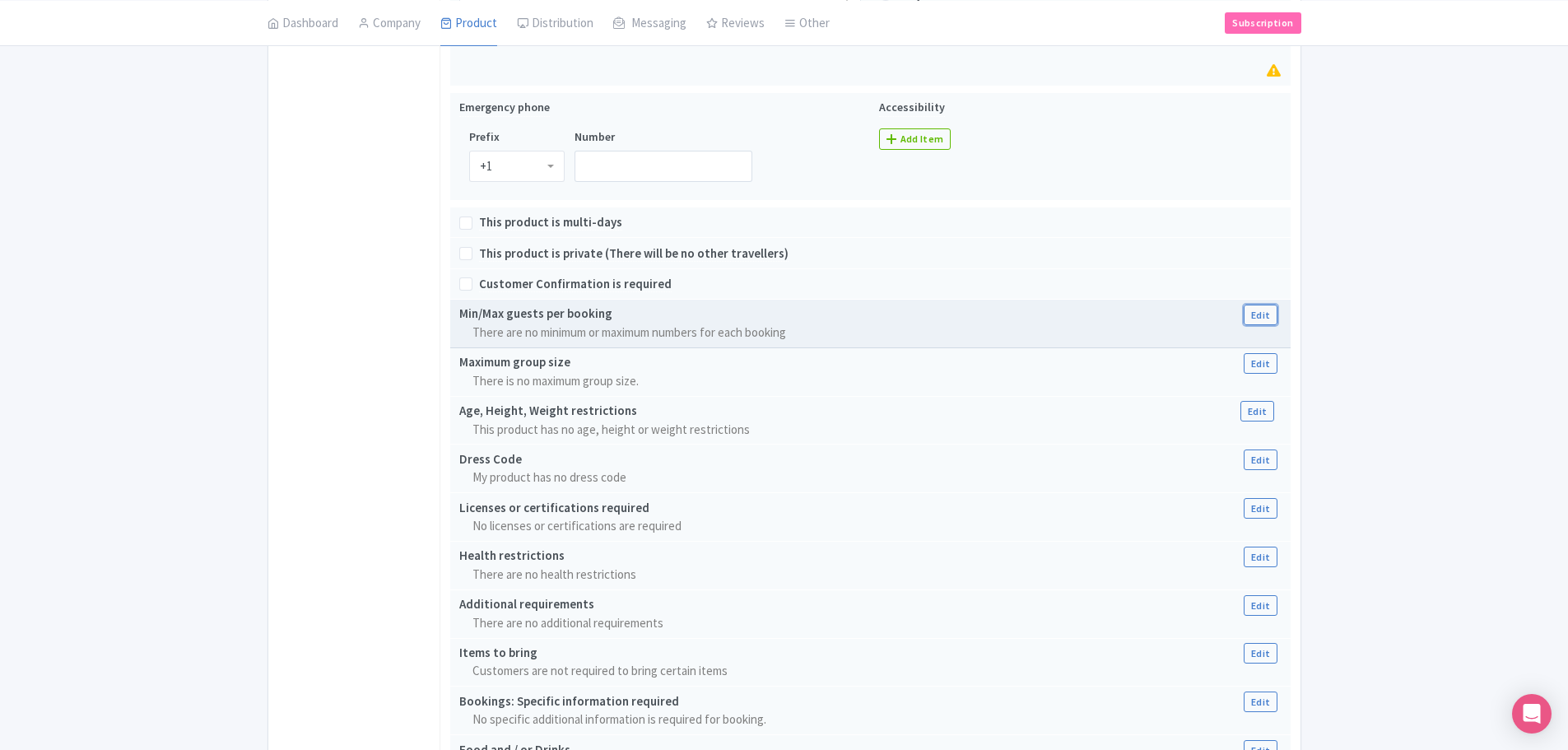click on "Edit" at bounding box center (1260, 314) 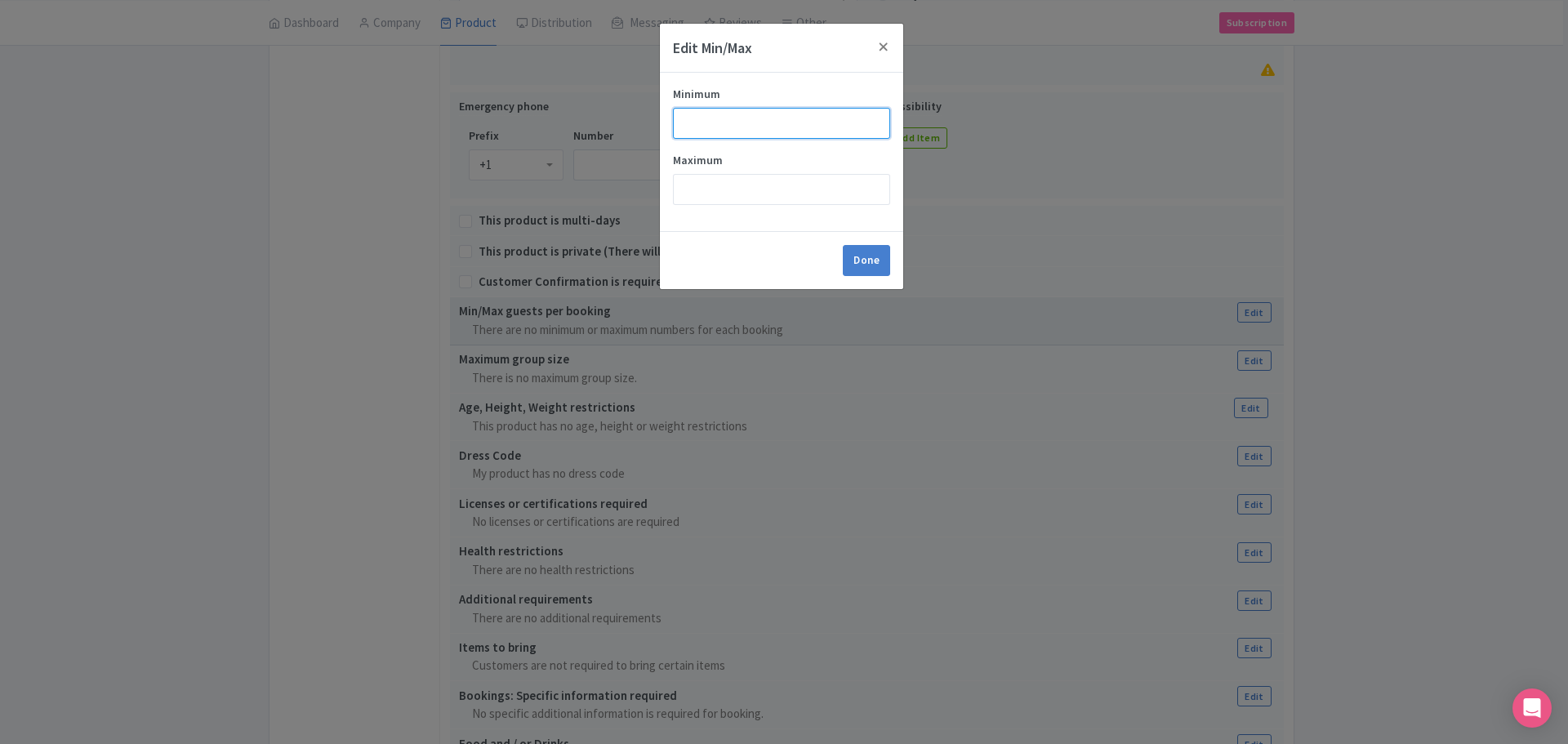 click on "Minimum" at bounding box center [782, 123] 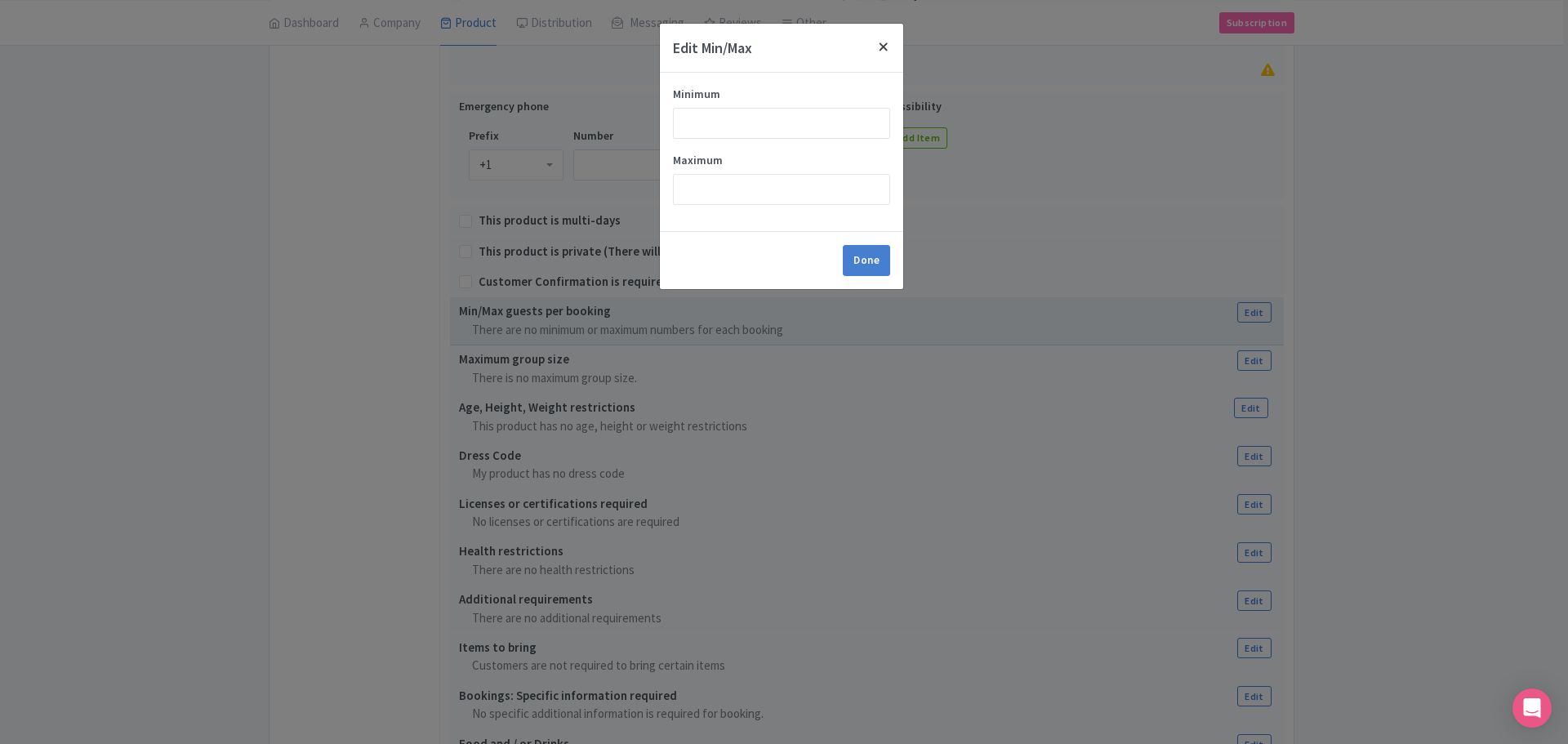 click at bounding box center (884, 47) 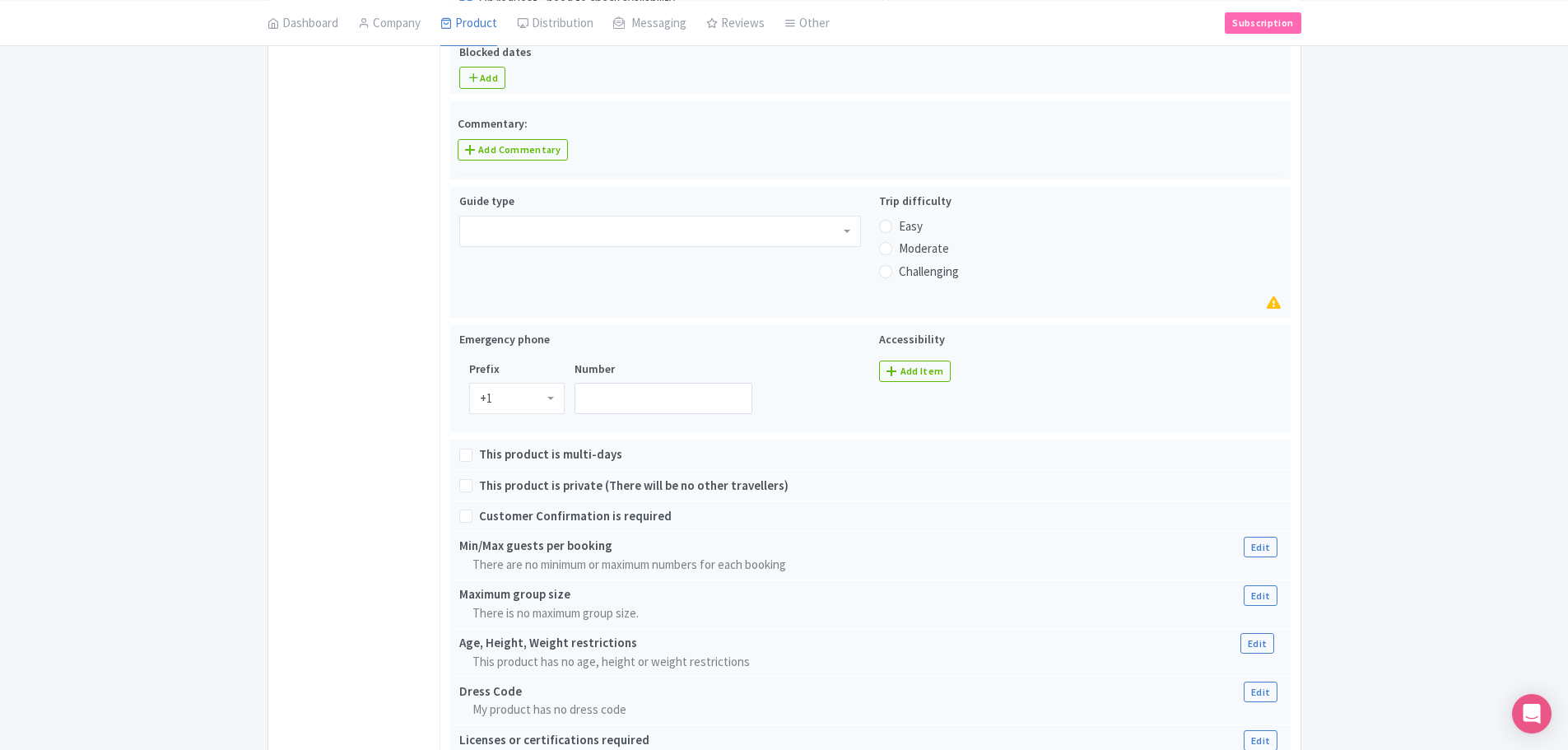 scroll, scrollTop: 988, scrollLeft: 0, axis: vertical 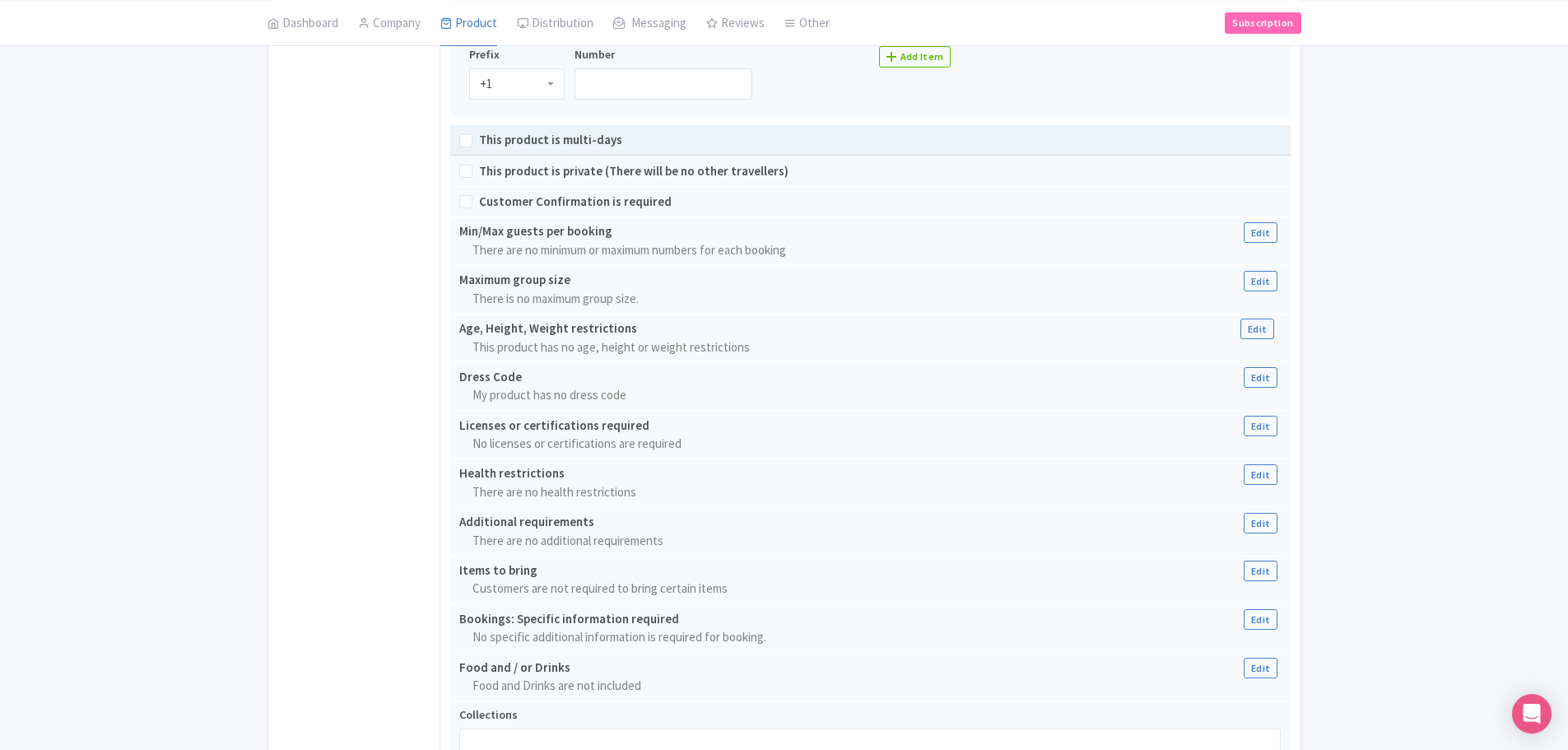 click on "This product is multi-days" at bounding box center (551, 140) 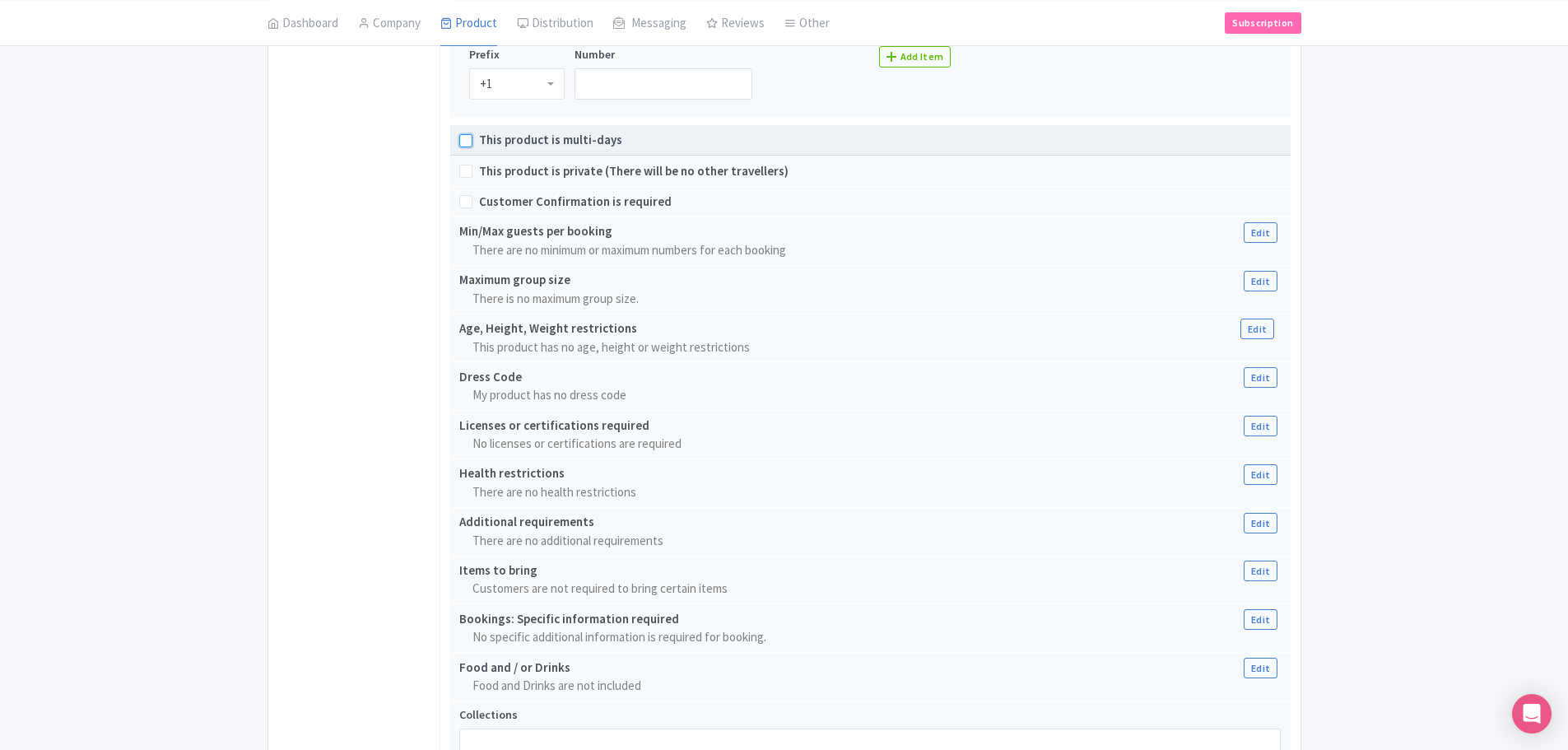 click on "This product is multi-days" at bounding box center [484, 135] 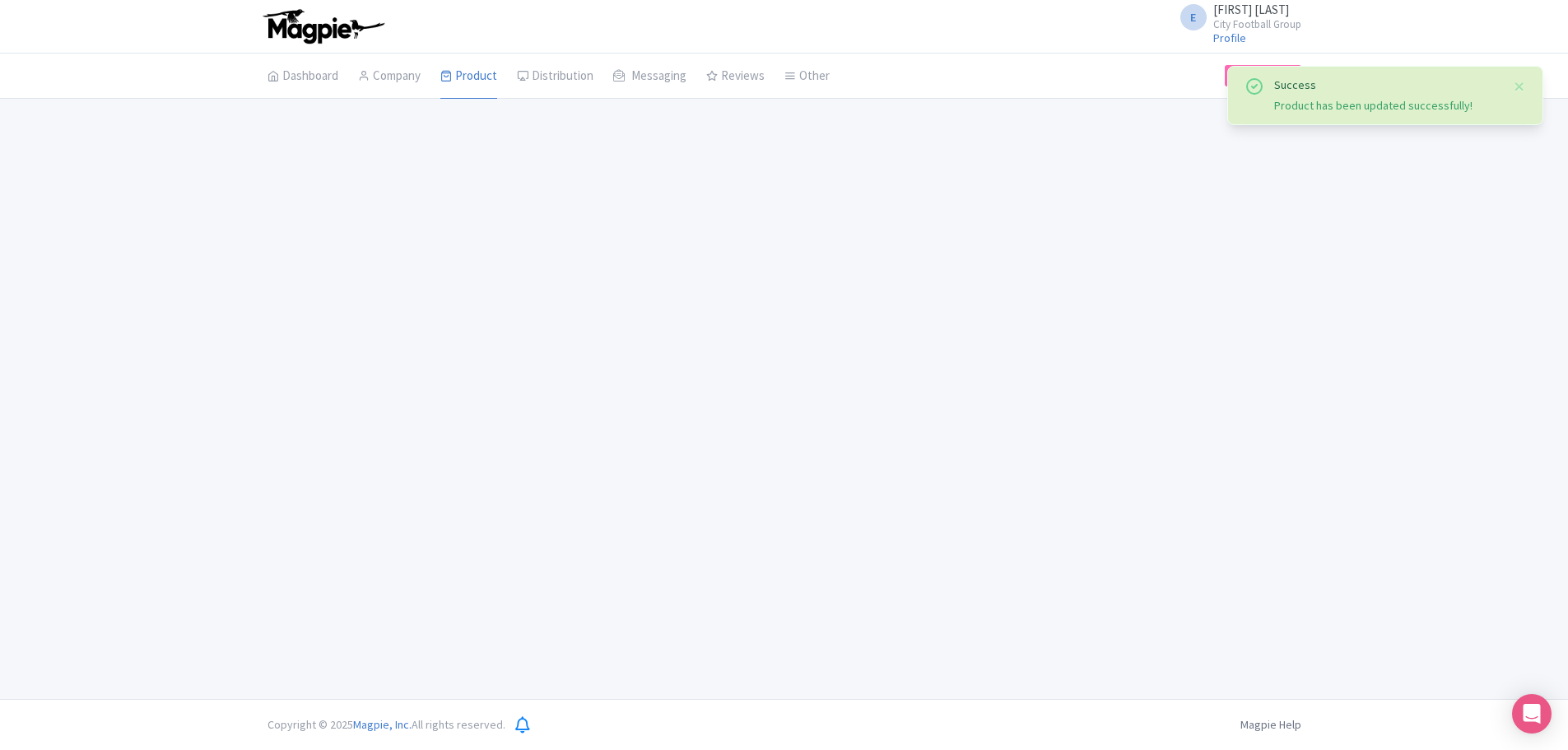 scroll, scrollTop: 0, scrollLeft: 0, axis: both 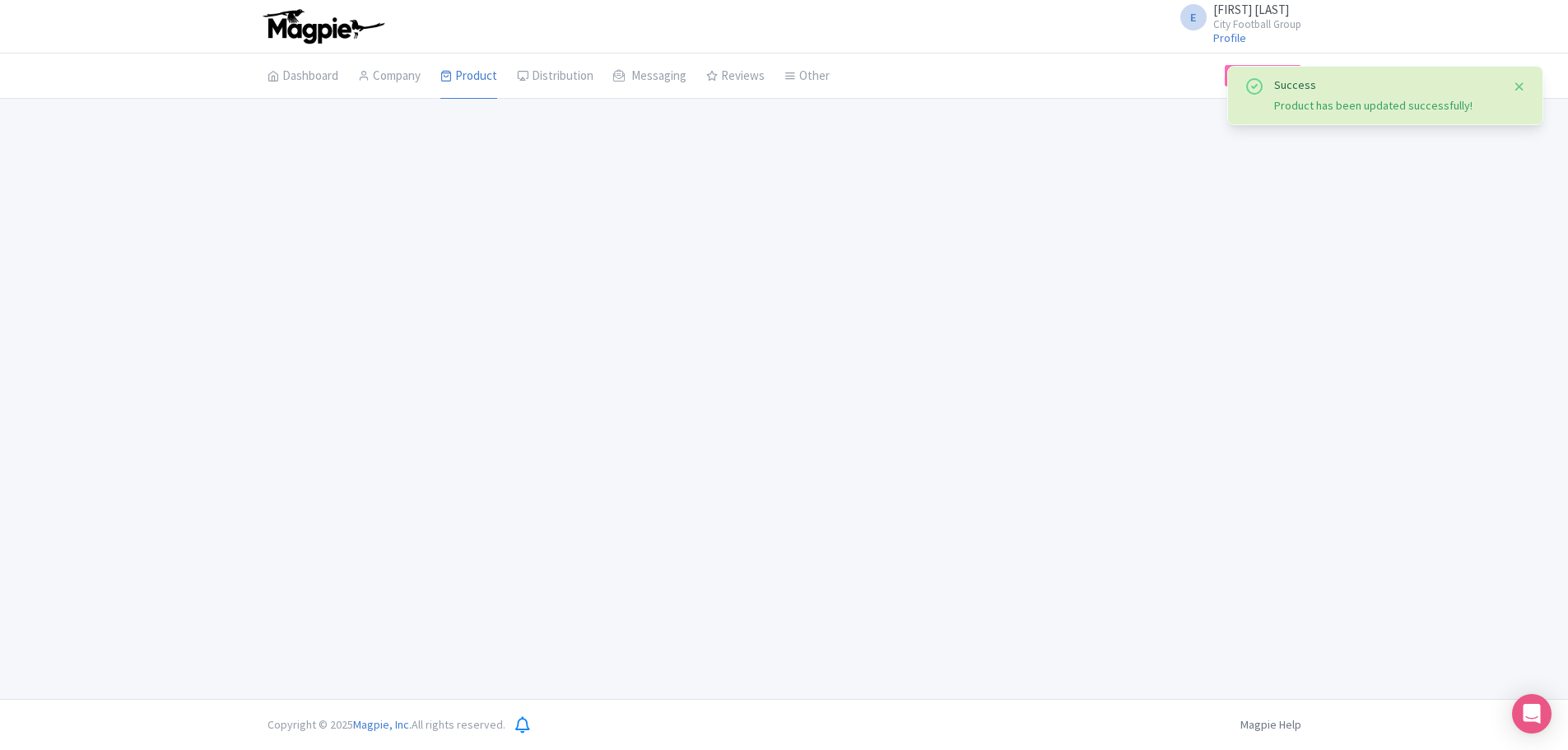 click at bounding box center [1519, 86] 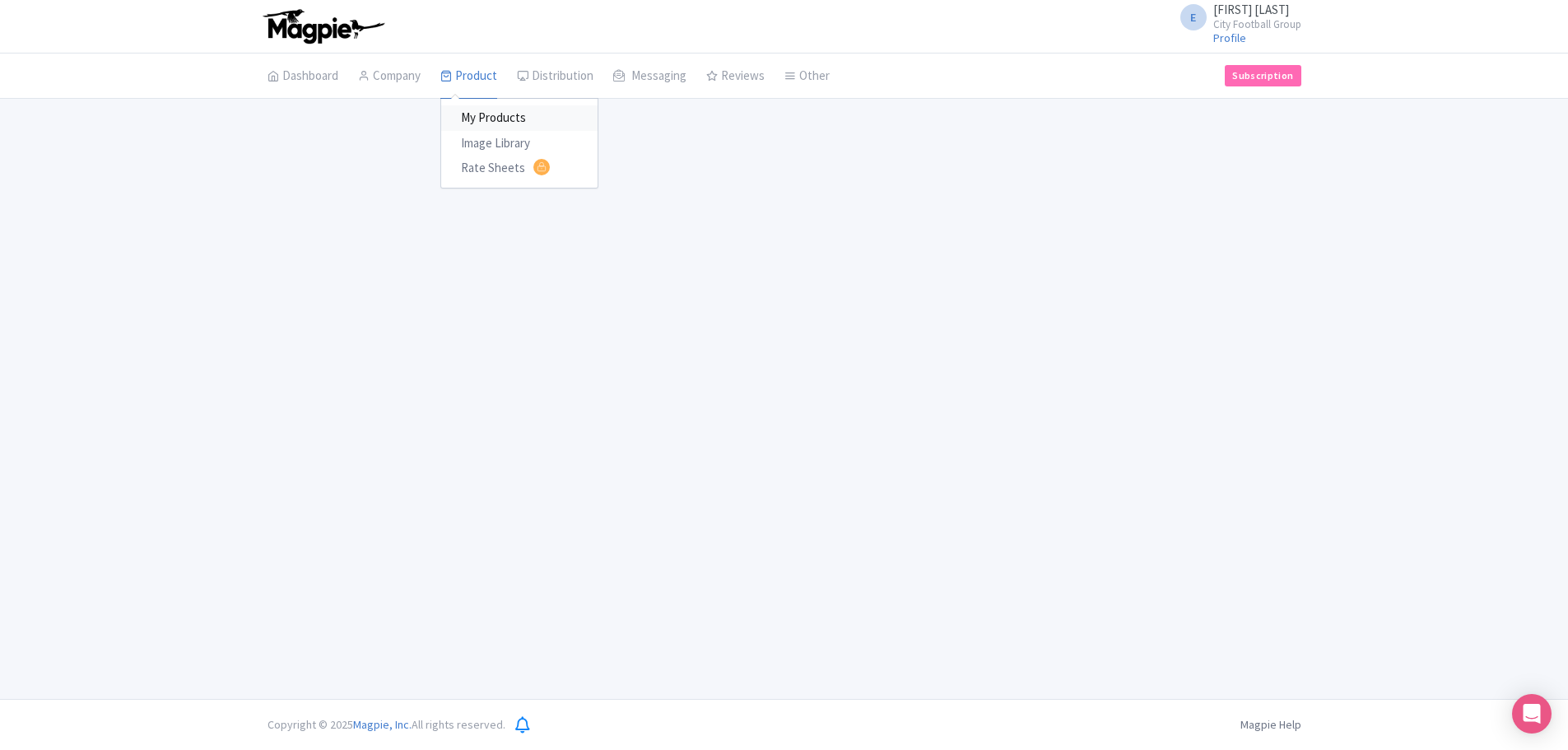 click on "My Products" at bounding box center (519, 118) 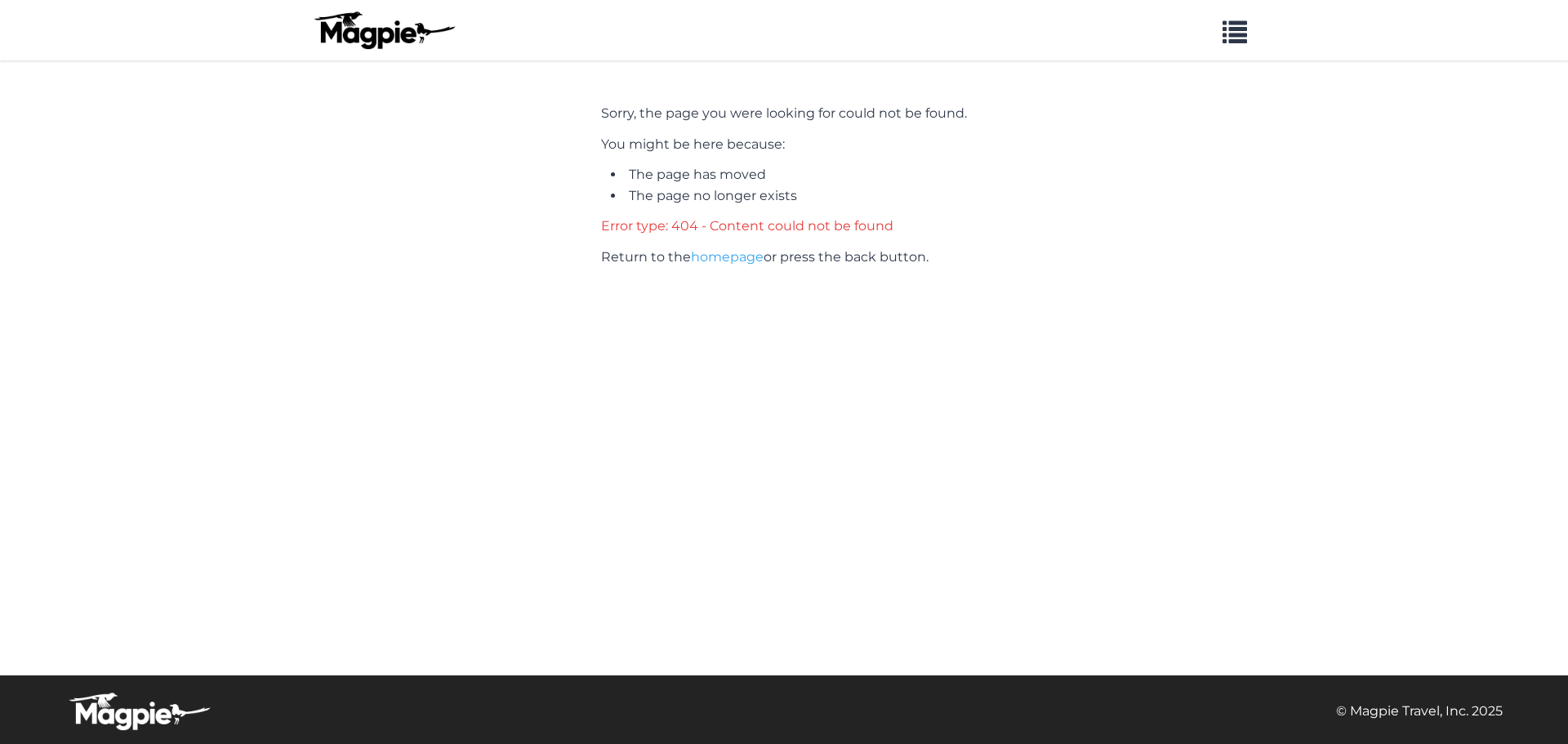 scroll, scrollTop: 0, scrollLeft: 0, axis: both 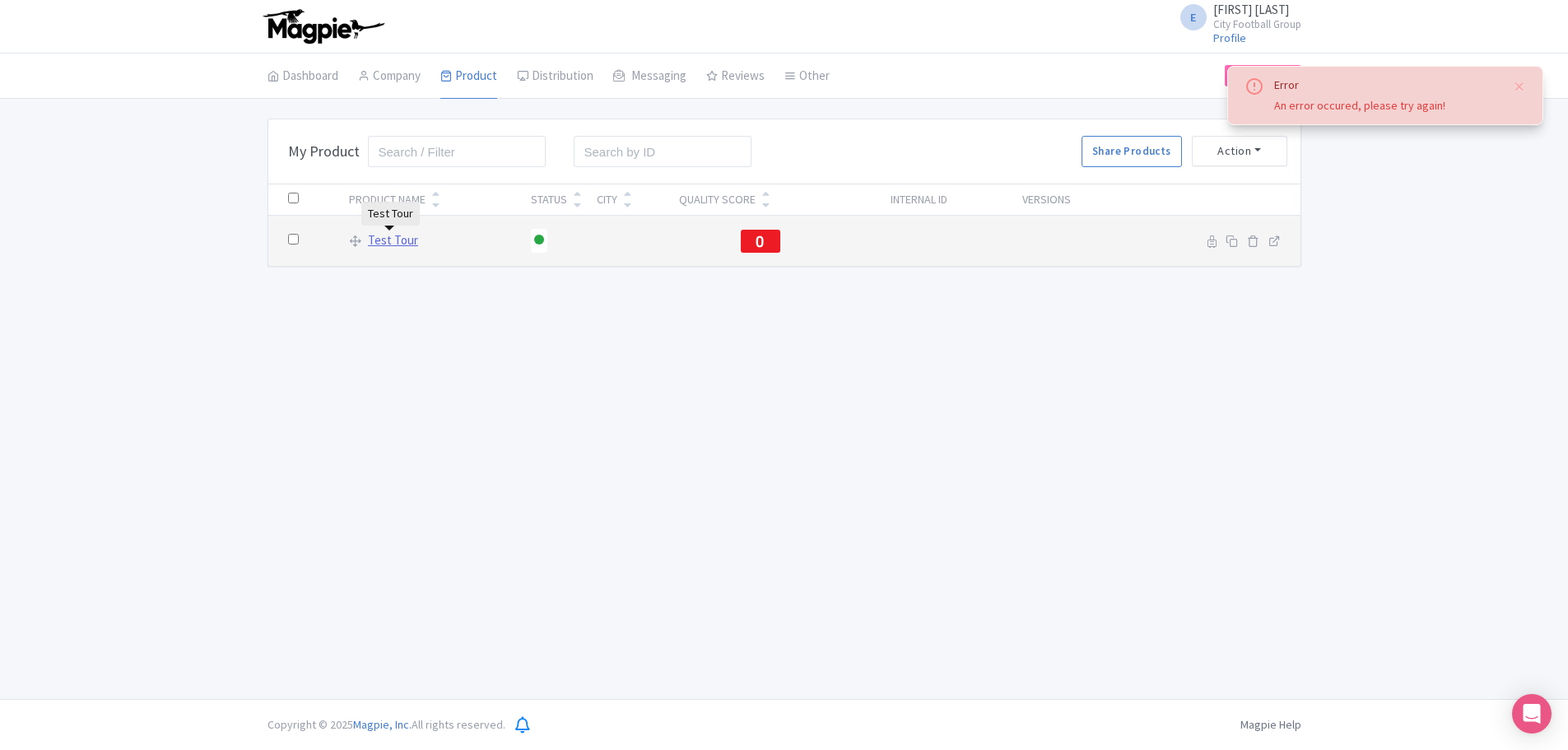 click on "Test Tour" at bounding box center (393, 240) 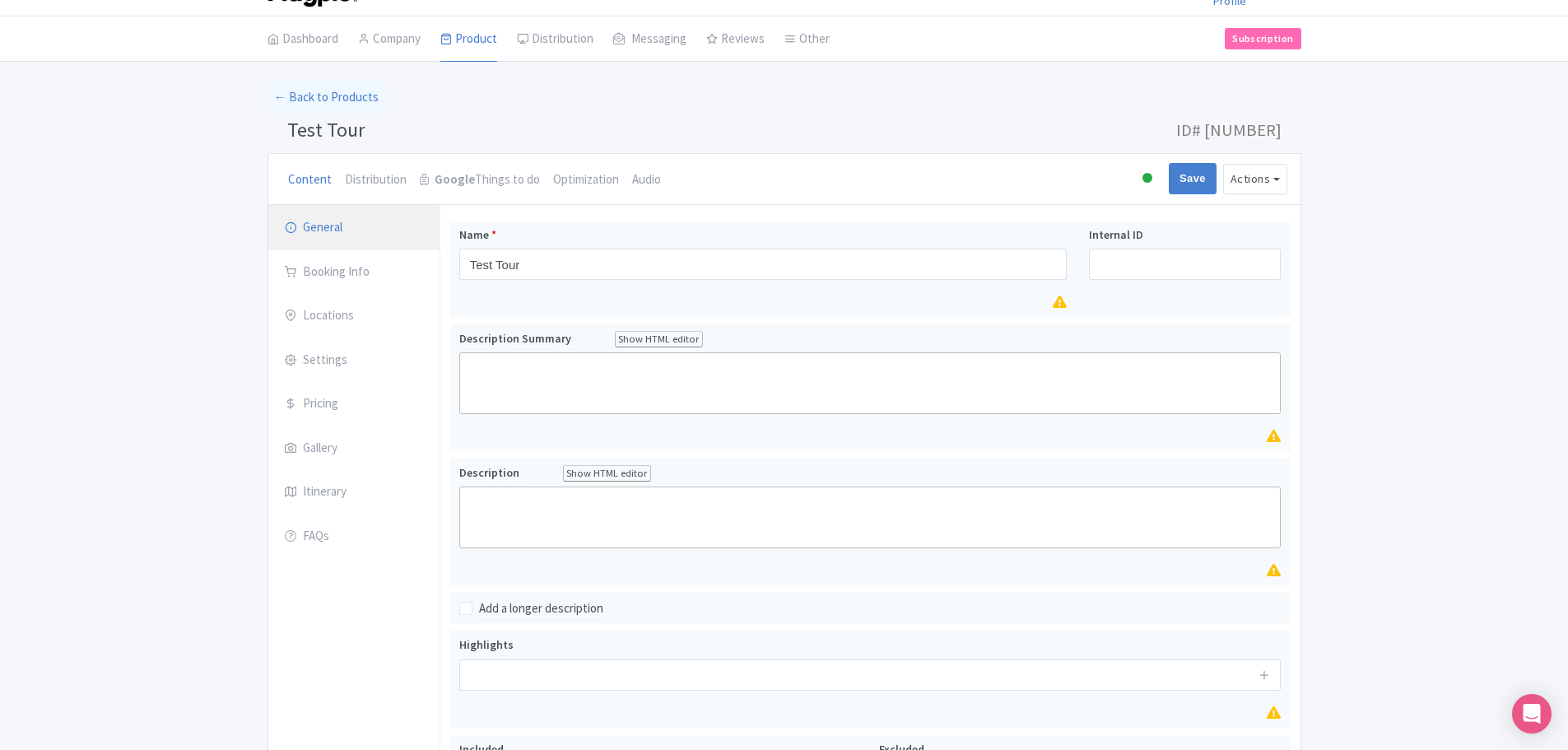 scroll, scrollTop: 13, scrollLeft: 0, axis: vertical 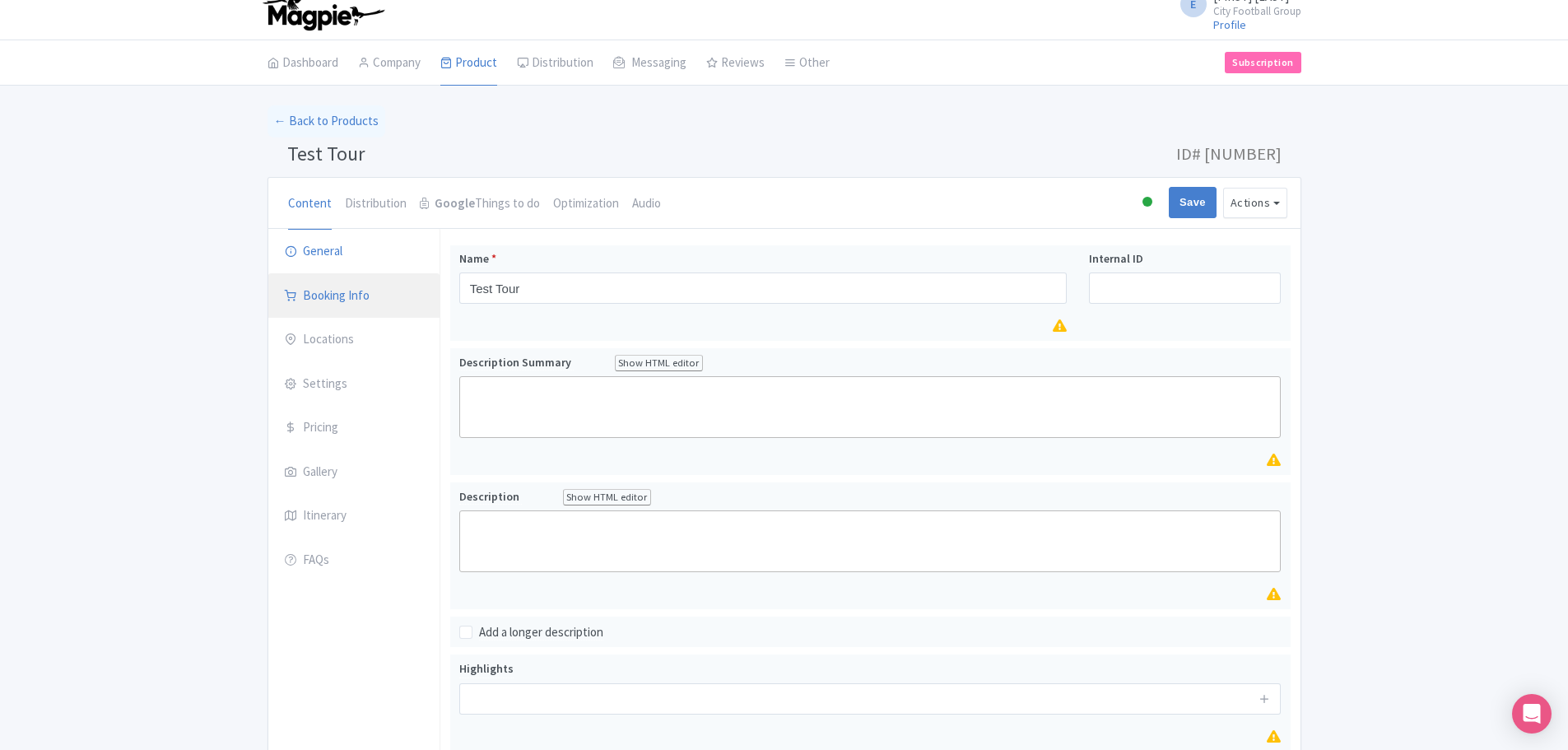 click on "Booking Info" at bounding box center (354, 296) 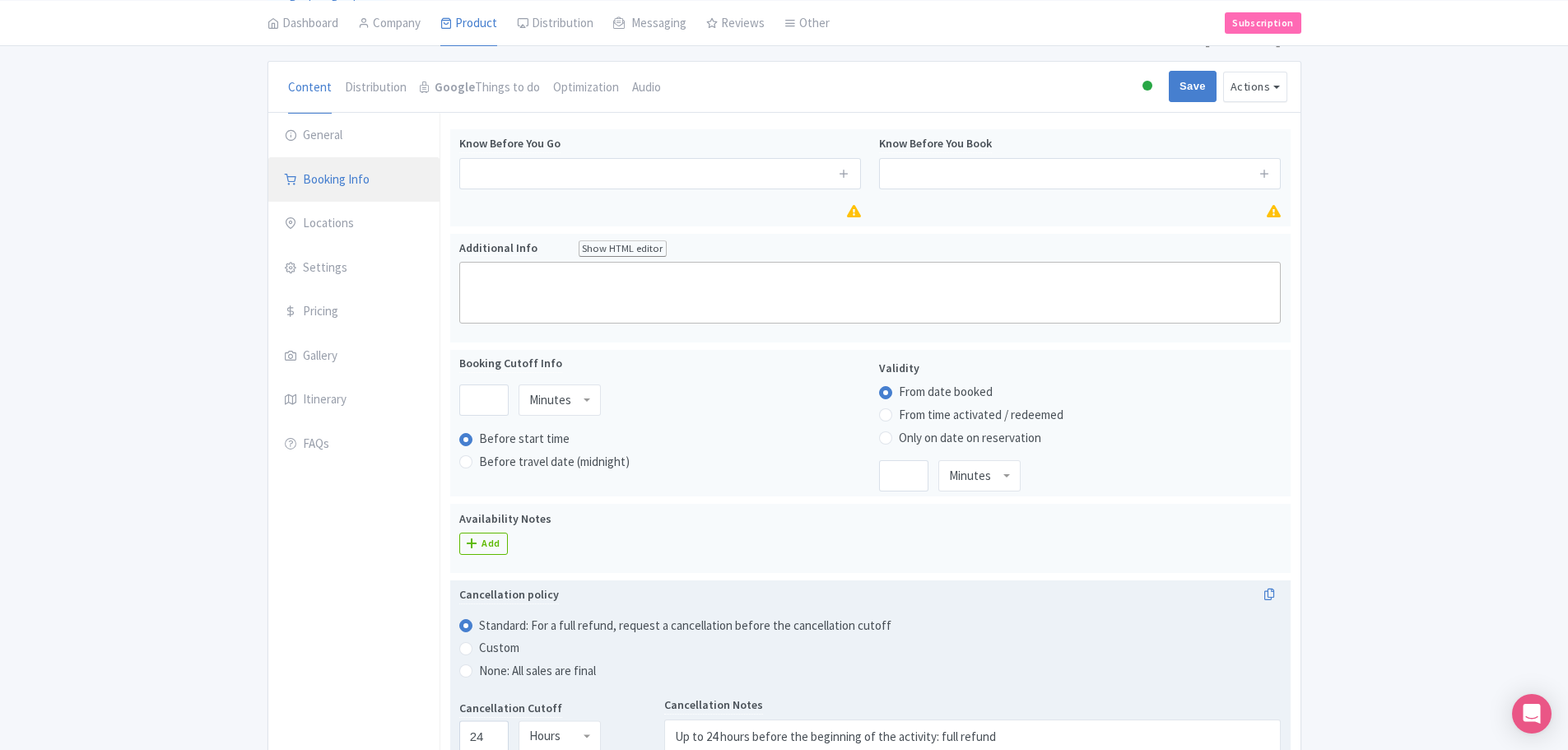 scroll, scrollTop: 13, scrollLeft: 0, axis: vertical 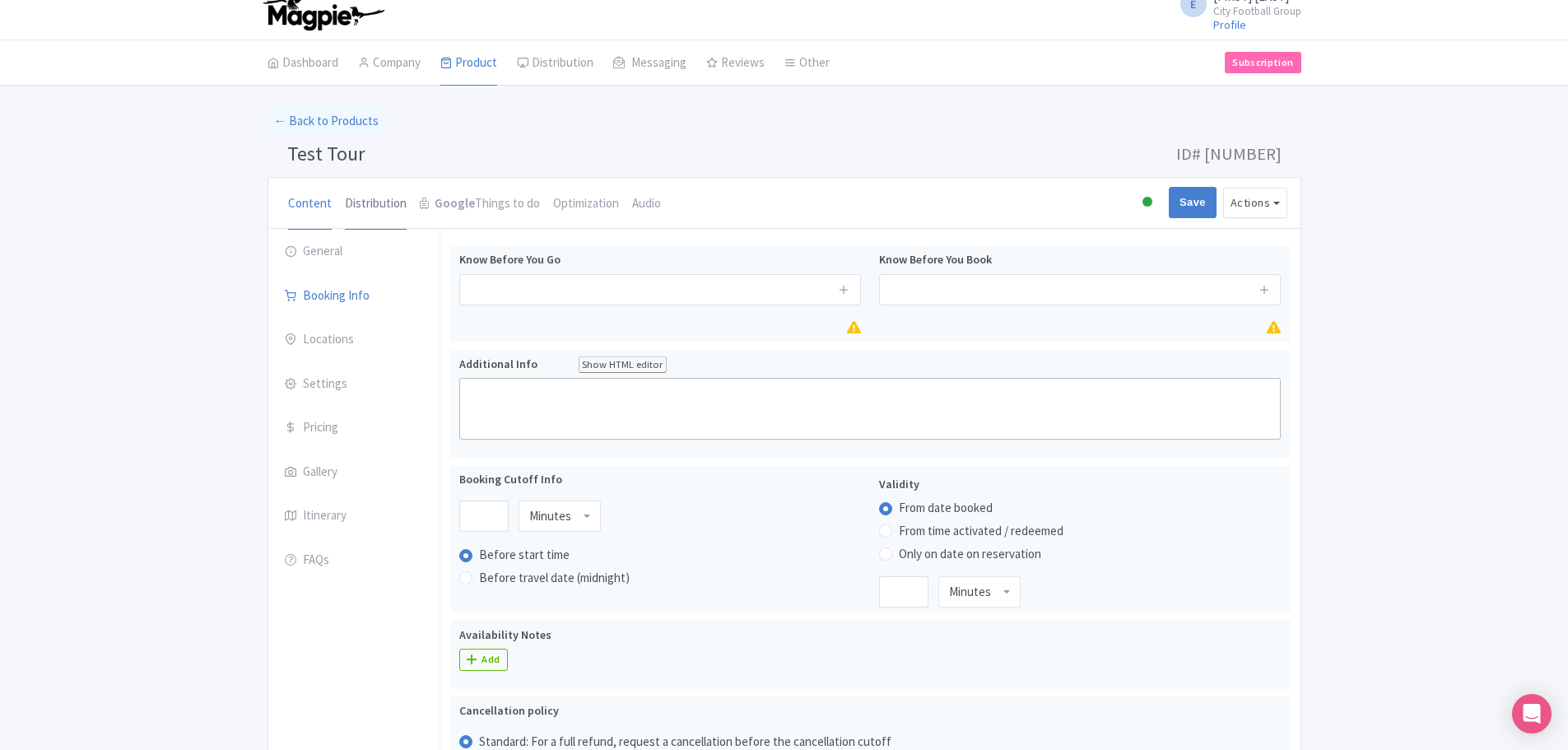 click on "Distribution" at bounding box center (375, 204) 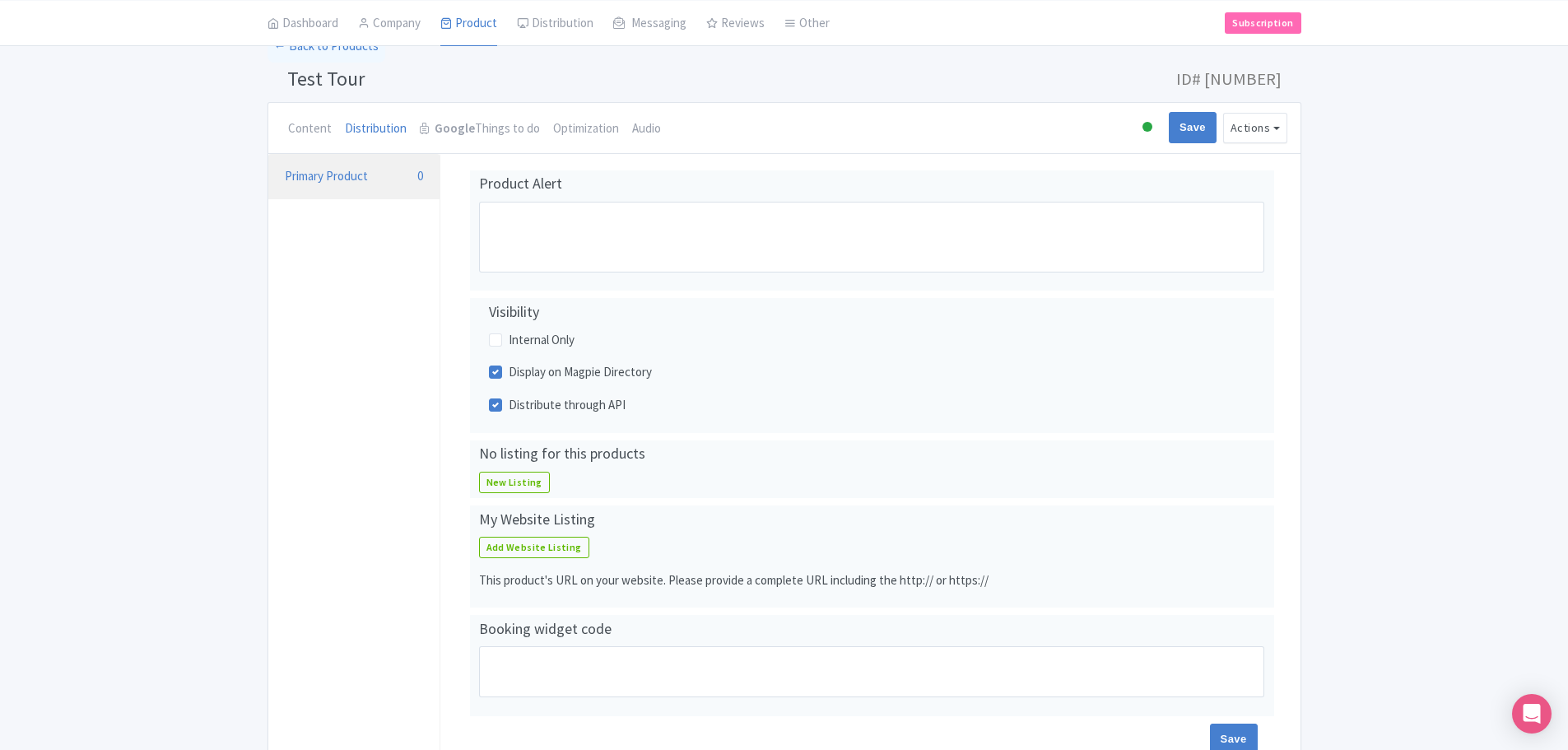 scroll, scrollTop: 0, scrollLeft: 0, axis: both 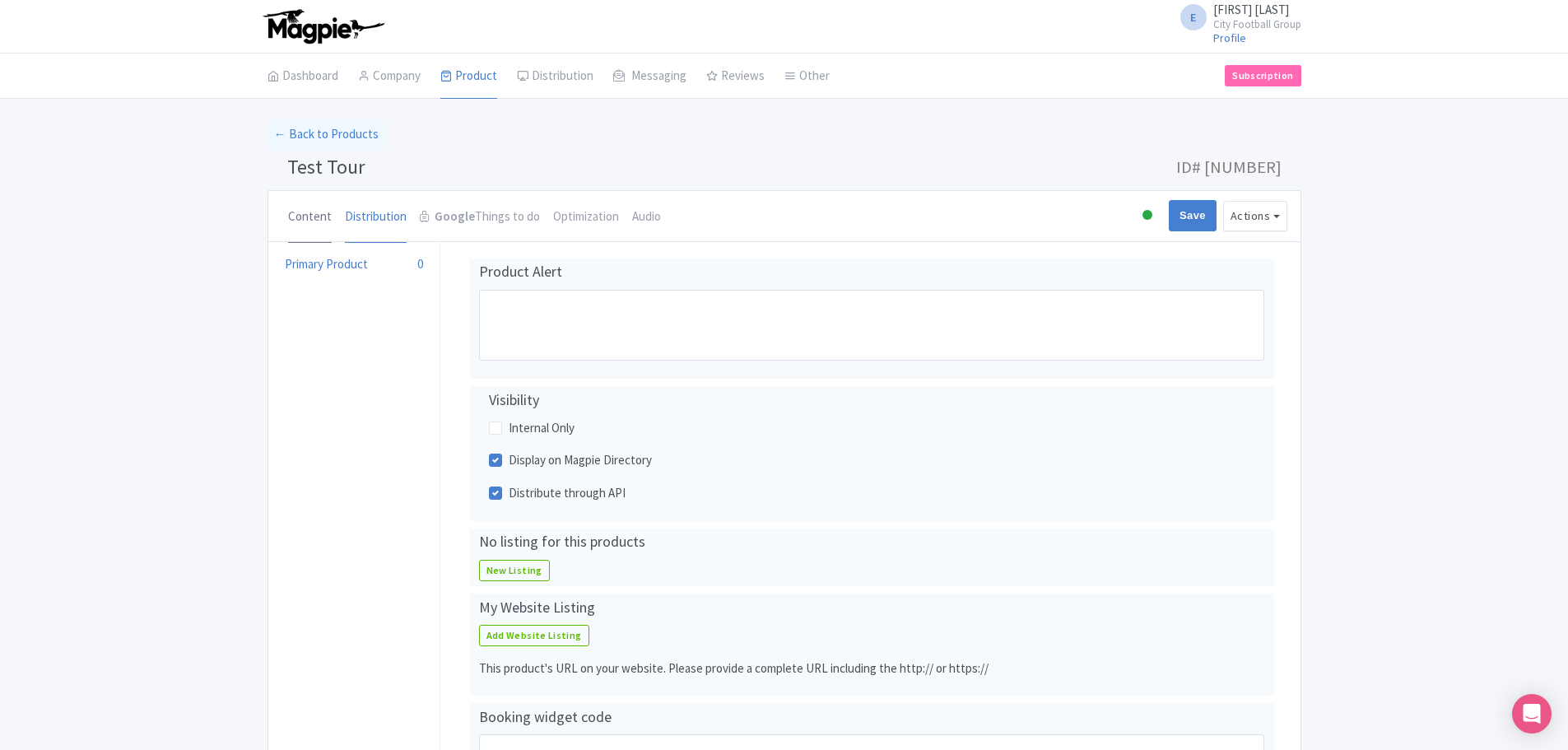 click on "Content" at bounding box center [309, 217] 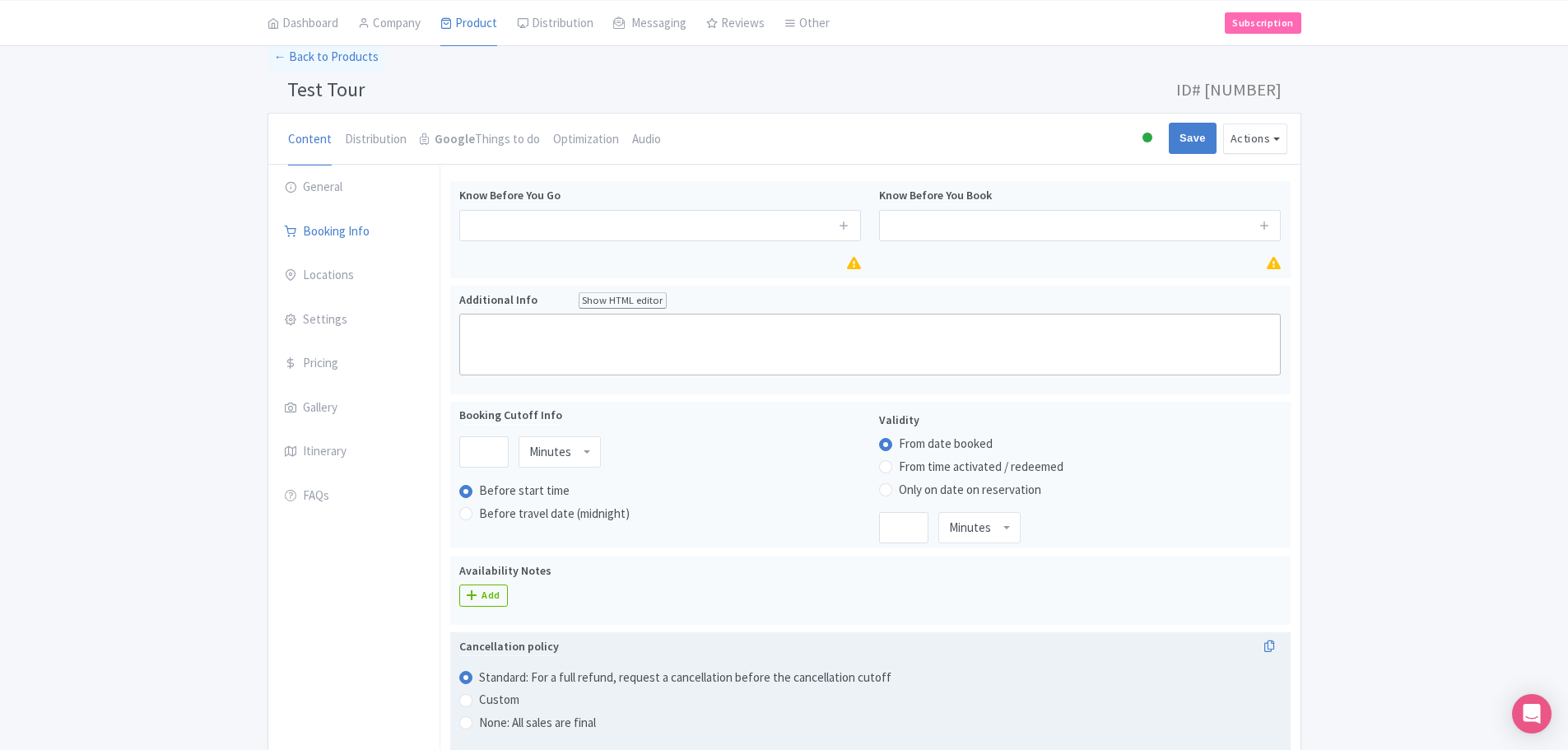 scroll, scrollTop: 0, scrollLeft: 0, axis: both 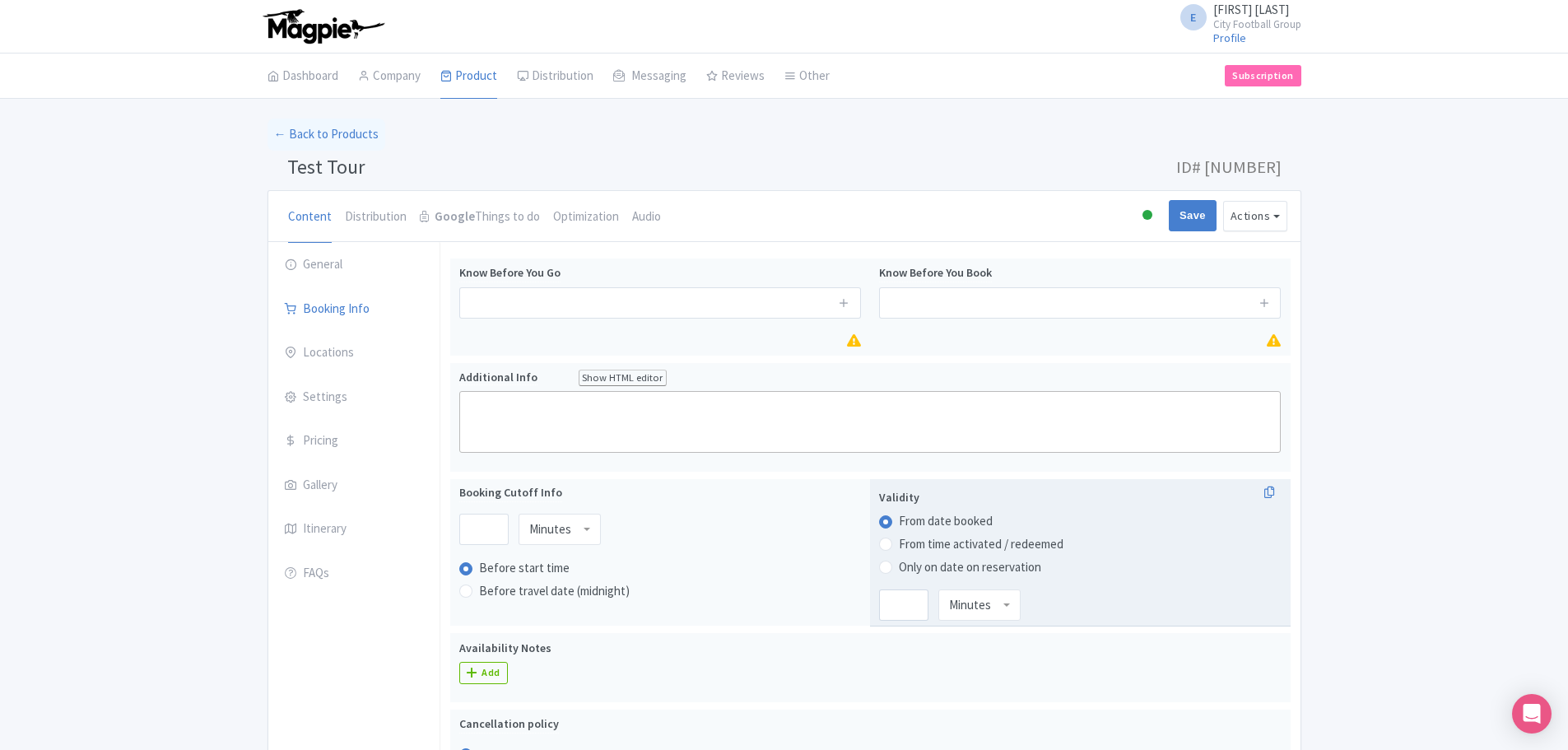 click on "Only on date on reservation" at bounding box center [970, 567] 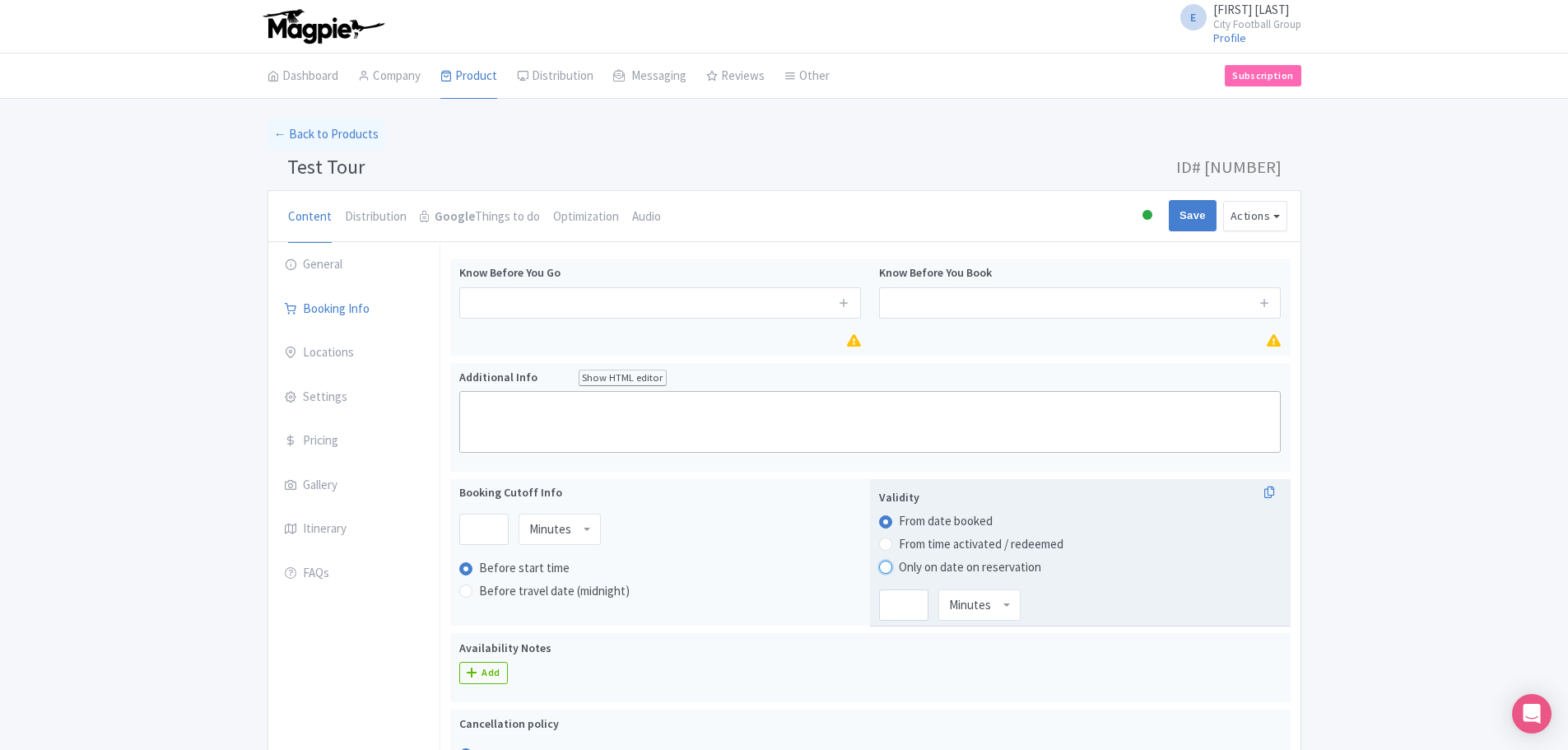 click on "Only on date on reservation" at bounding box center (907, 565) 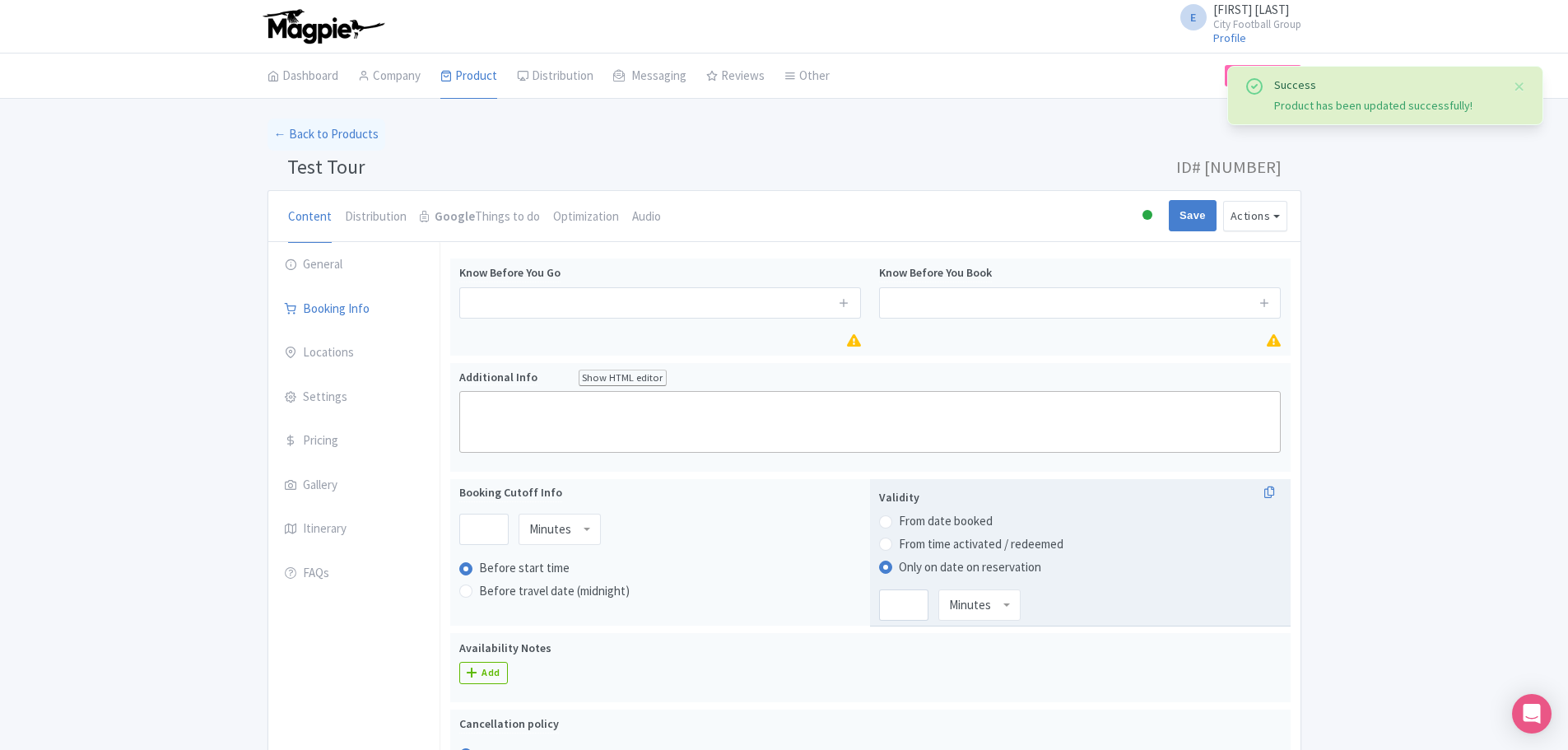 click on "From date booked" at bounding box center (946, 521) 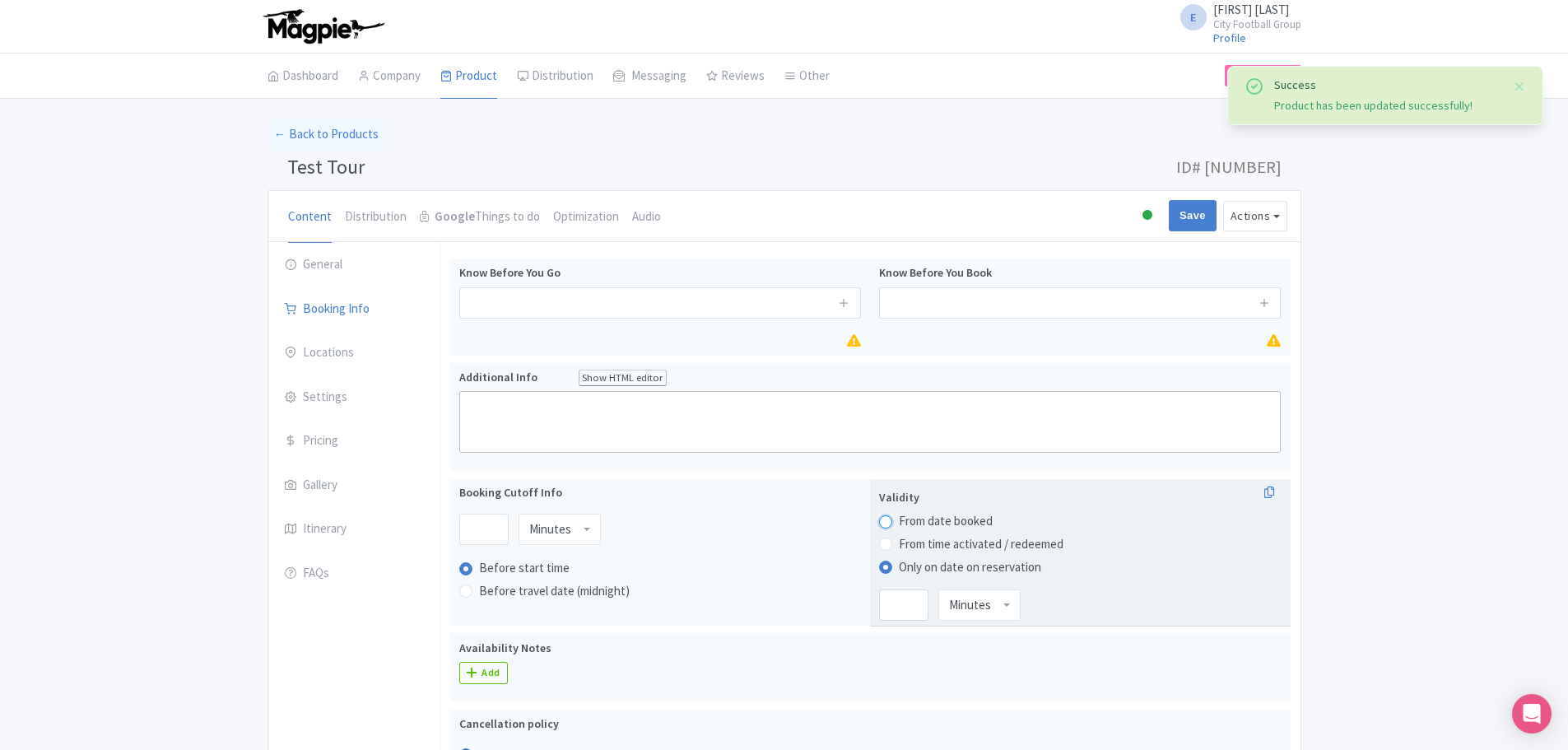 click on "From date booked" at bounding box center (907, 519) 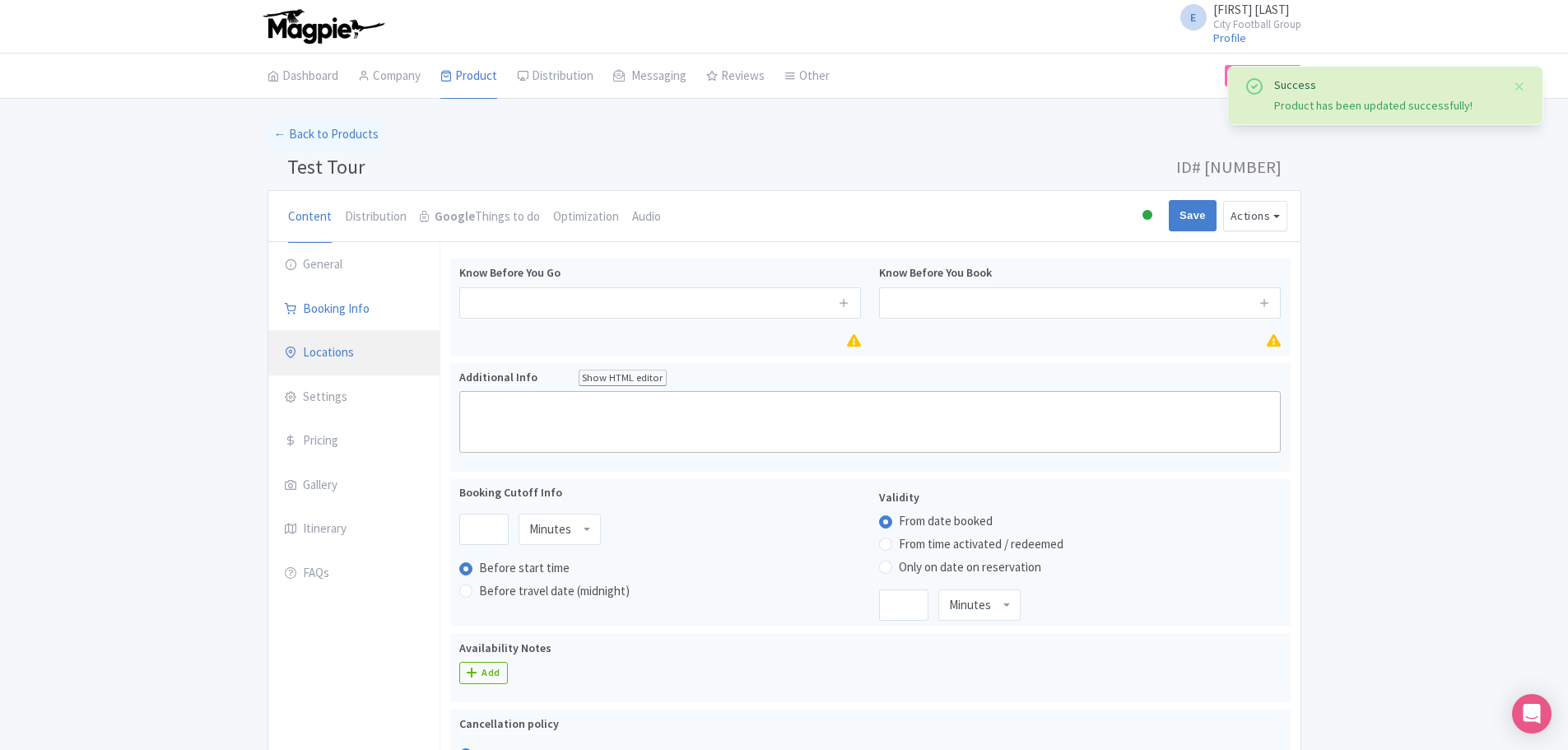 click on "Locations" at bounding box center [354, 353] 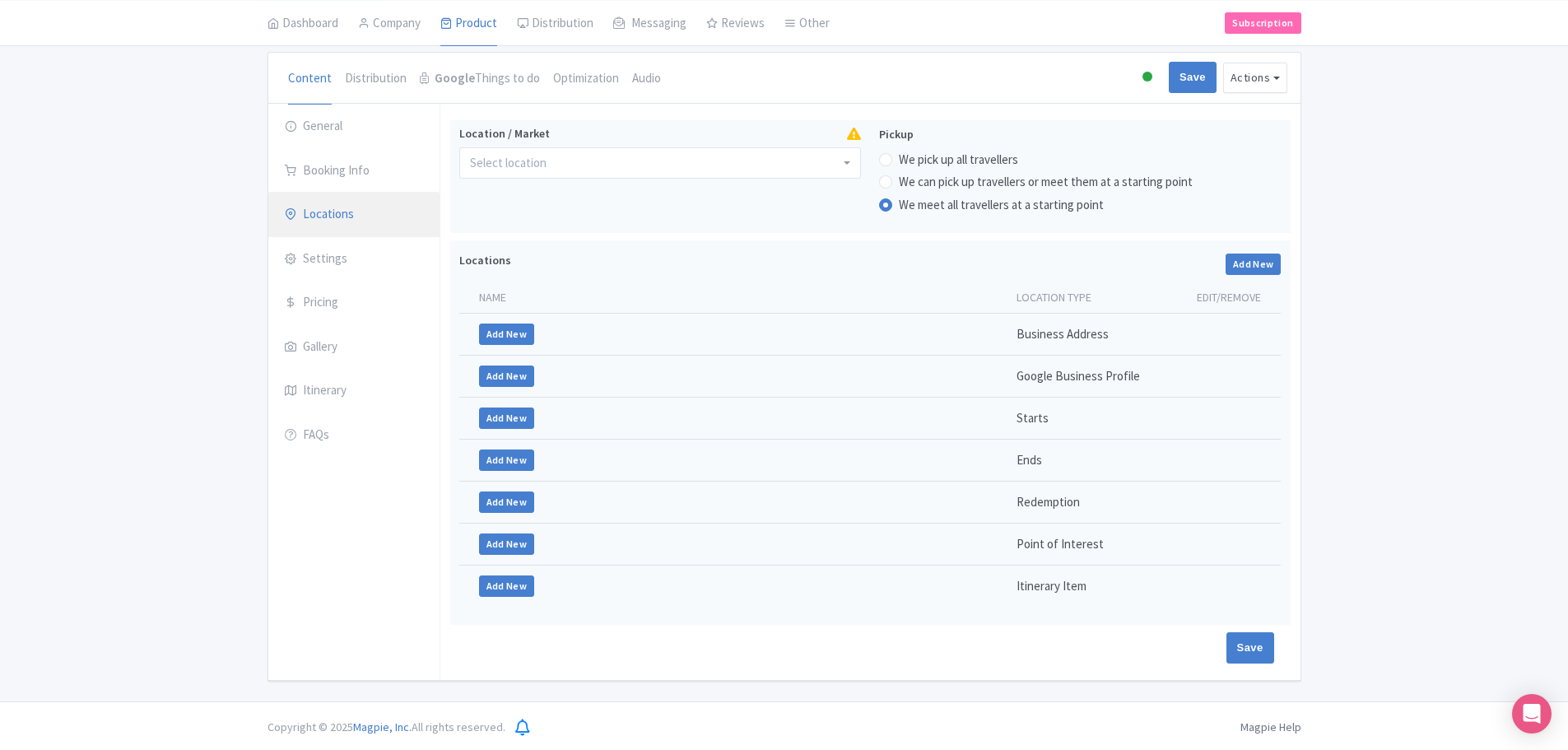 scroll, scrollTop: 141, scrollLeft: 0, axis: vertical 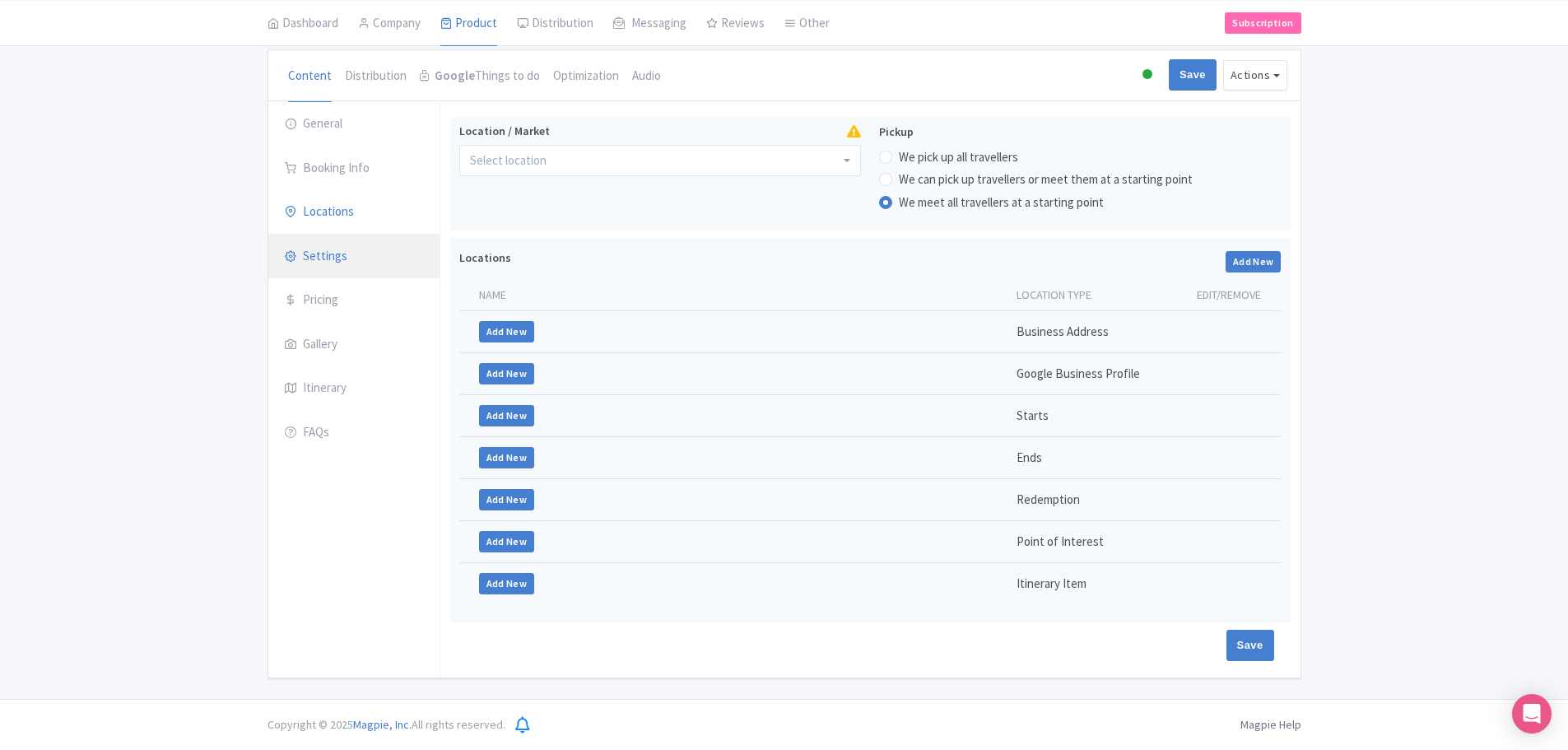 click on "Settings" at bounding box center [354, 257] 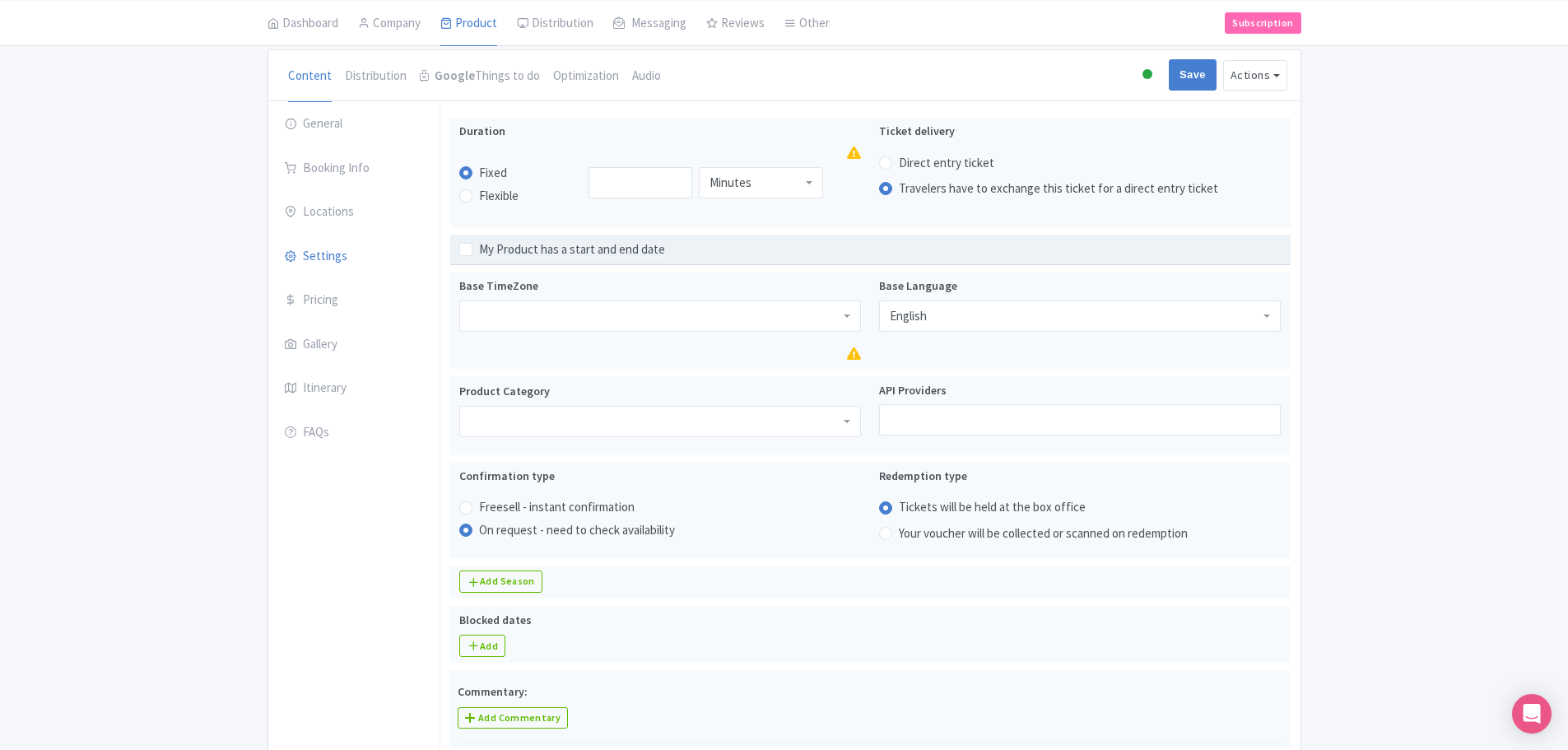 click on "My Product has a start and end date" at bounding box center [572, 249] 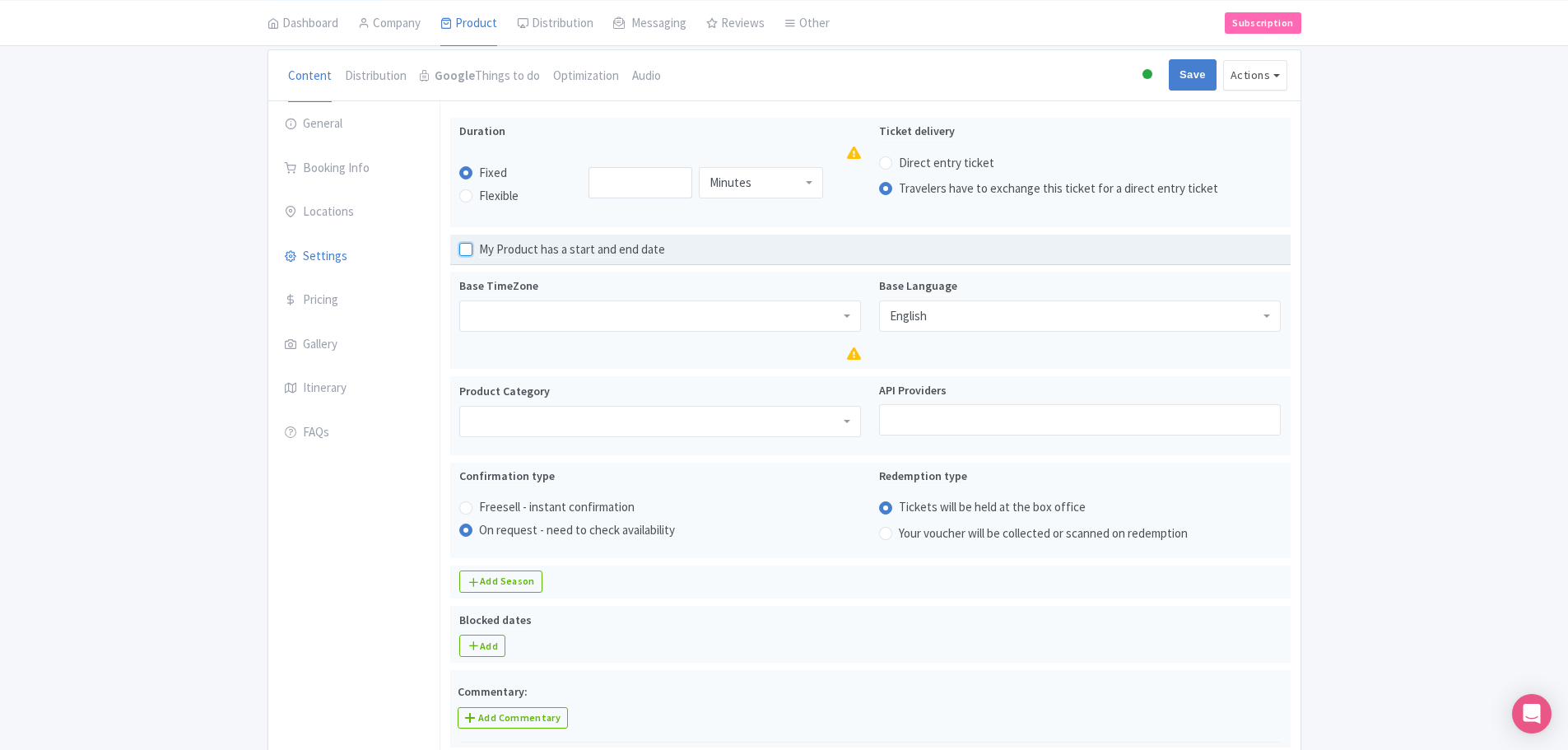 click on "My Product has a start and end date" at bounding box center [484, 245] 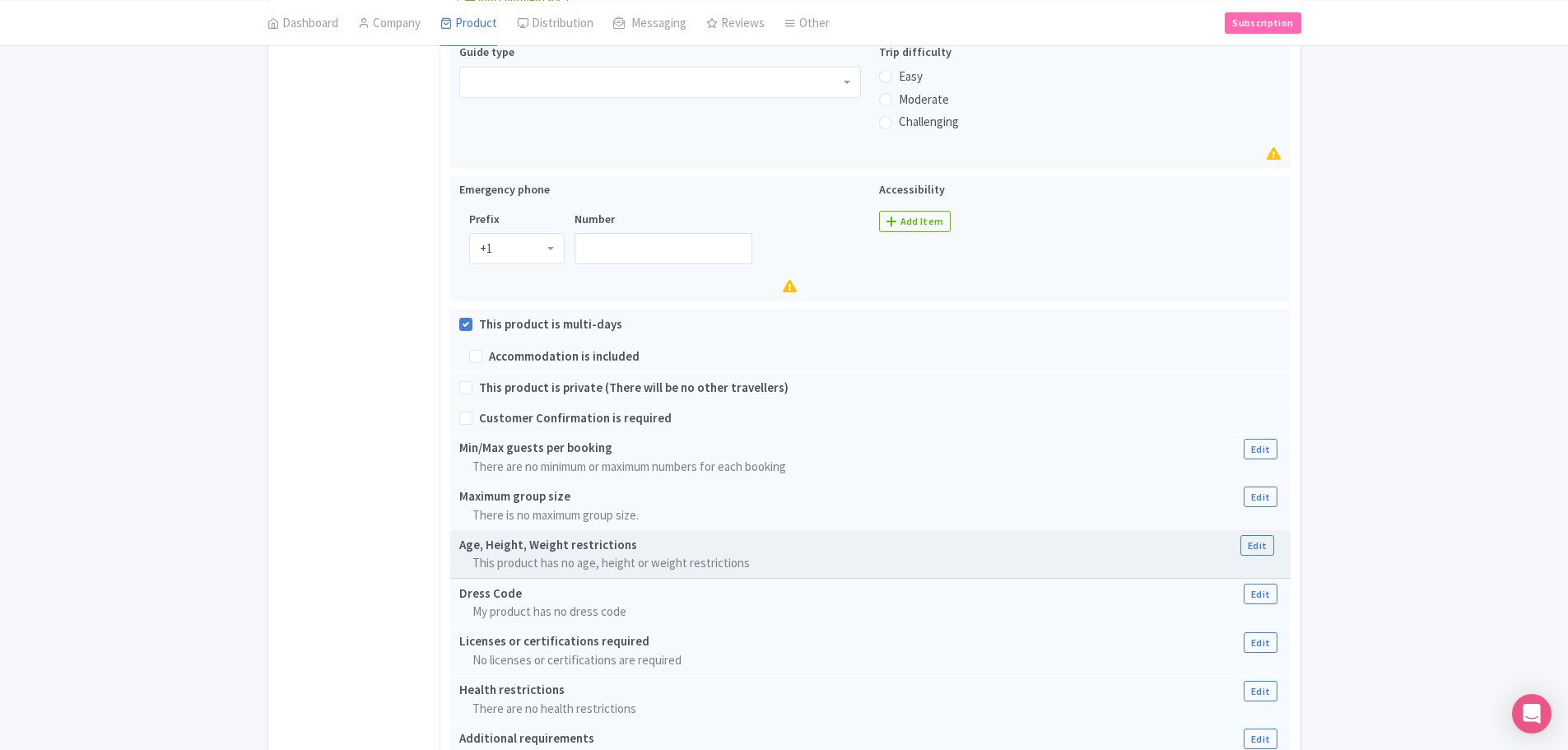 scroll, scrollTop: 1153, scrollLeft: 0, axis: vertical 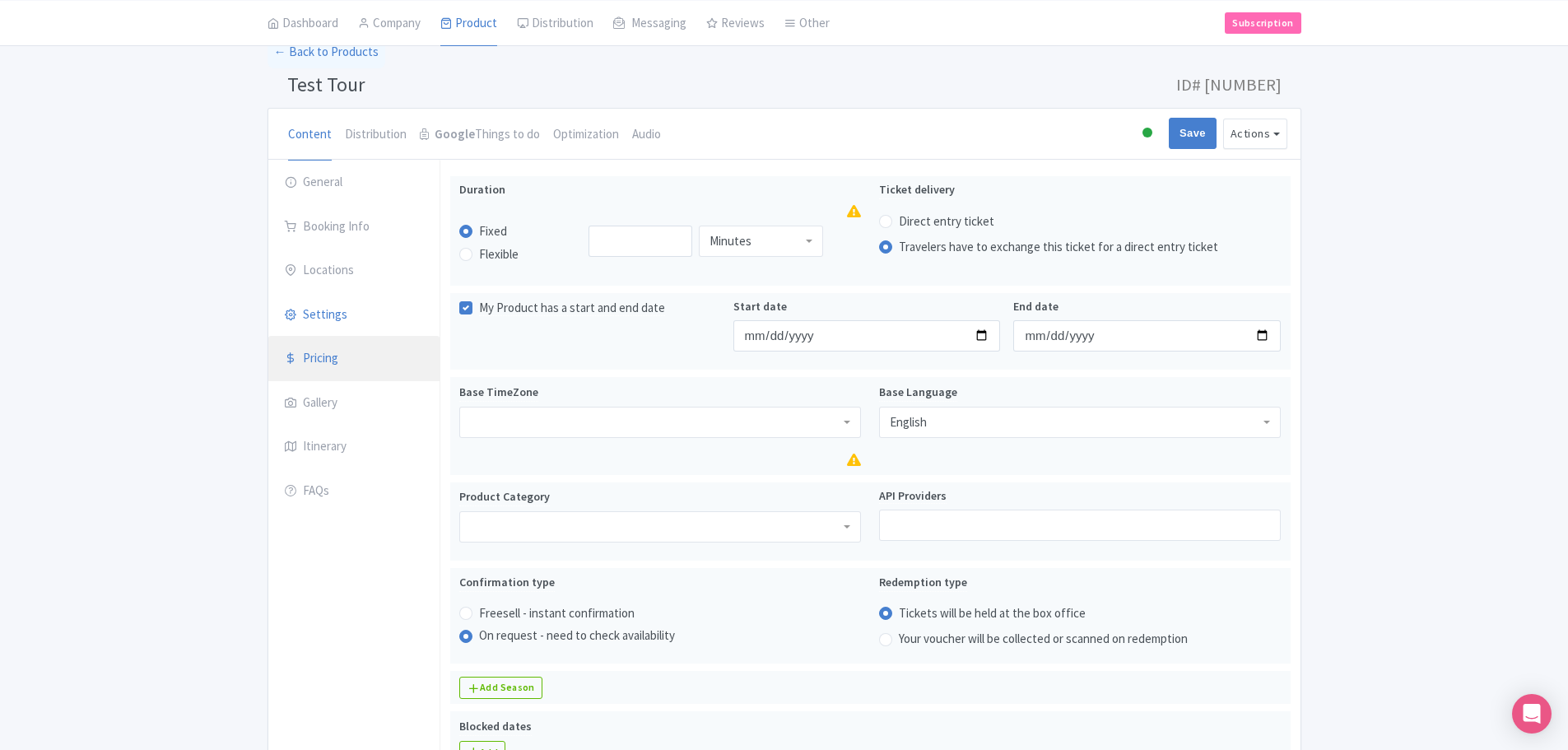 click on "Pricing" at bounding box center [354, 359] 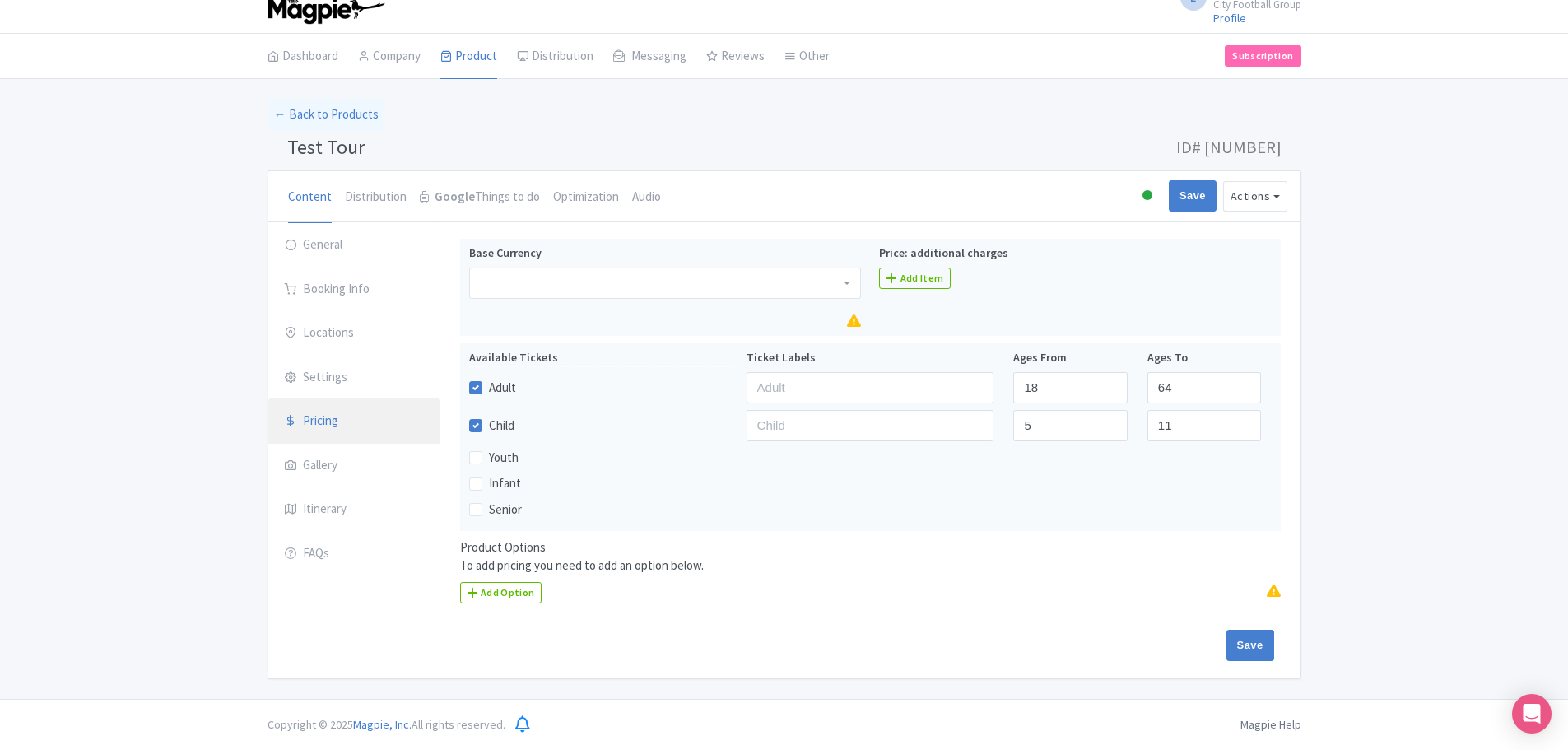 scroll, scrollTop: 20, scrollLeft: 0, axis: vertical 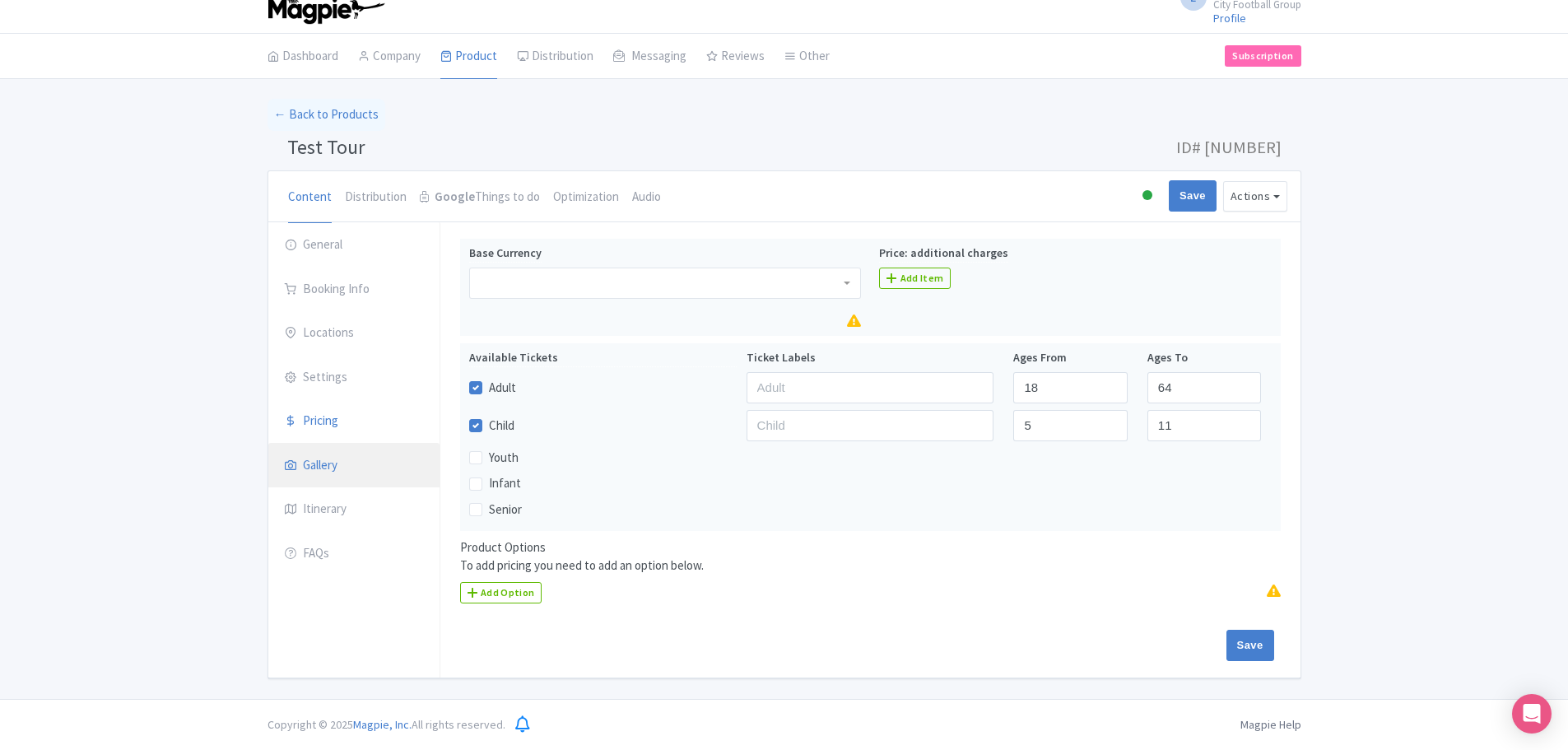 click on "Gallery" at bounding box center [354, 466] 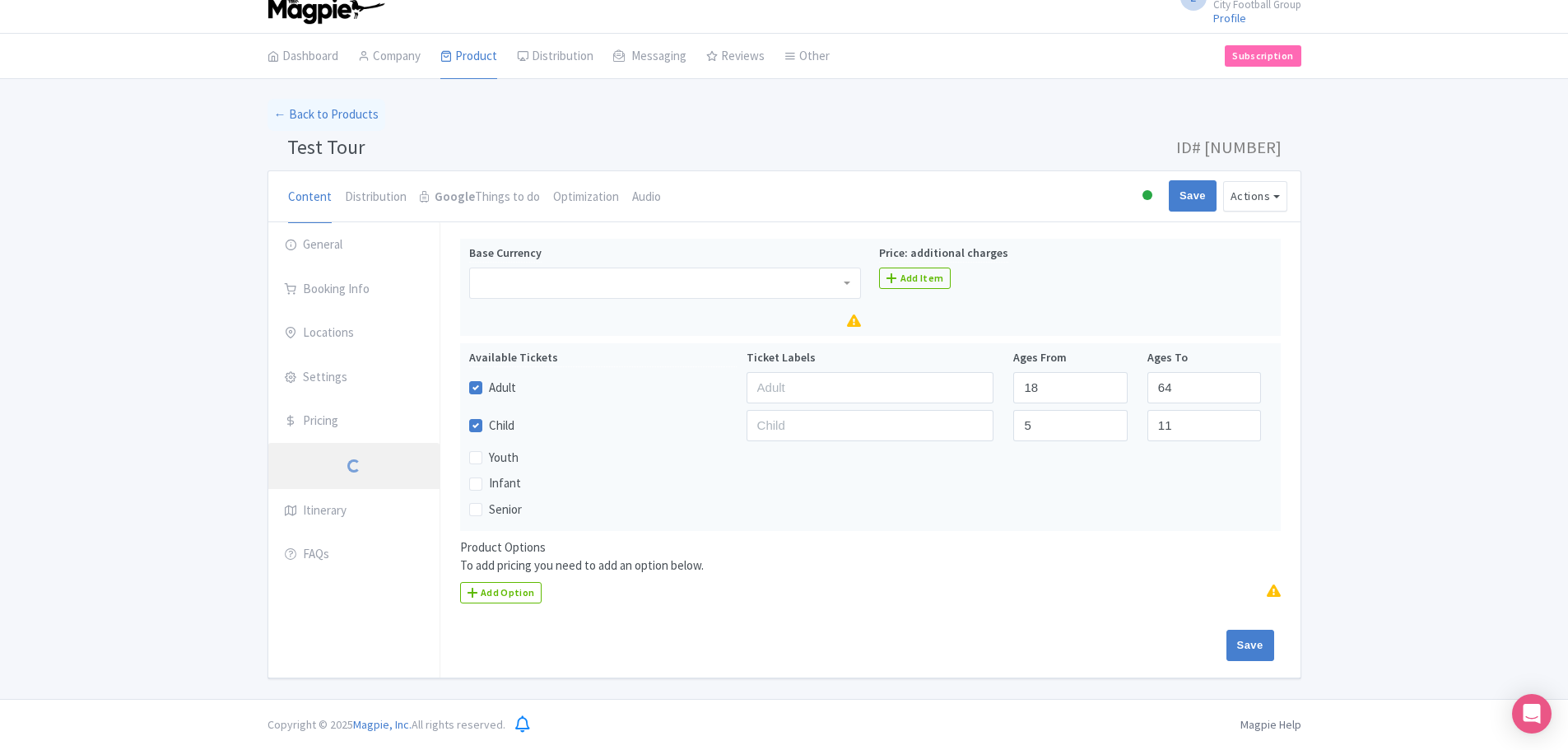 scroll, scrollTop: 0, scrollLeft: 0, axis: both 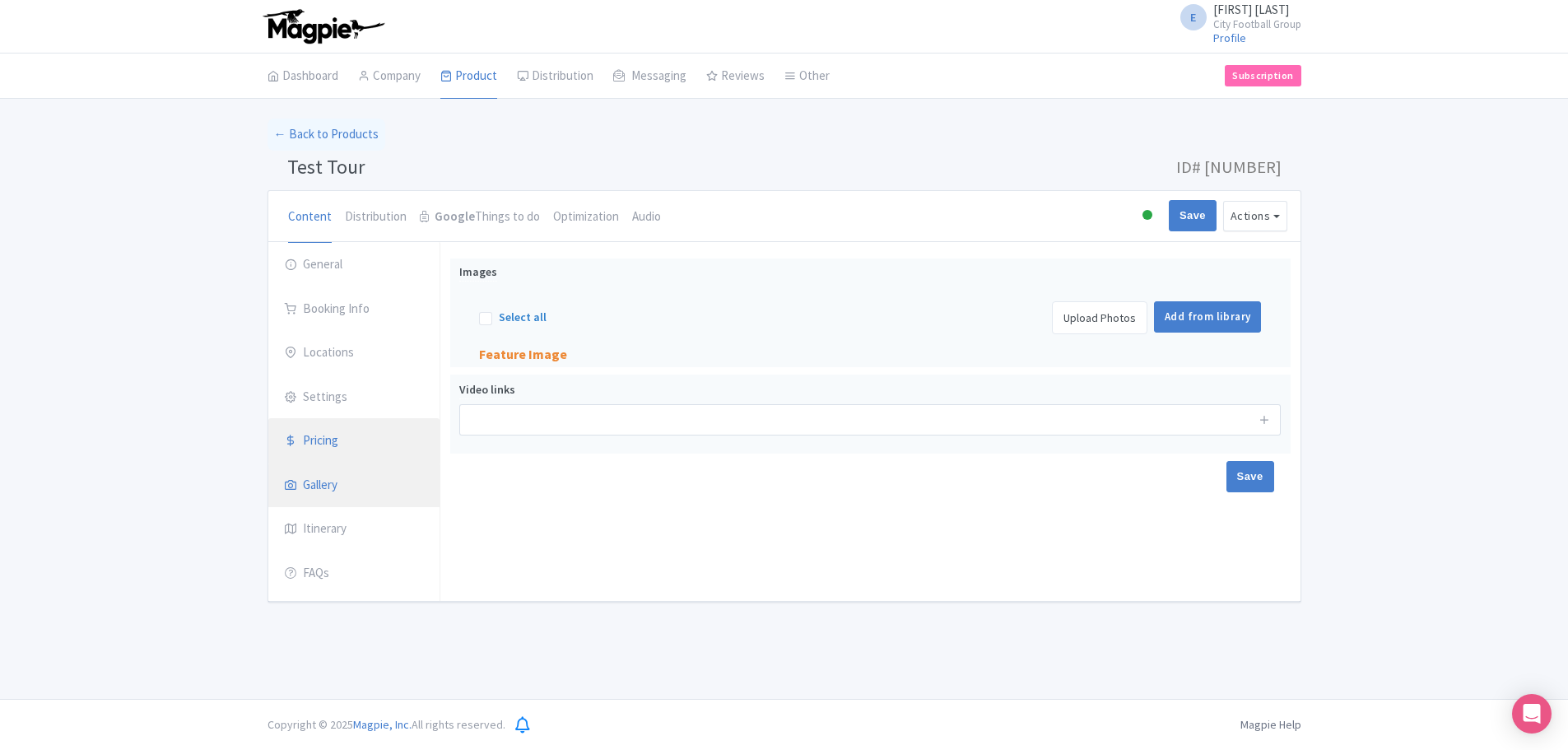 click on "Pricing" at bounding box center [354, 441] 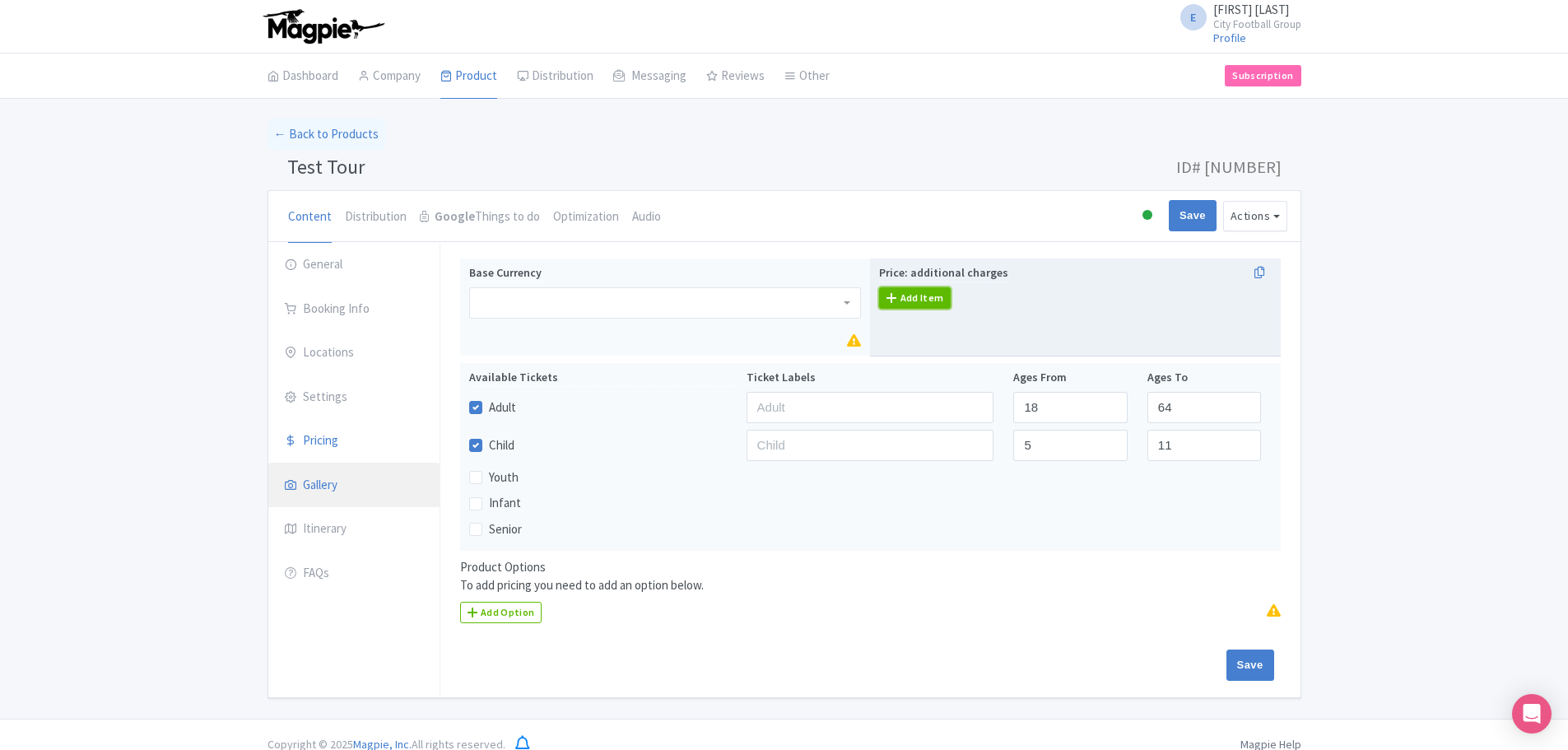 click on "Add Item" at bounding box center (914, 298) 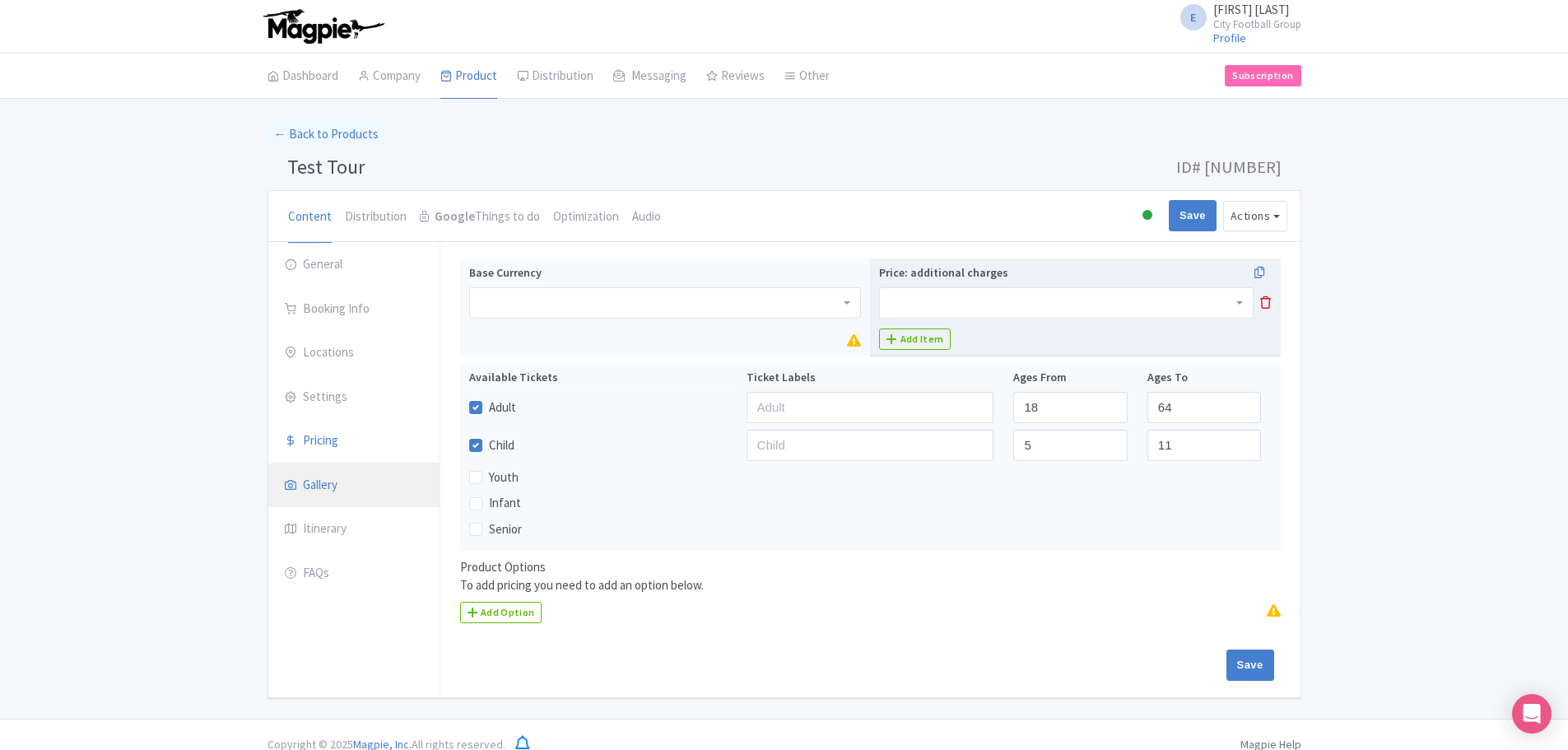 click at bounding box center [1265, 302] 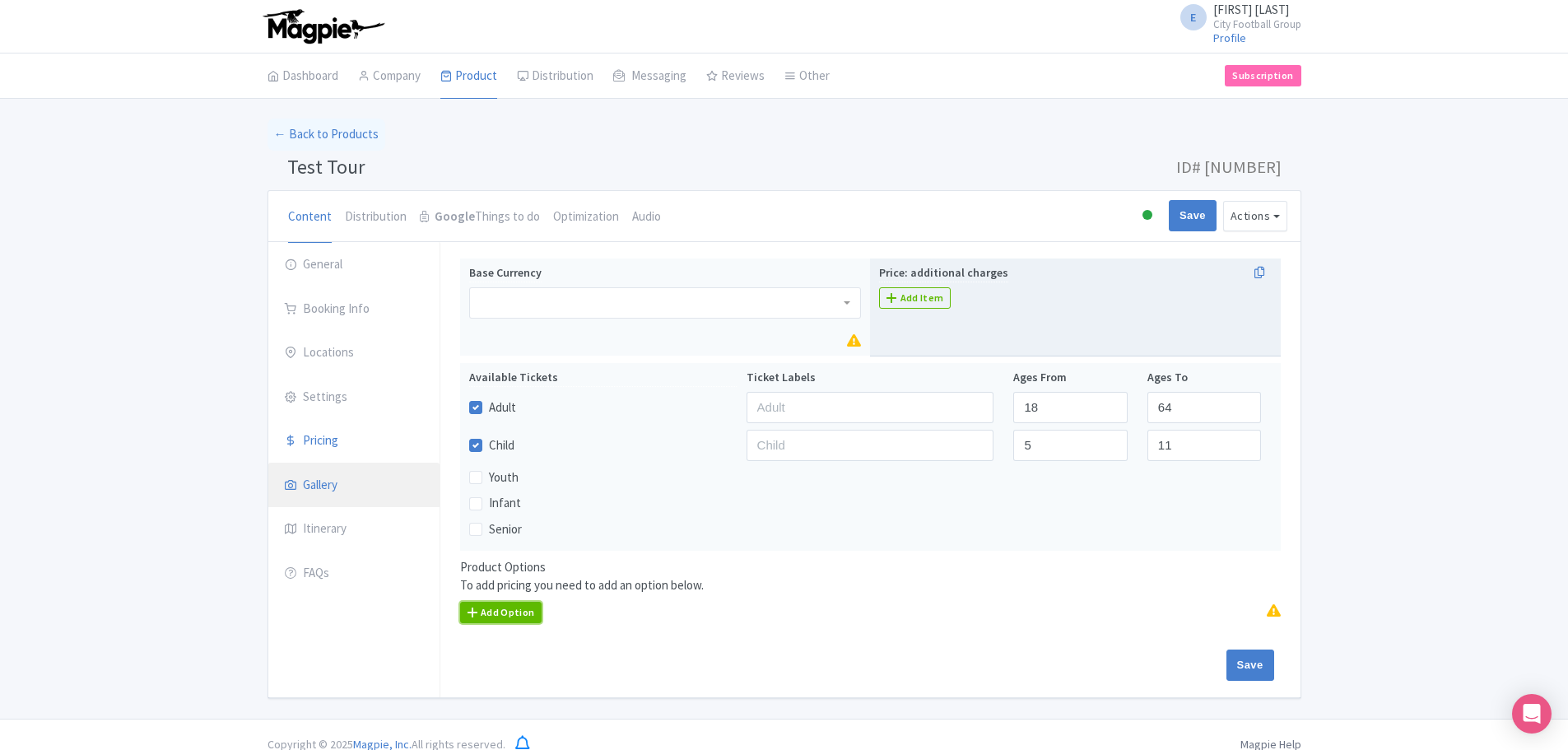 click on "Add Option" at bounding box center (501, 613) 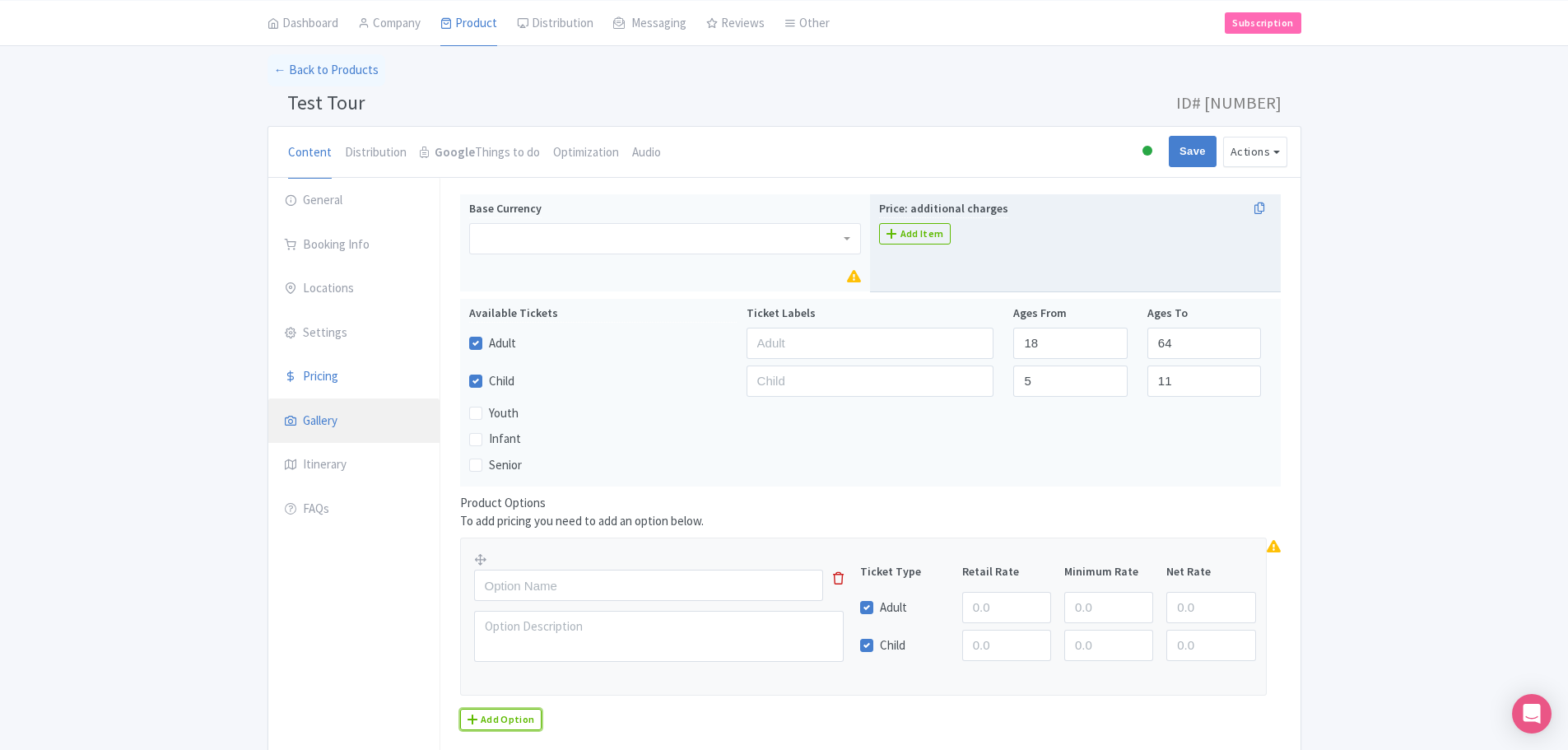 scroll, scrollTop: 165, scrollLeft: 0, axis: vertical 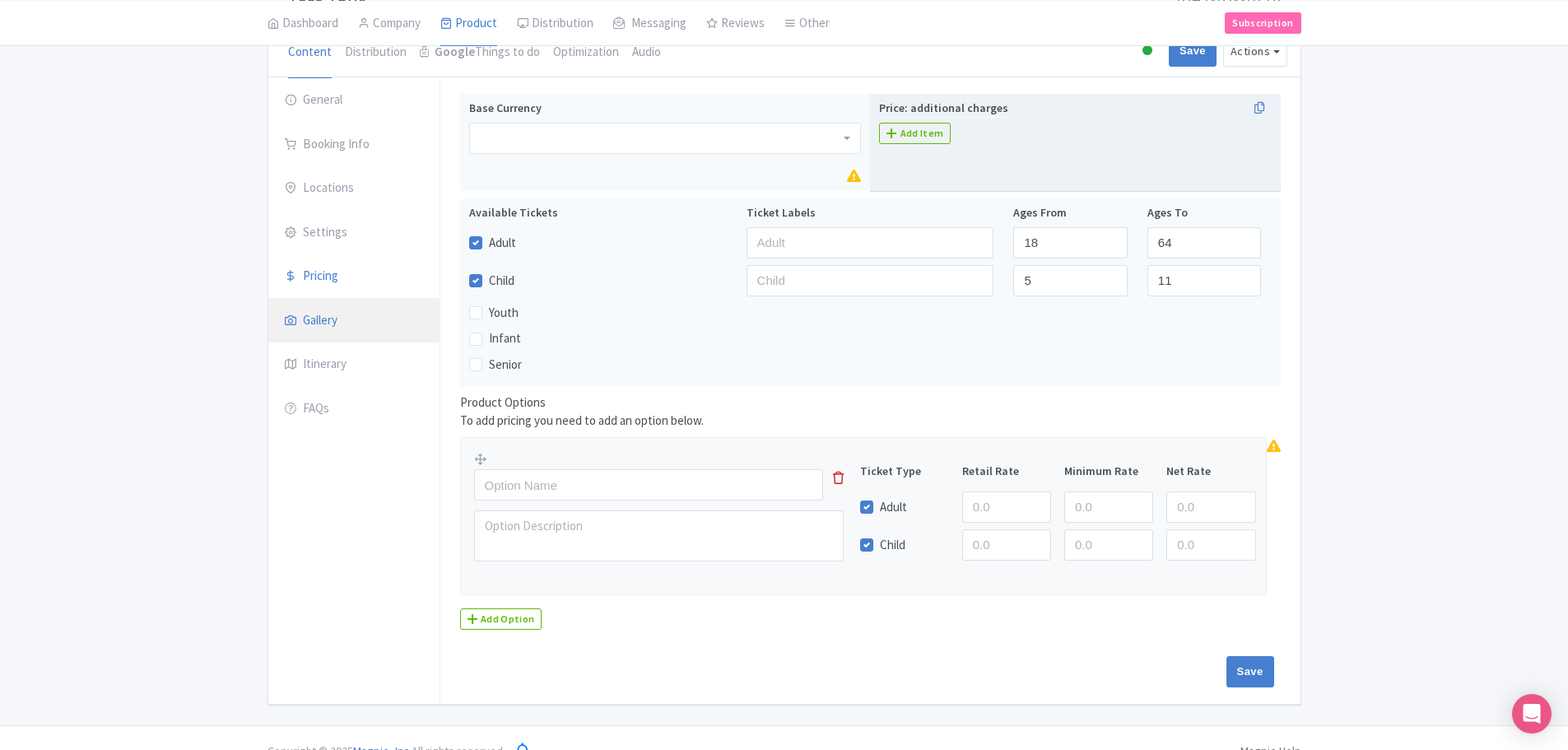 click at bounding box center (838, 477) 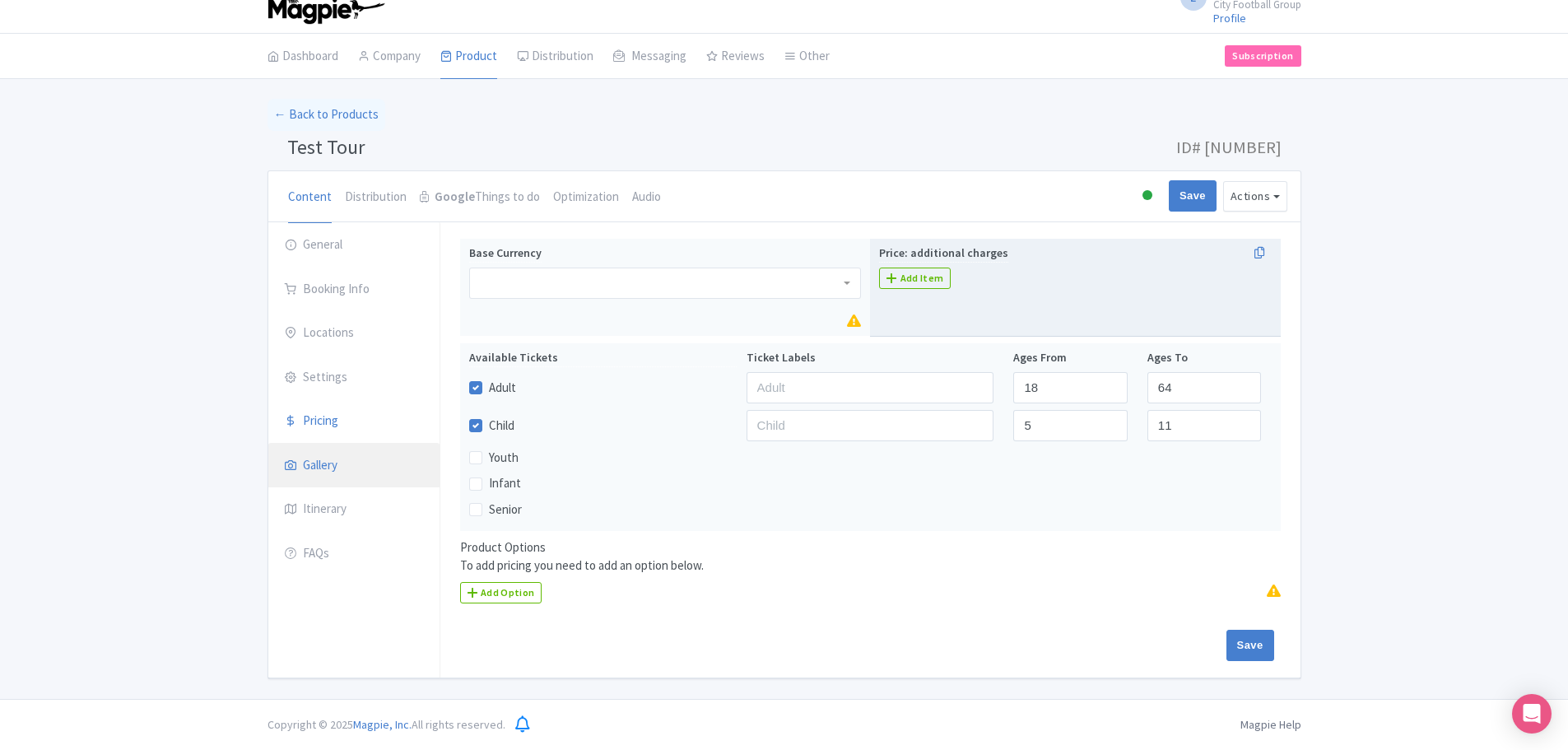 scroll, scrollTop: 20, scrollLeft: 0, axis: vertical 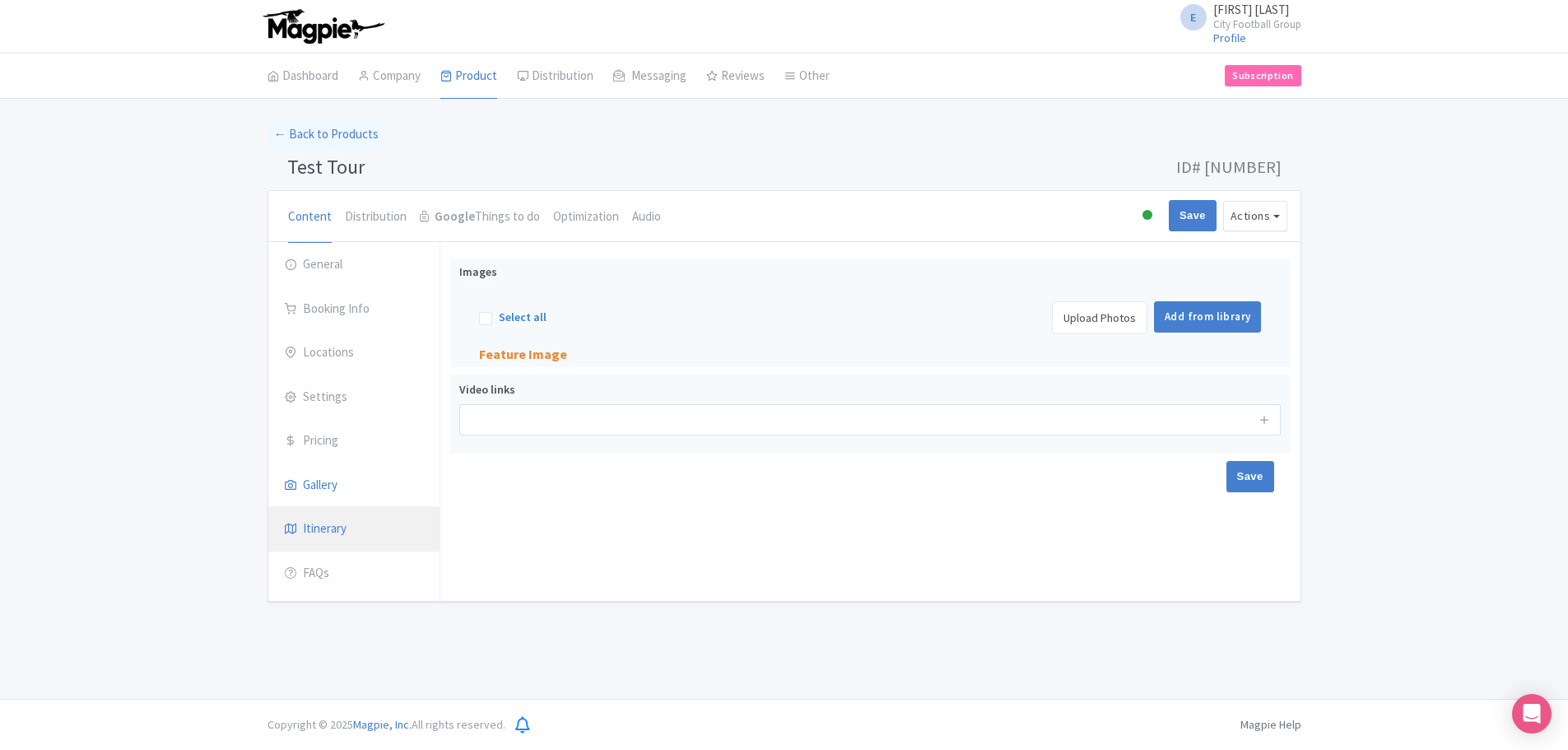 click on "Itinerary" at bounding box center (354, 529) 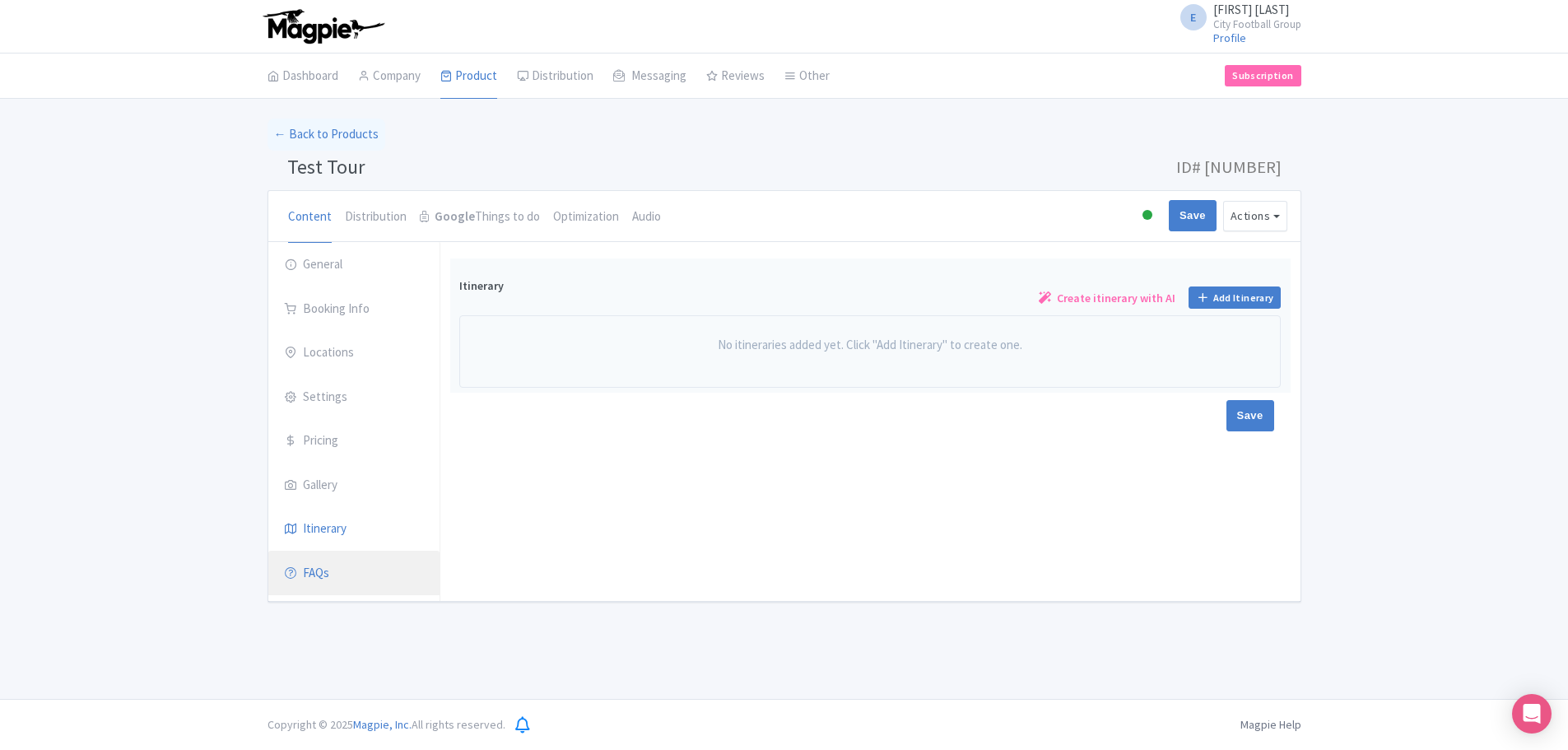 click on "FAQs" at bounding box center [354, 574] 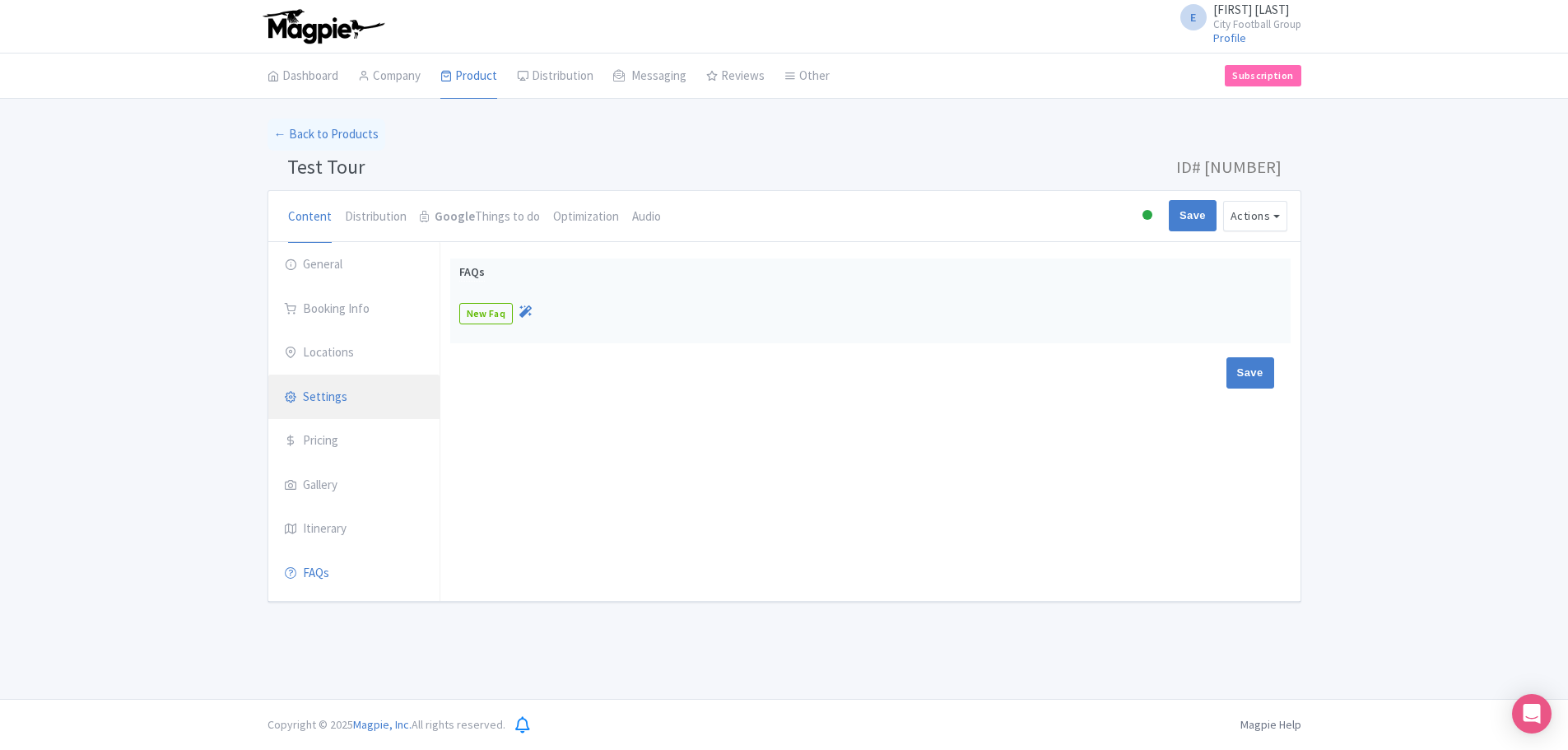 click on "Settings" at bounding box center (354, 398) 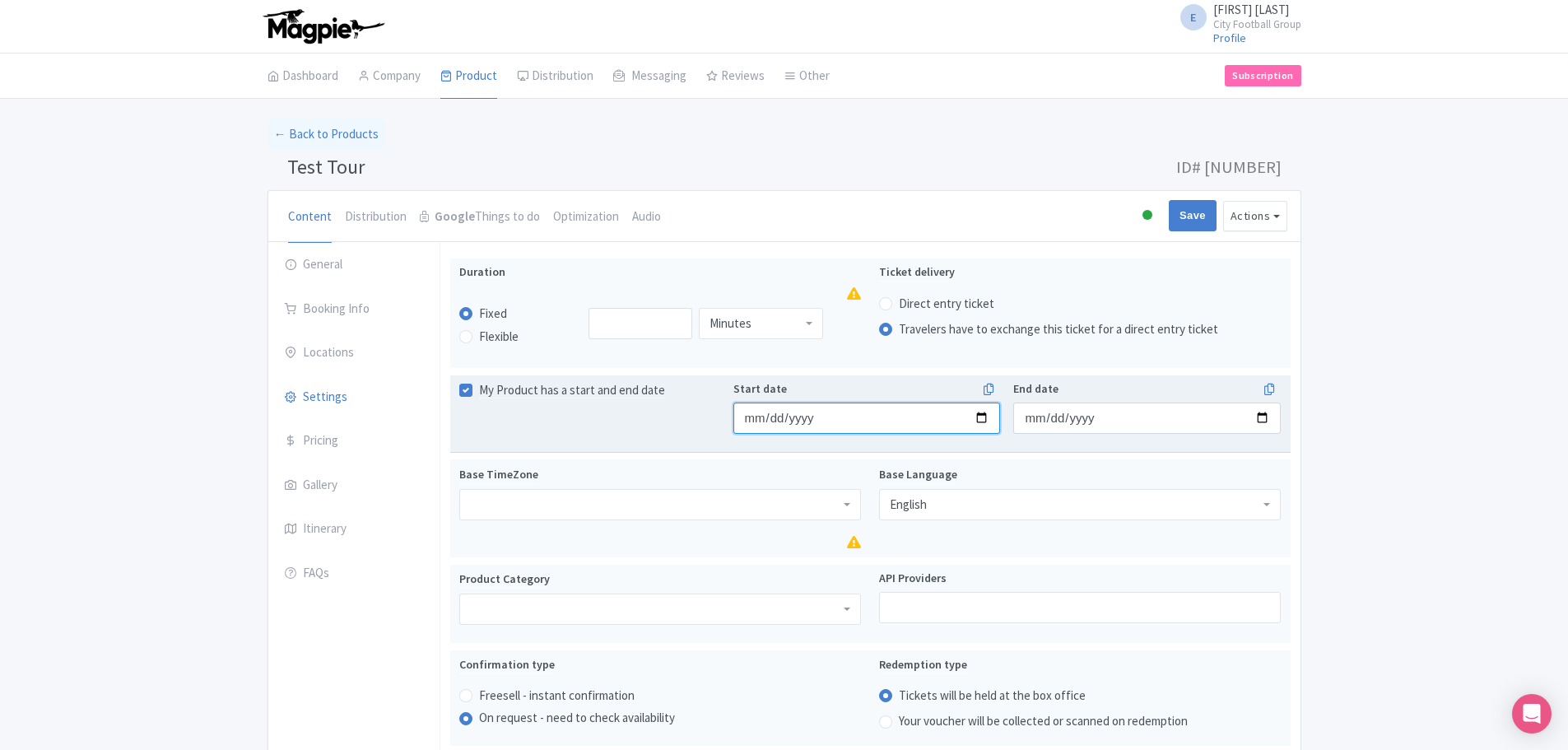click on "Start date" at bounding box center [867, 418] 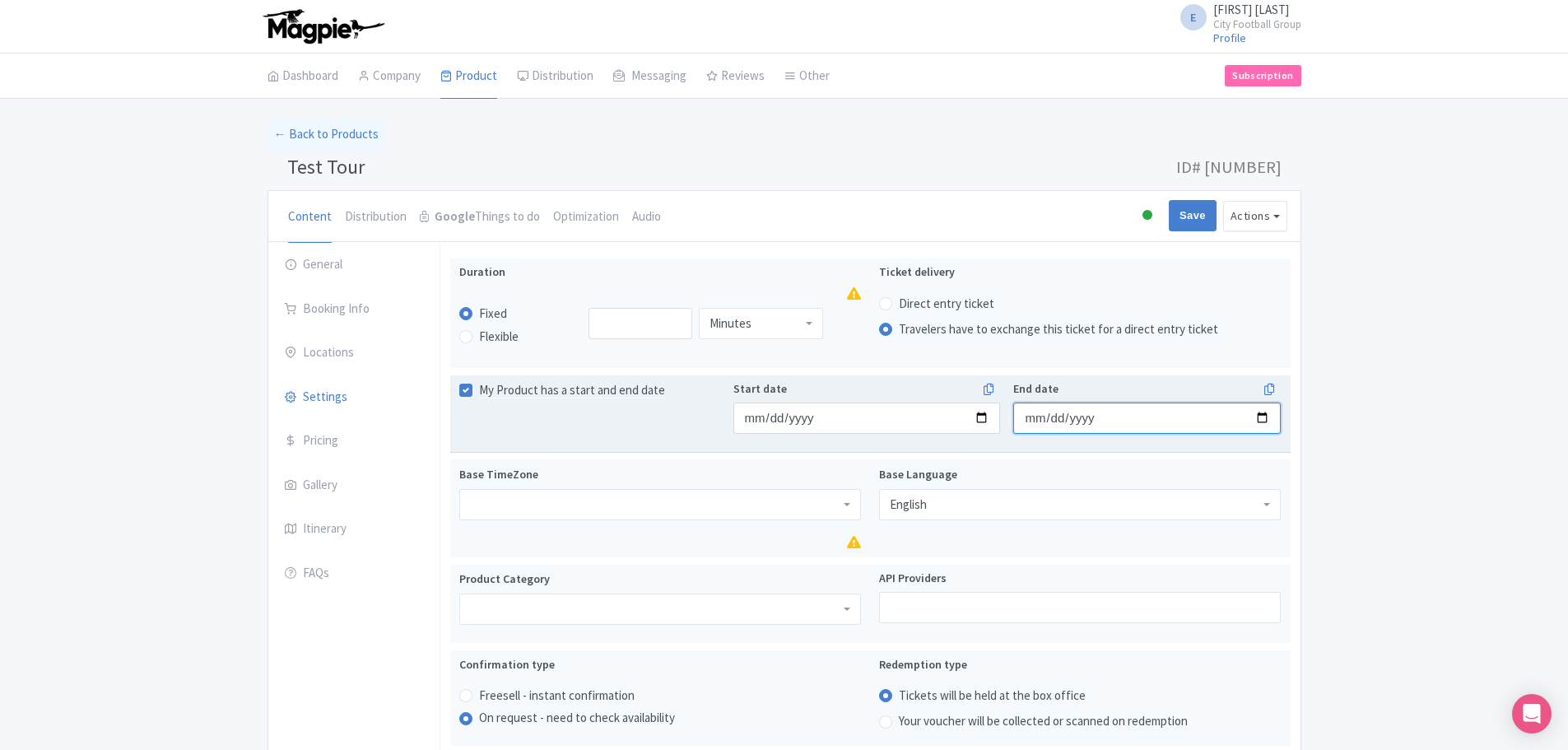 click on "End date" at bounding box center (1147, 418) 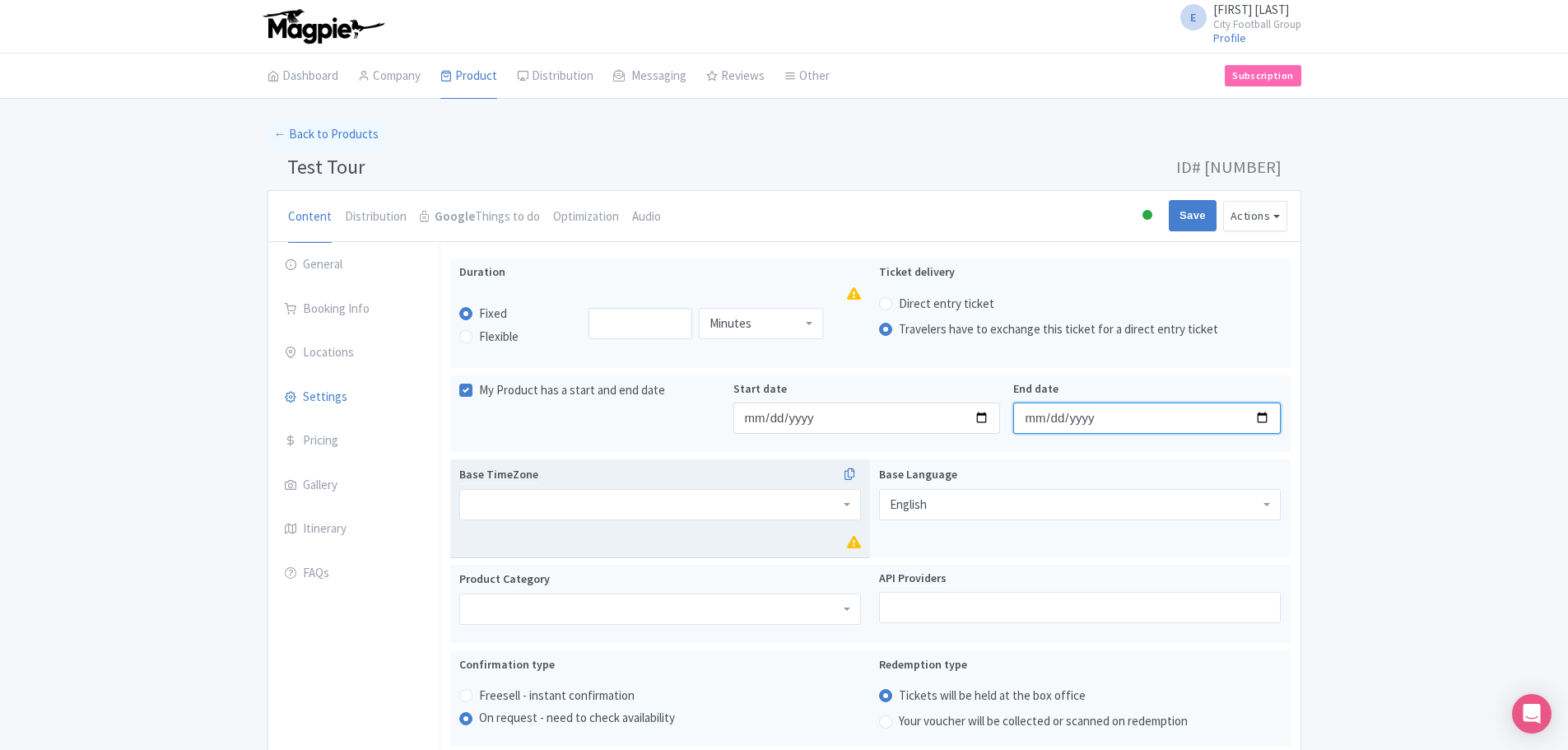 scroll, scrollTop: 82, scrollLeft: 0, axis: vertical 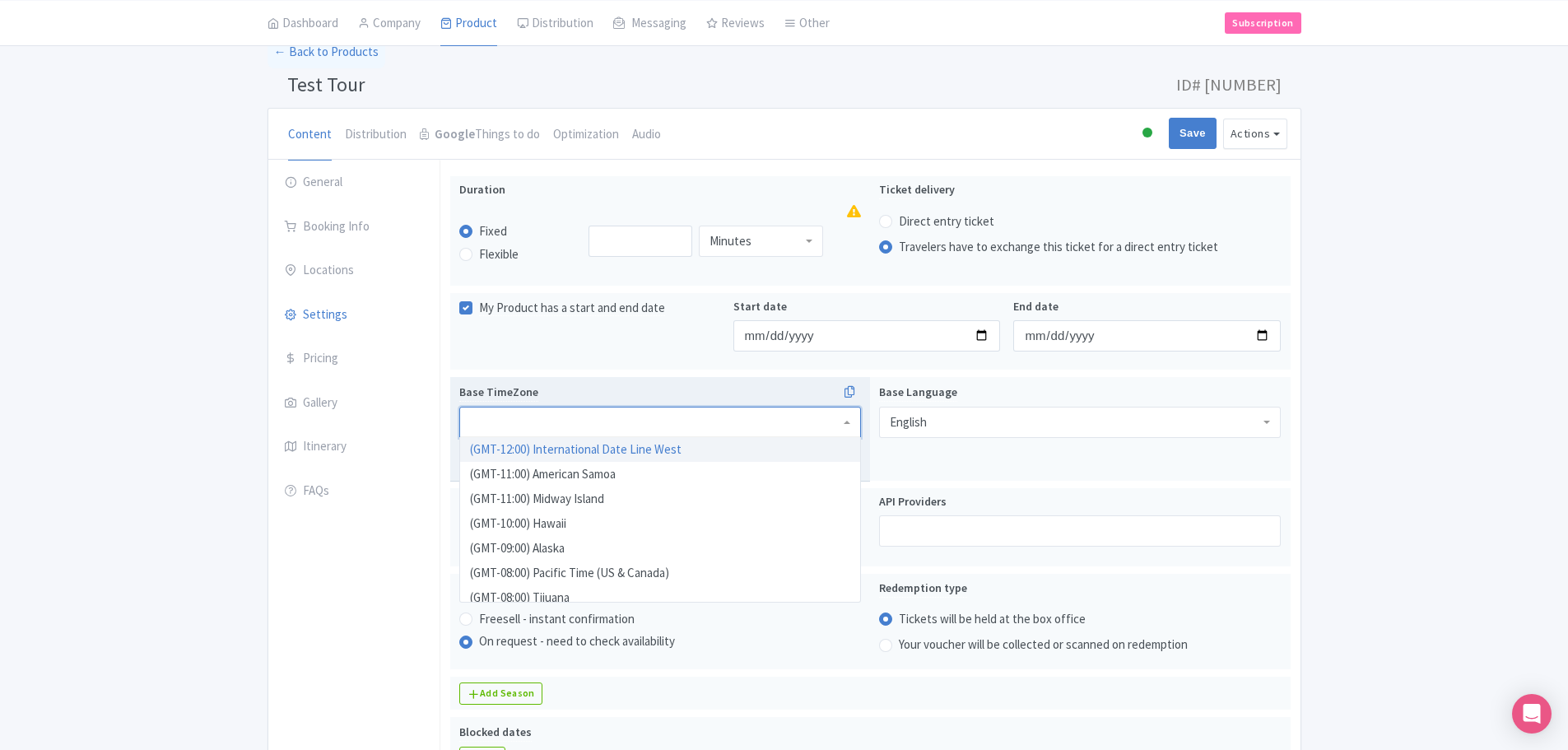 click at bounding box center (660, 422) 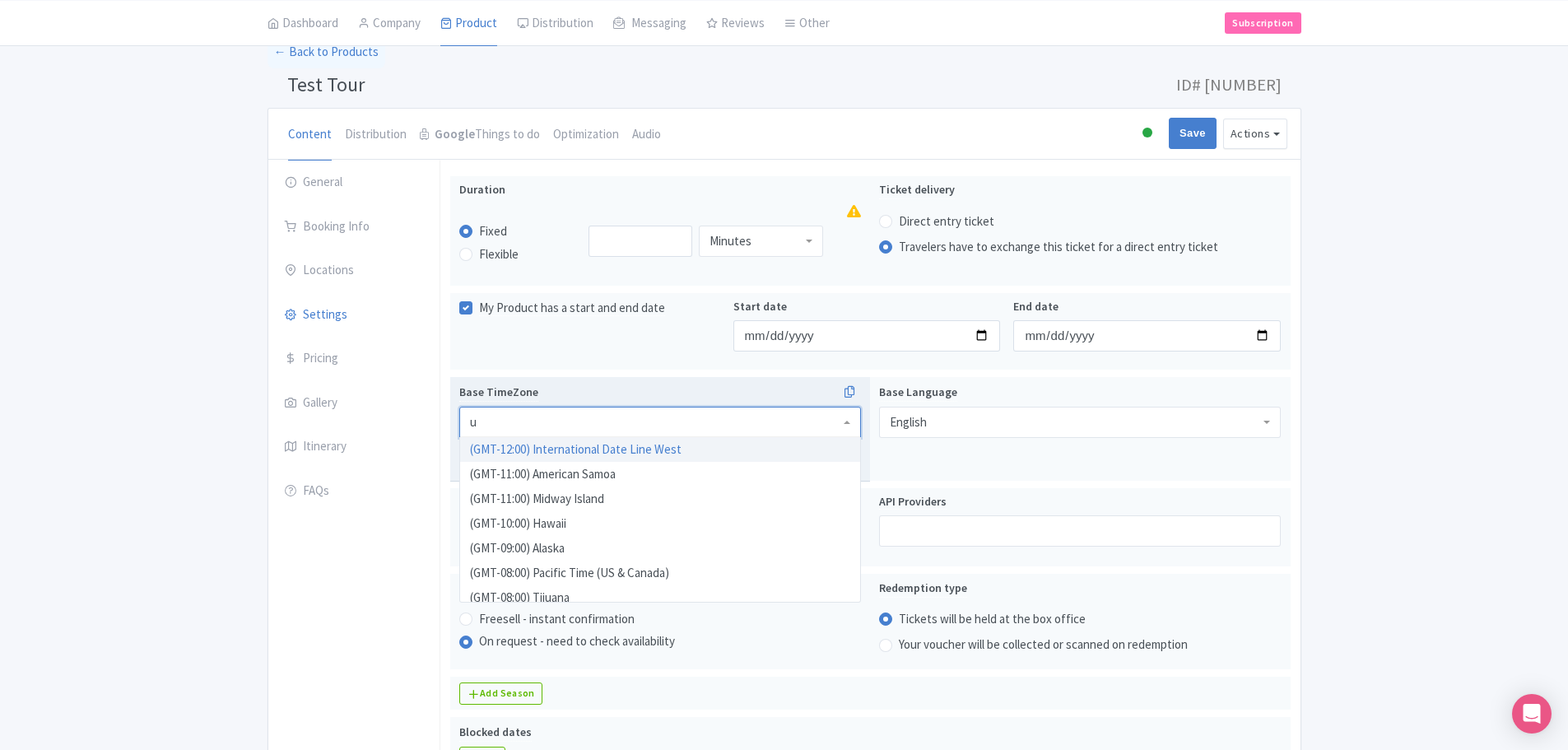 type on "ut" 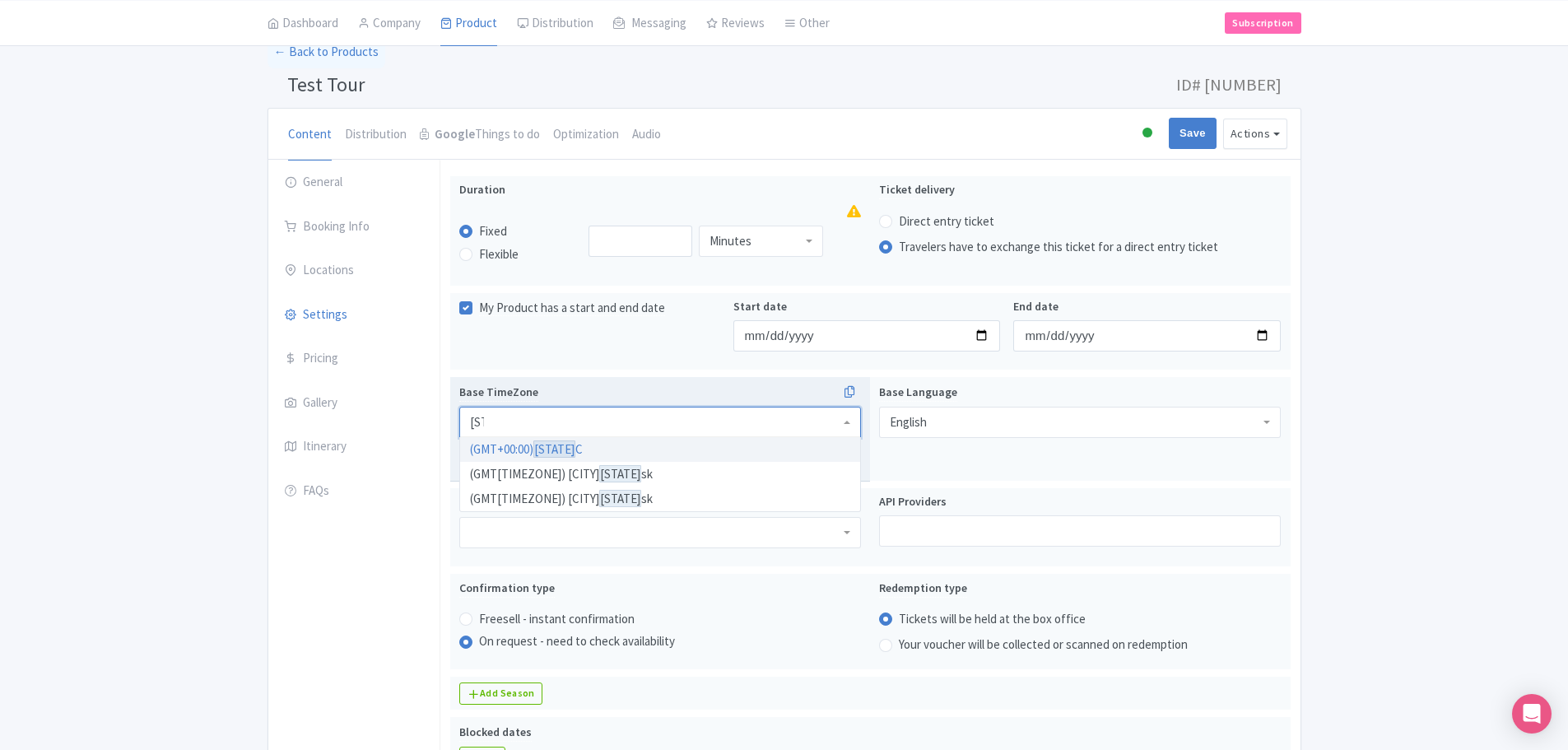 type 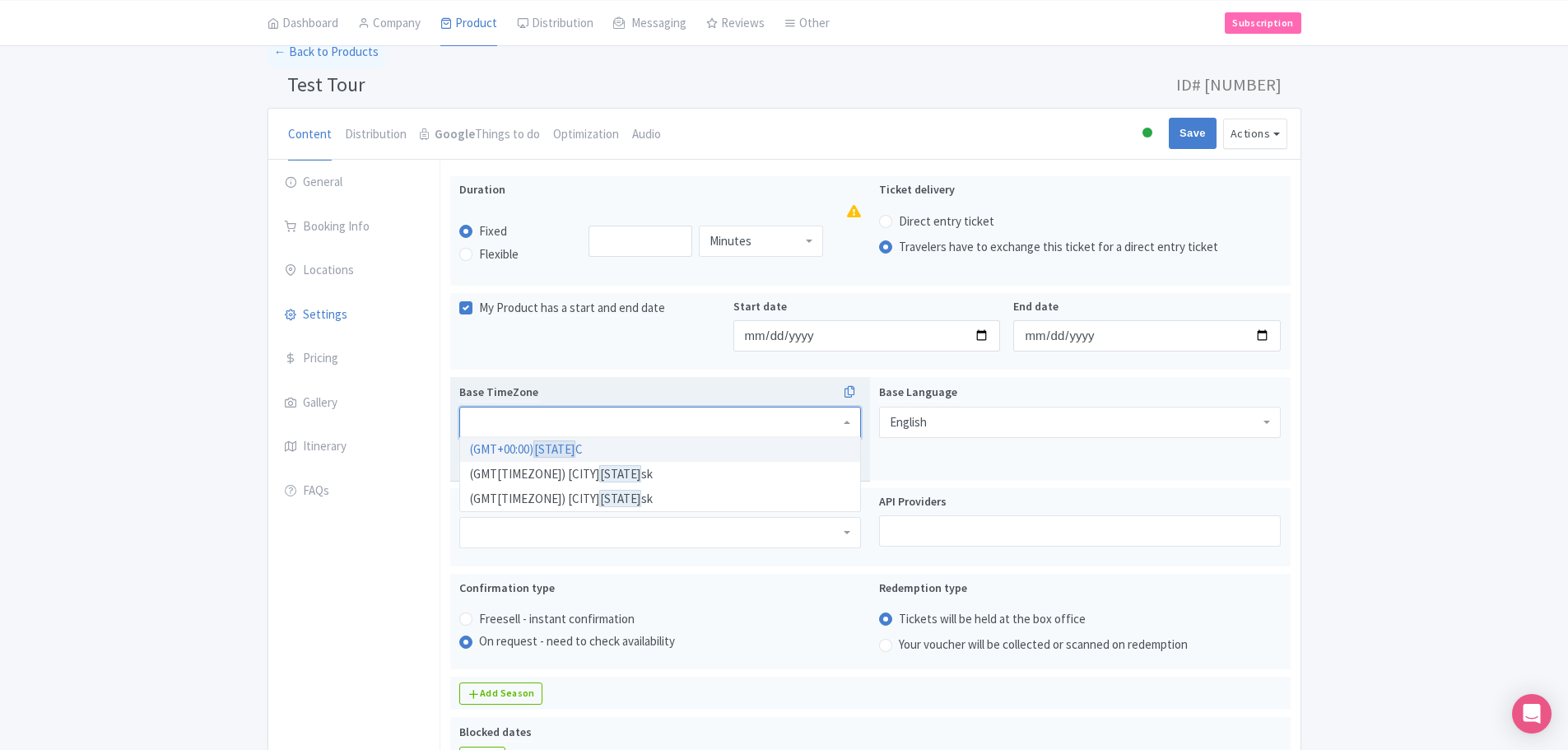 scroll, scrollTop: 0, scrollLeft: 0, axis: both 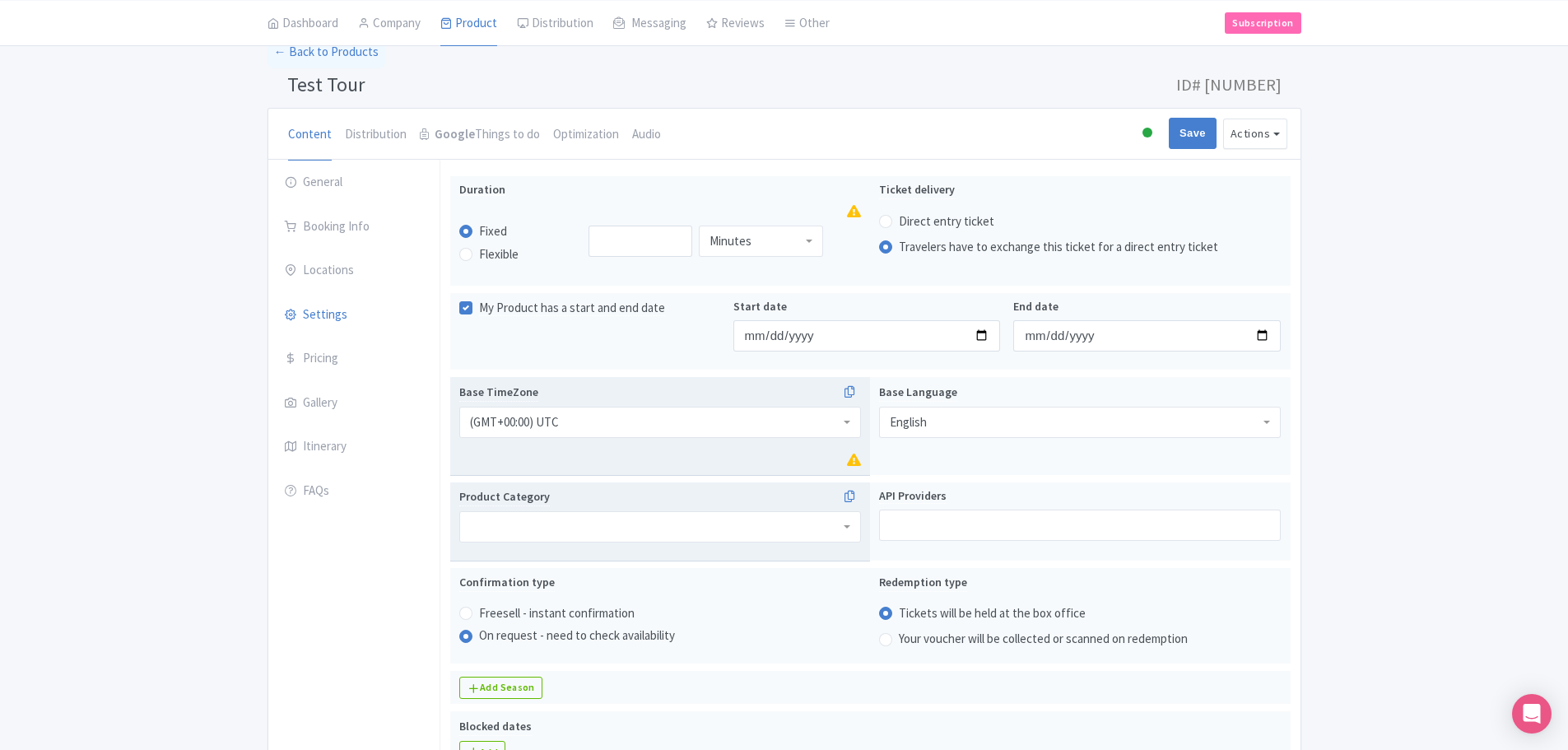 click at bounding box center (660, 527) 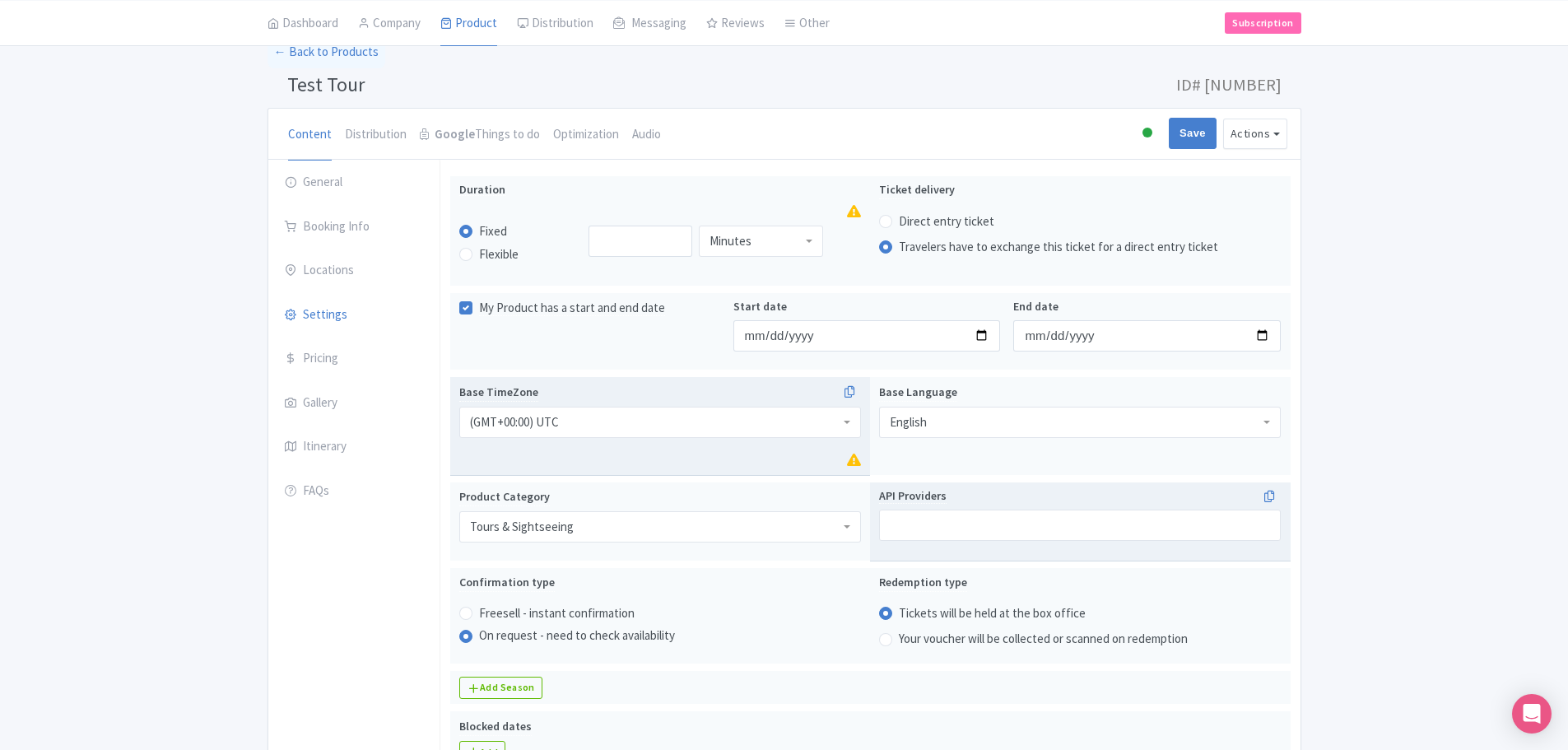click at bounding box center [1080, 525] 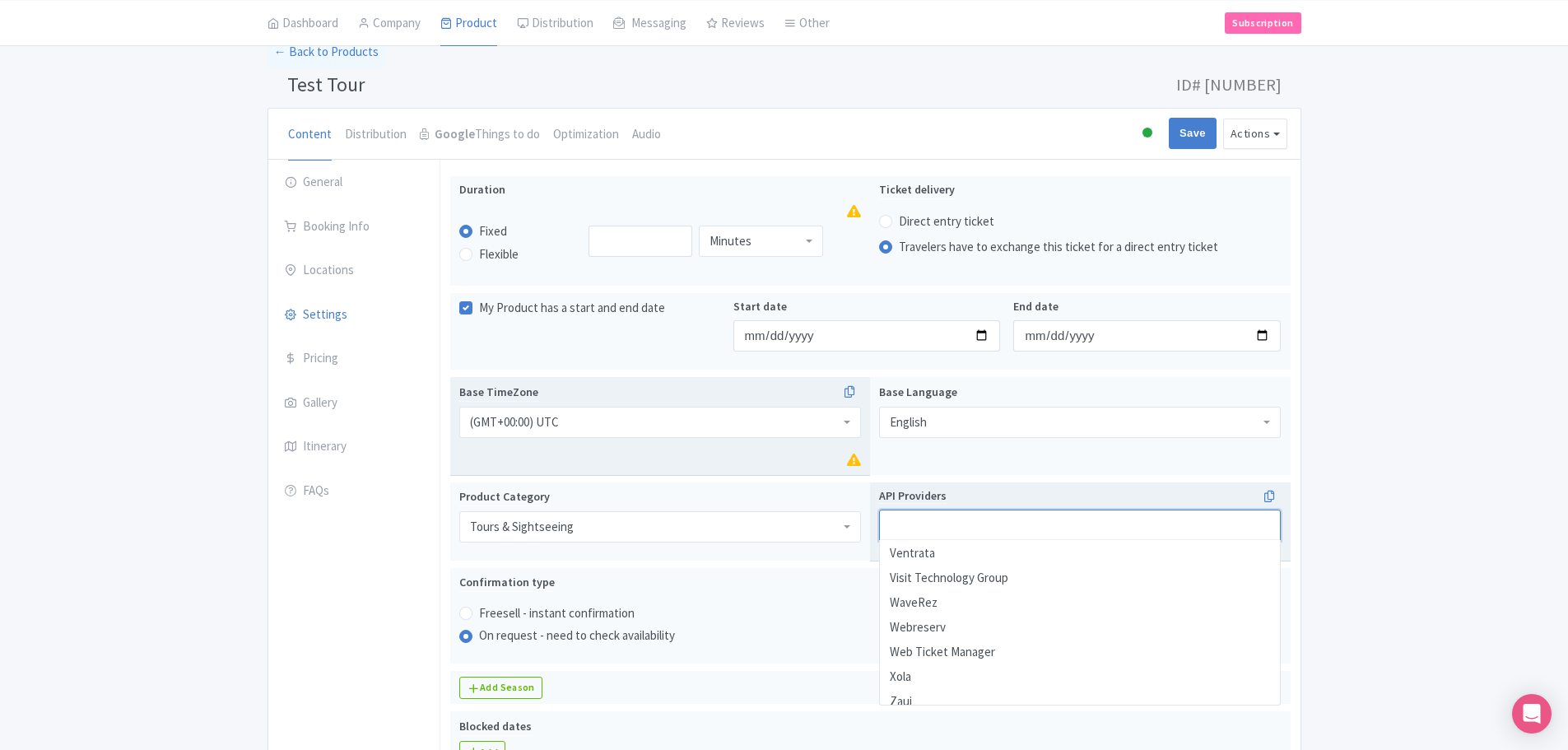 scroll, scrollTop: 2873, scrollLeft: 0, axis: vertical 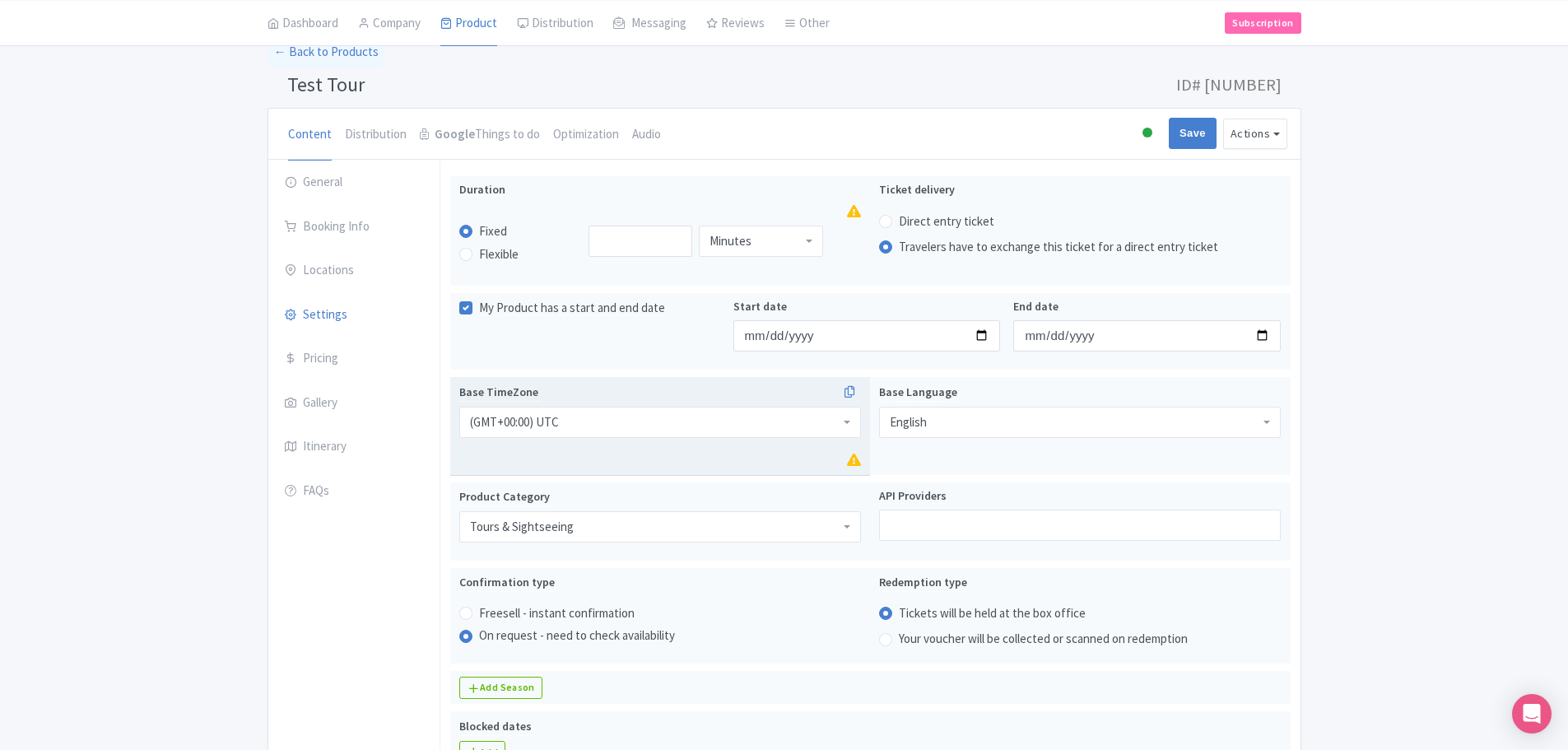 click on "Success
Data saved automatically
← Back to Products
Test Tour
ID# XHSIRE
Content
Distribution
Google  Things to do
Optimization
Audio
Active
Inactive
Building
Archived
Save
Actions
View on Magpie
Customer View
Industry Partner View
Download
Excel
Word
All Images ZIP
Share Products
Delete Product
Create new version
Confirm Copy Operation
Yes, Copy
Cancel
You are currently editing a version of this product: Primary Product
General
Booking Info
Locations
Settings
Pricing
Gallery
Itinerary" at bounding box center (784, 962) 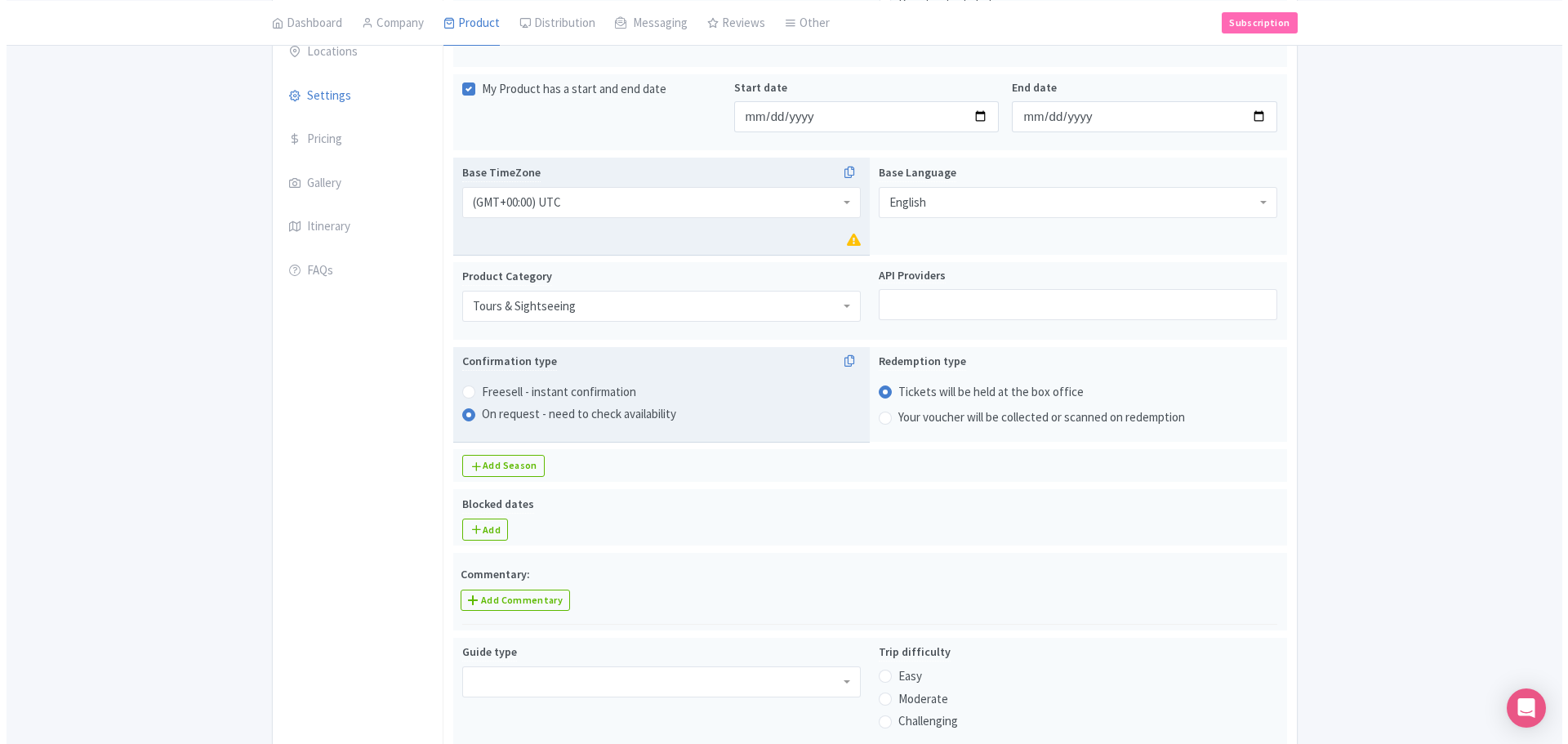scroll, scrollTop: 327, scrollLeft: 0, axis: vertical 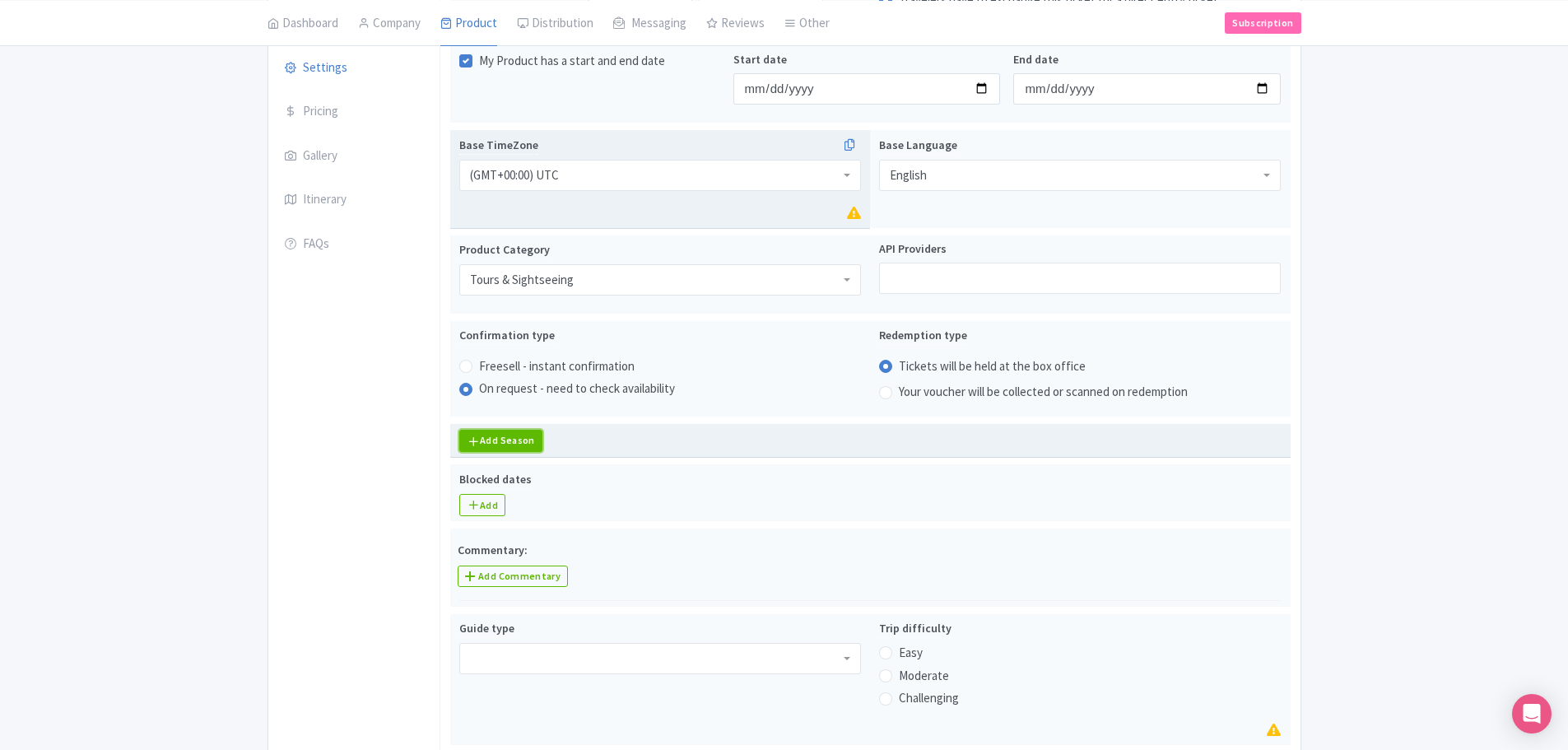 click at bounding box center (473, 441) 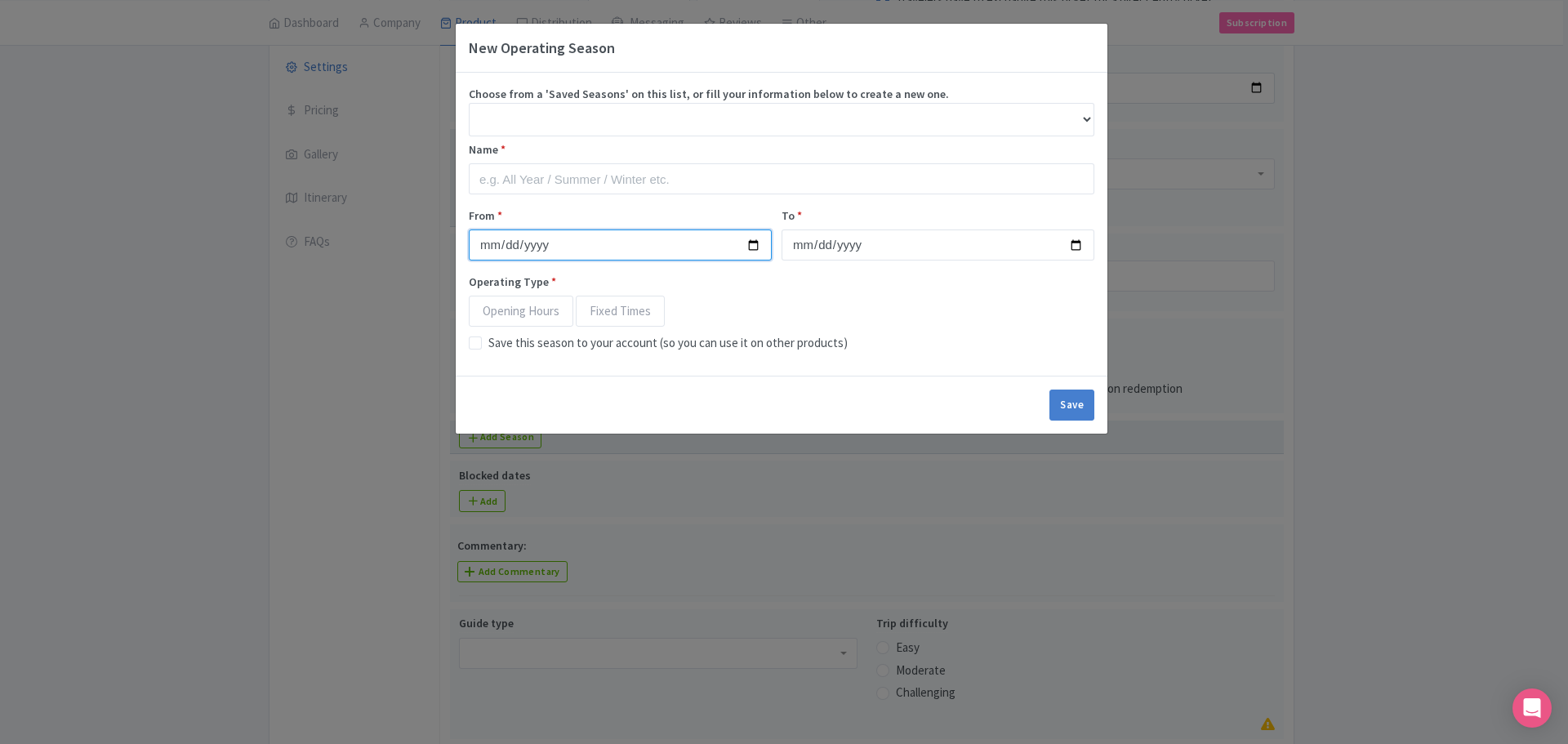 click on "From   *" at bounding box center (620, 245) 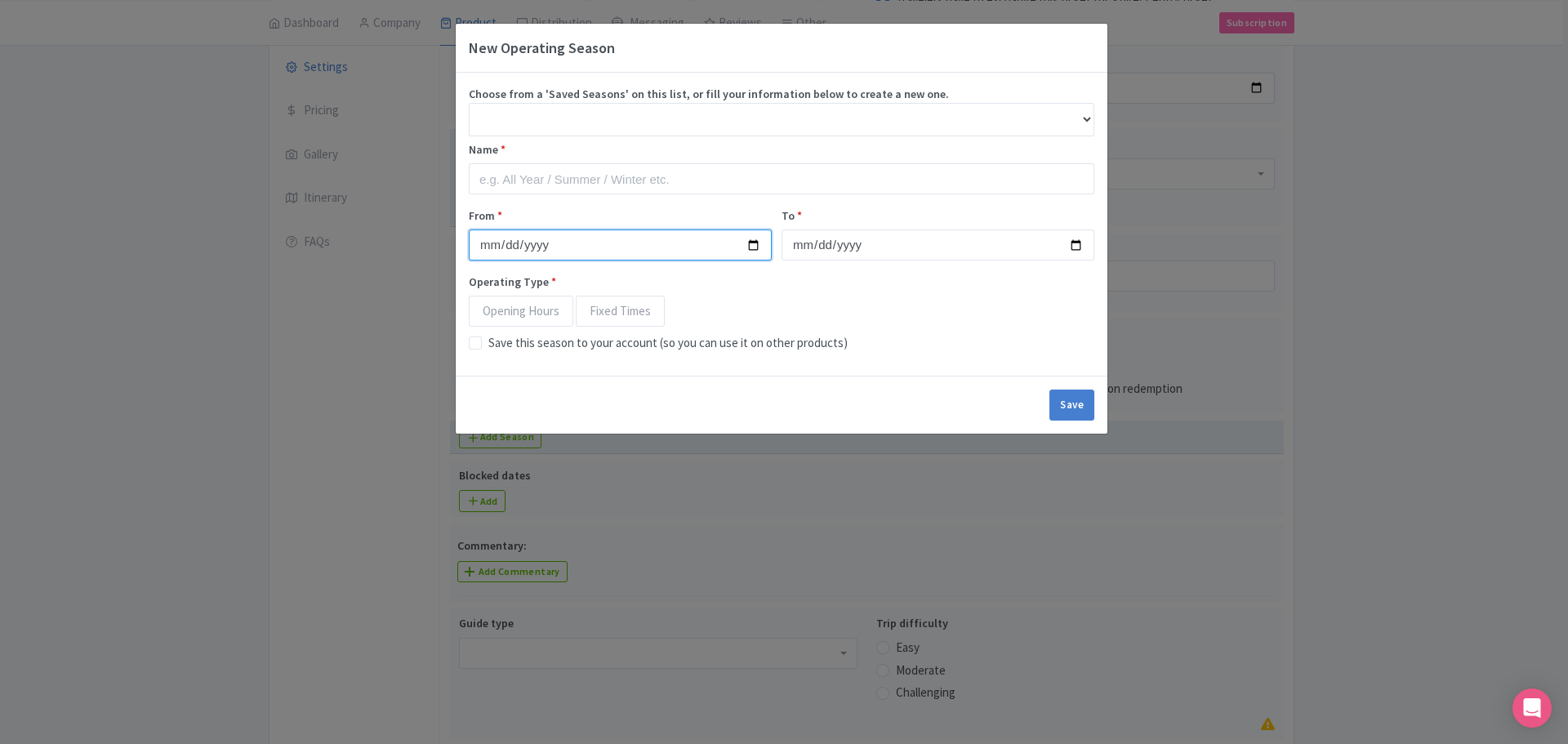 click on "From   *" at bounding box center (620, 245) 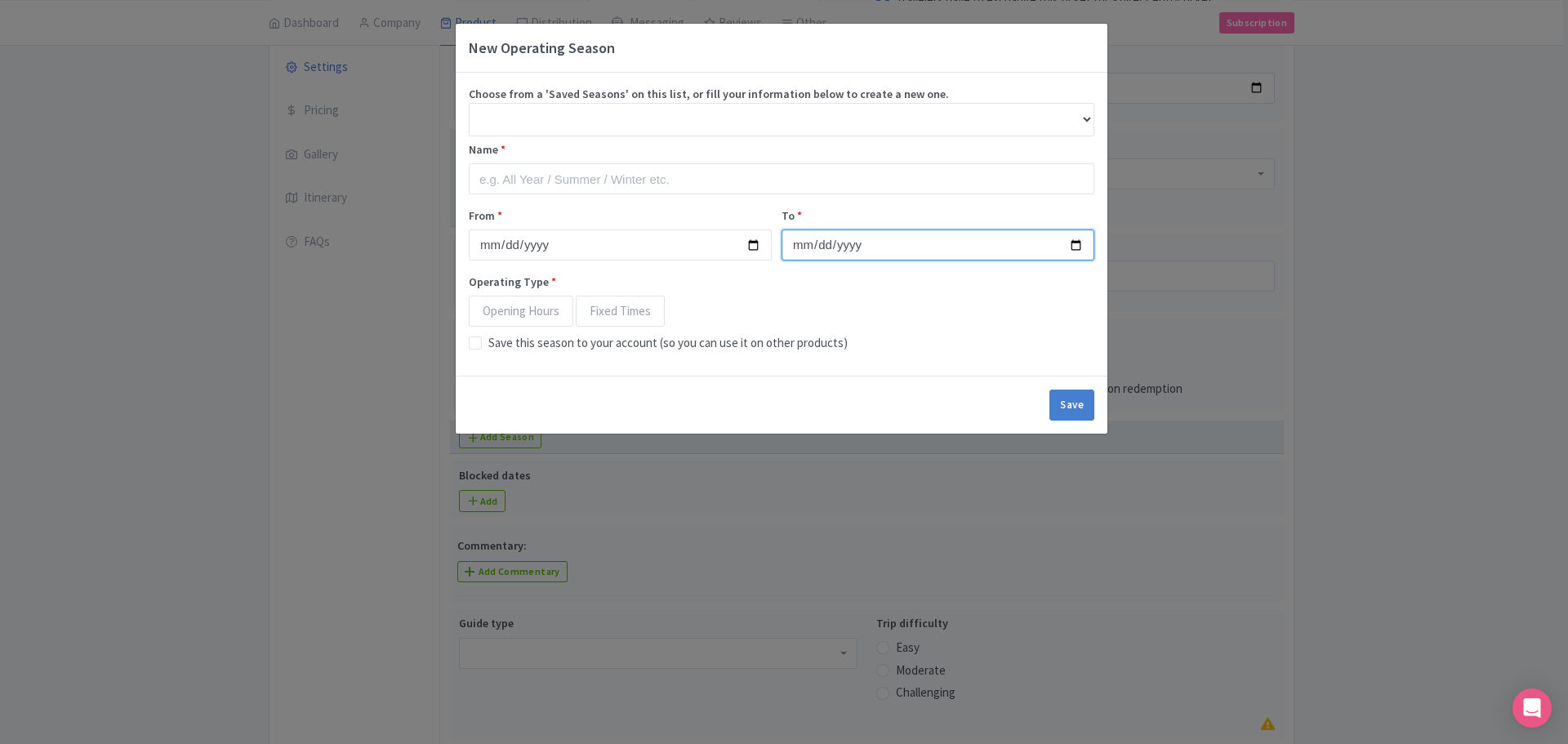 click on "To   *" at bounding box center [938, 245] 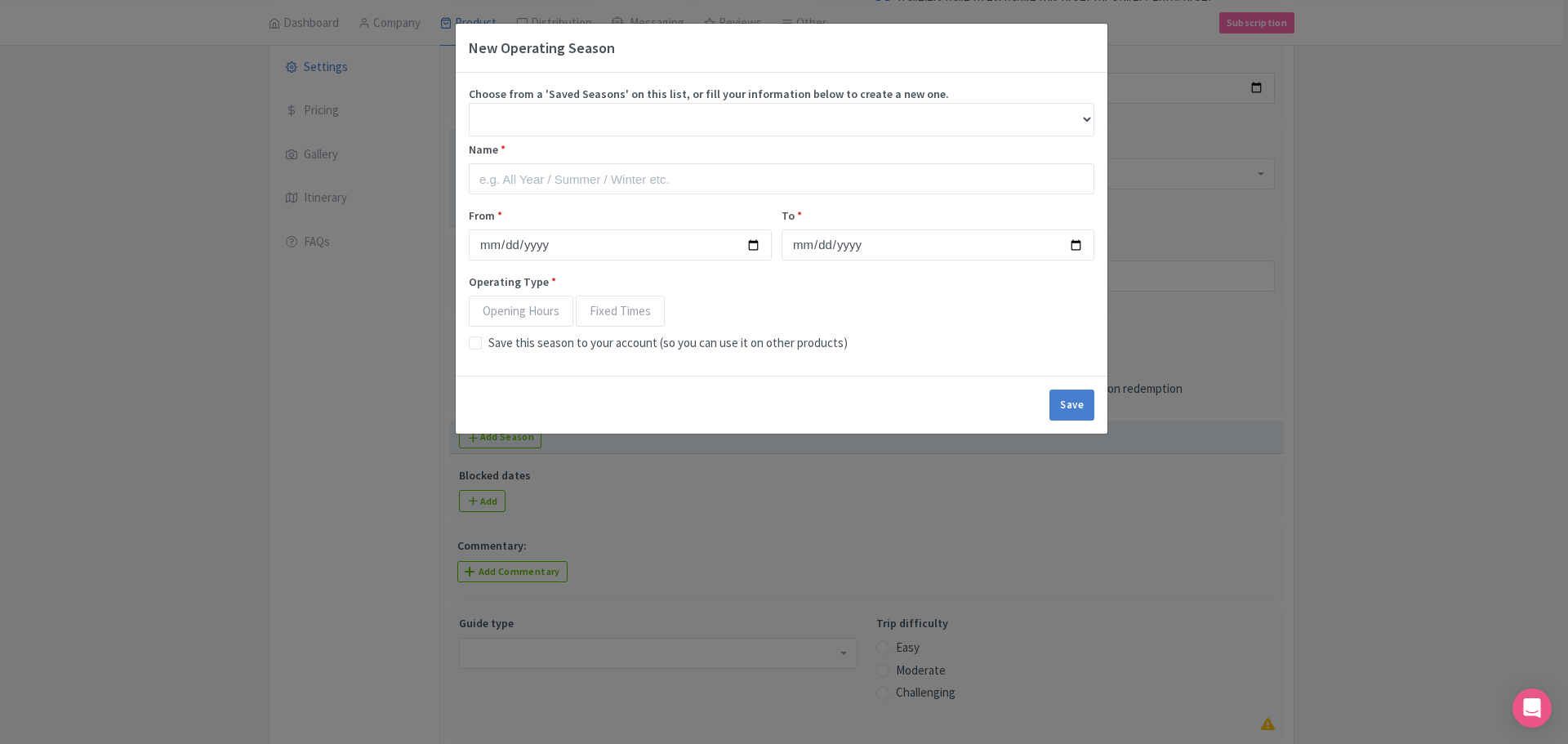click on "Fixed Times" at bounding box center (620, 311) 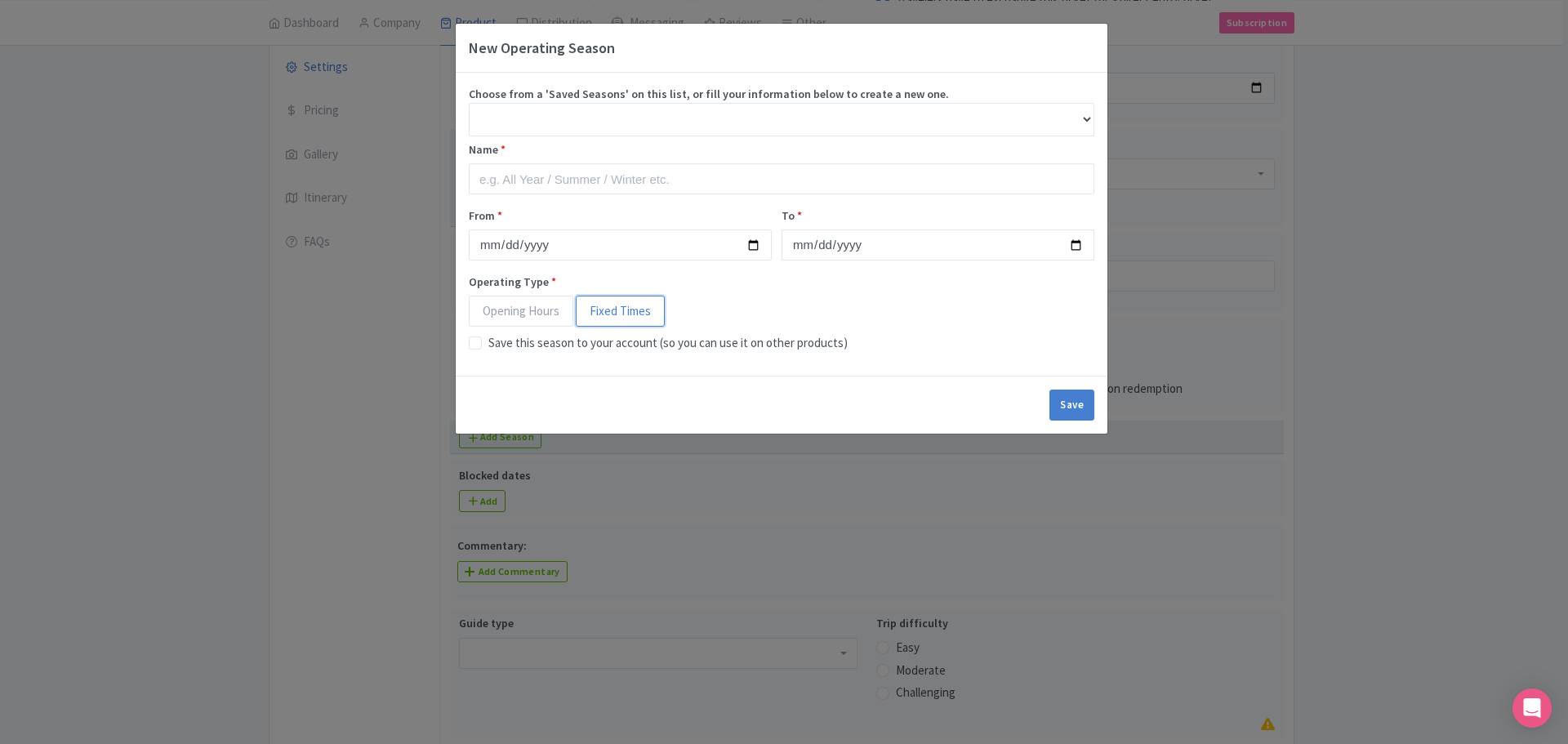 click on "Fixed Times" at bounding box center [584, 304] 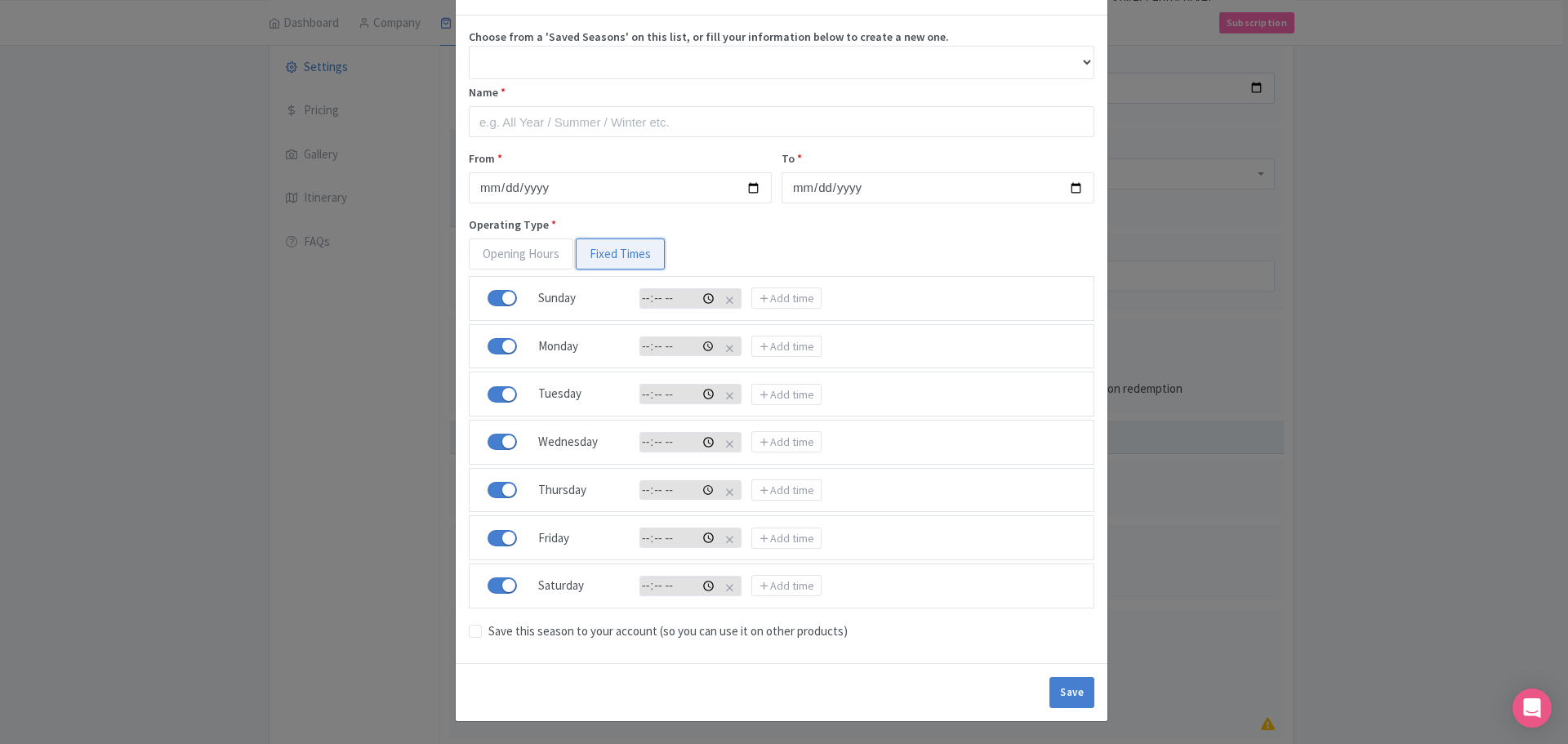 scroll, scrollTop: 58, scrollLeft: 0, axis: vertical 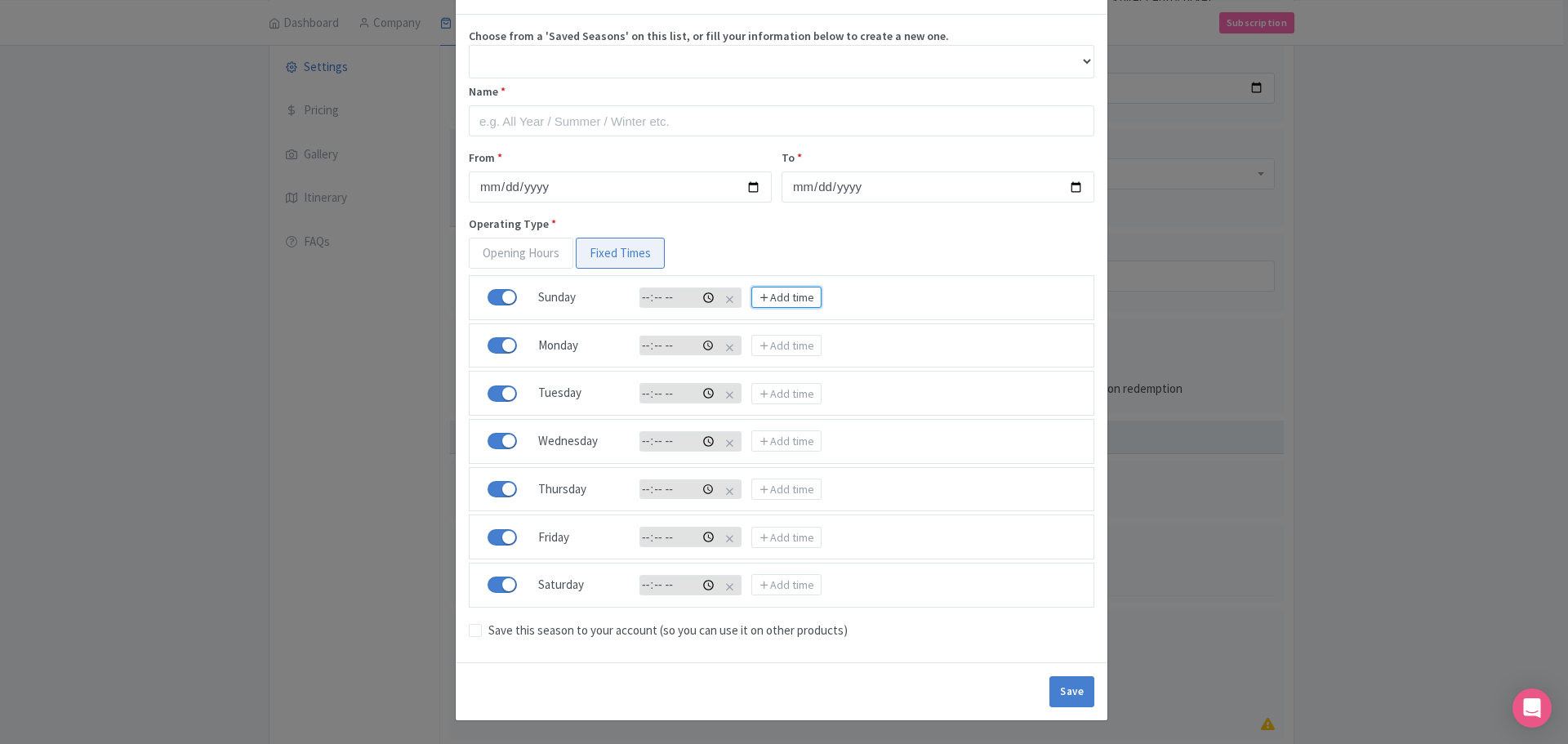 click on "Add time" at bounding box center [786, 297] 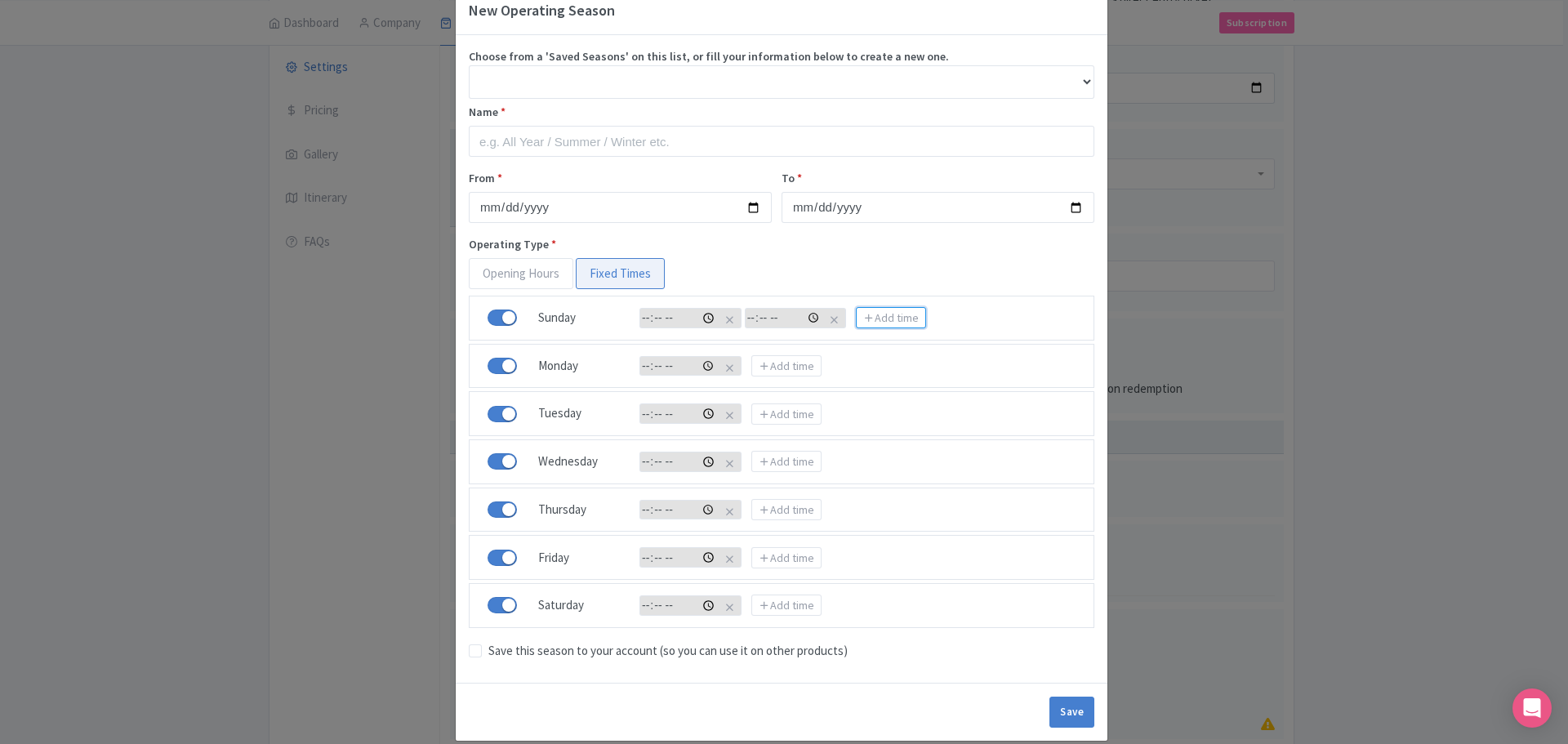 scroll, scrollTop: 58, scrollLeft: 0, axis: vertical 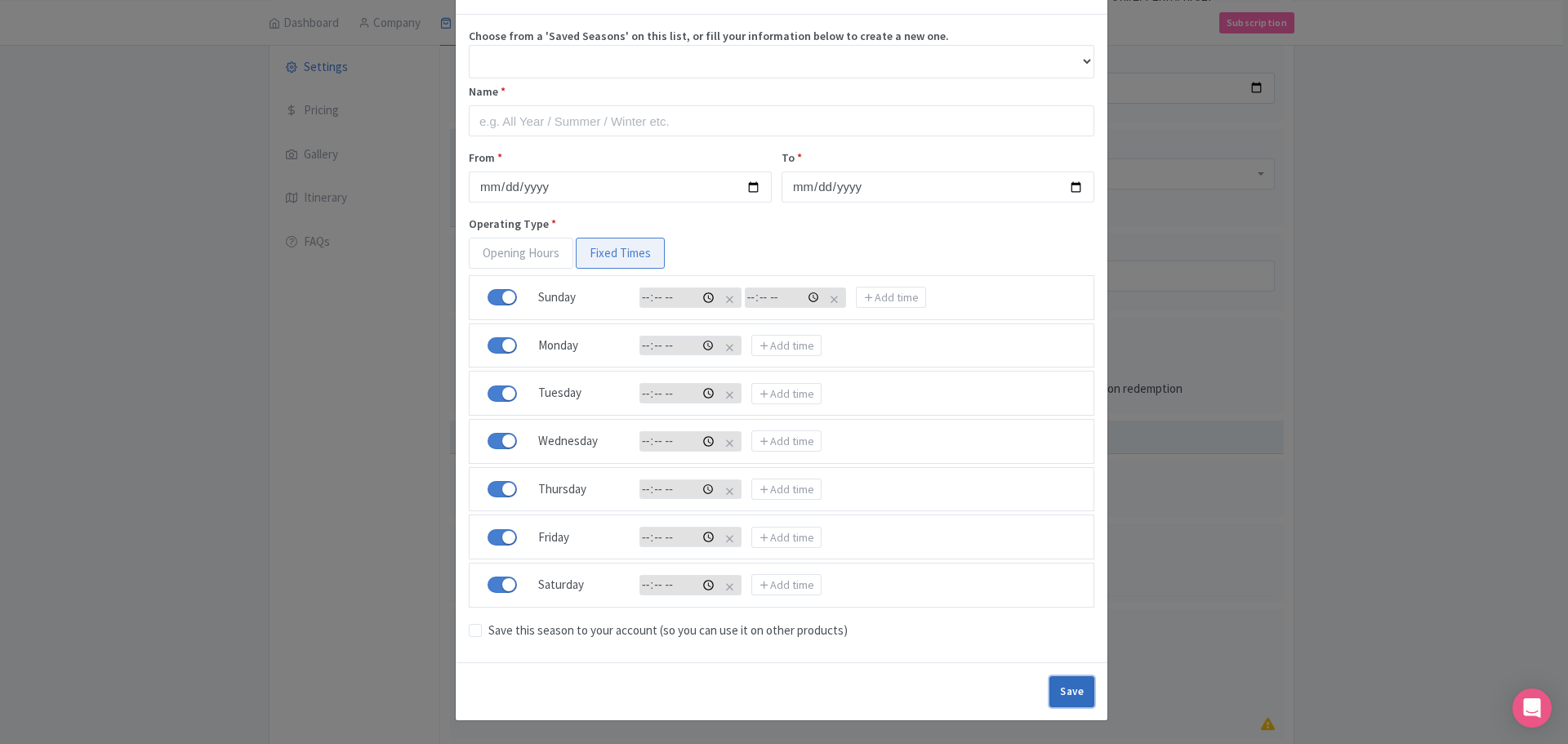 click on "Save" at bounding box center [1071, 692] 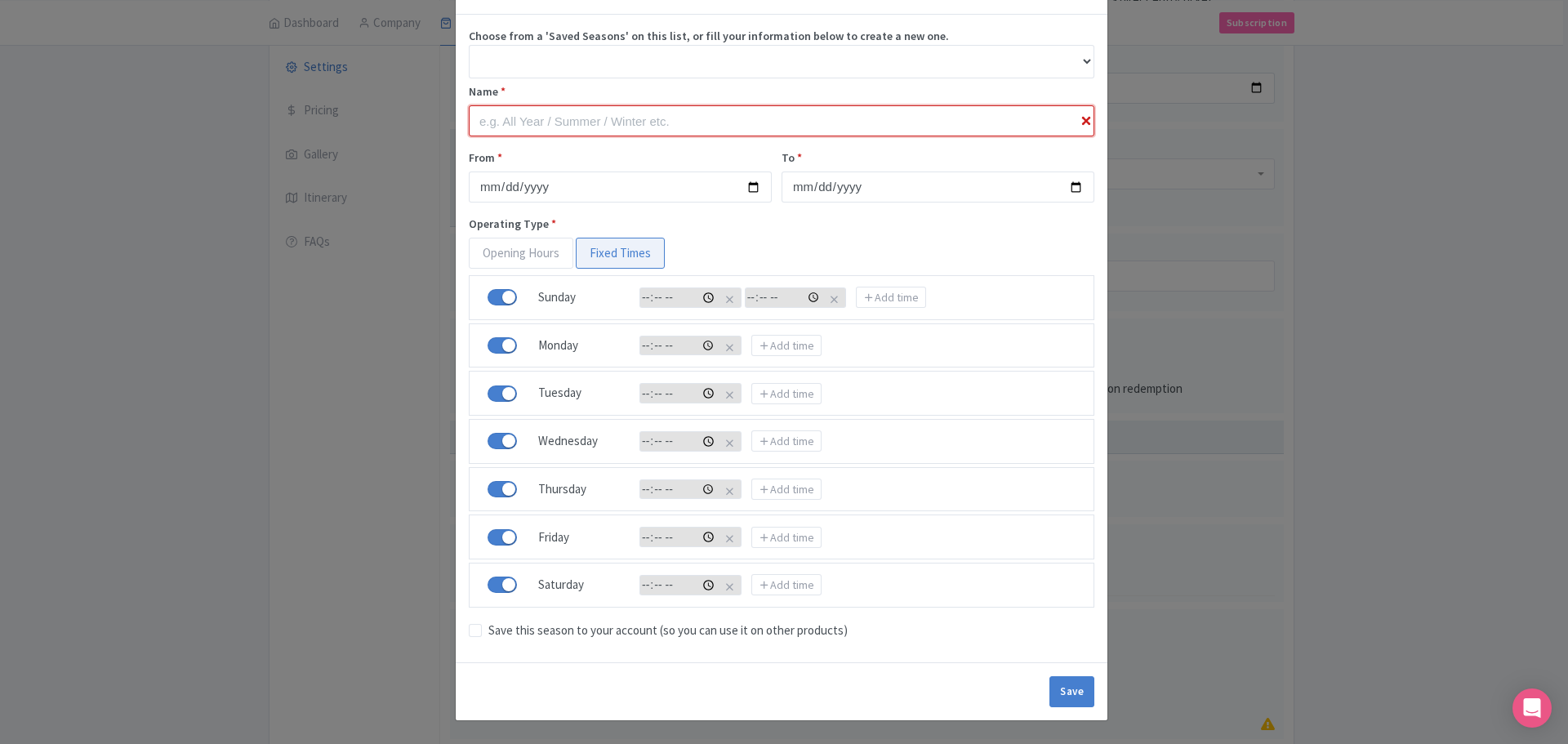 click on "Name   *" at bounding box center (782, 121) 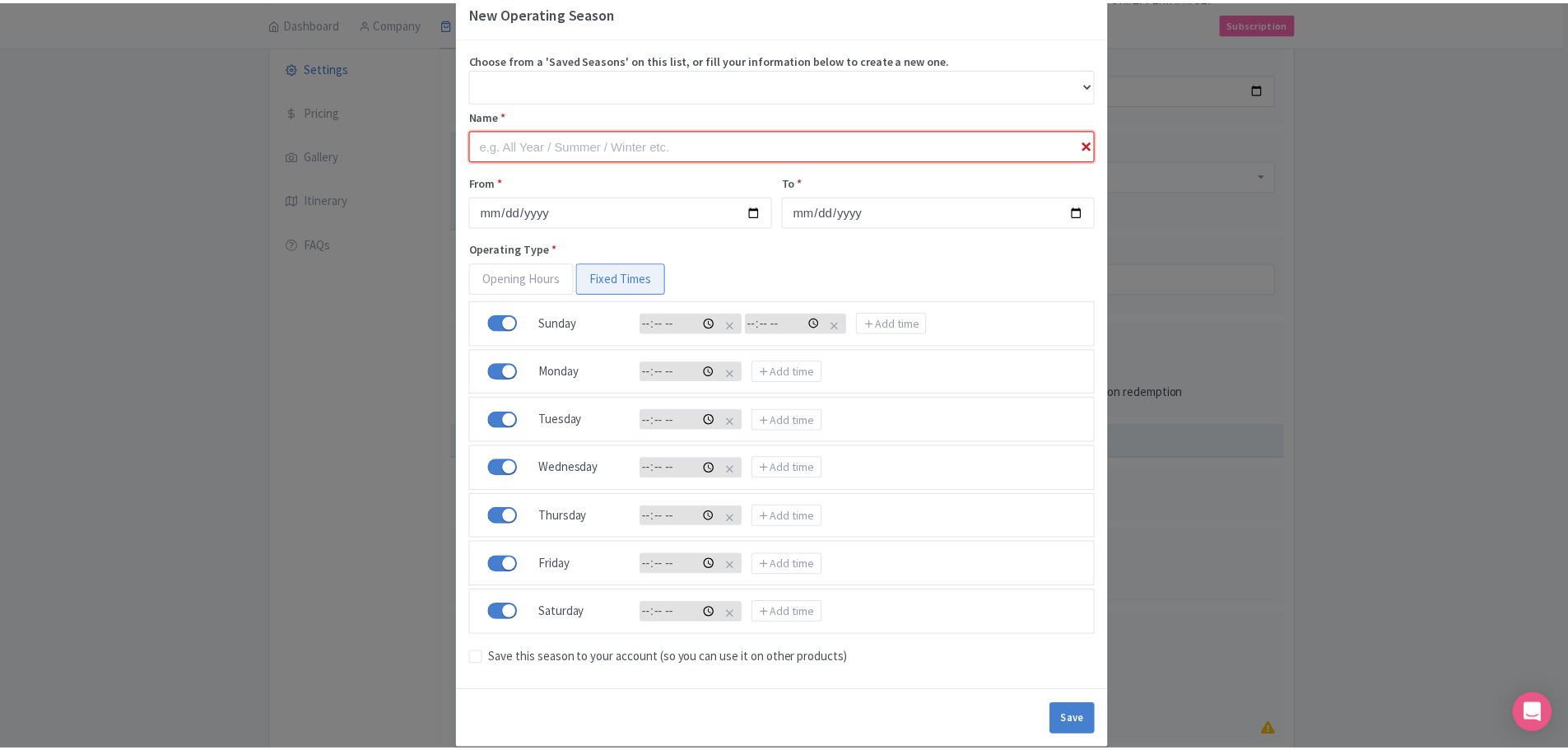 scroll, scrollTop: 0, scrollLeft: 0, axis: both 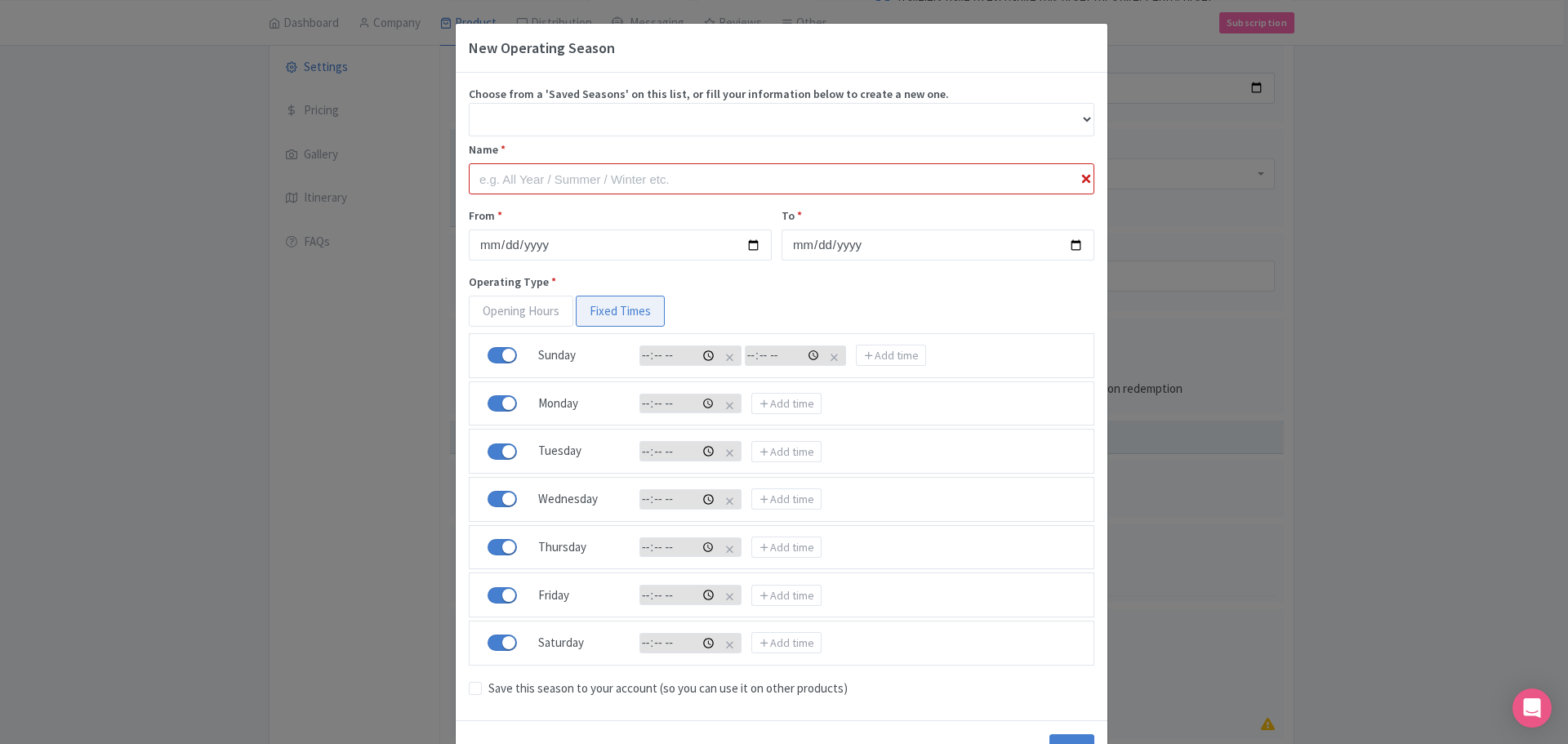 click on "New Operating Season
Choose from a 'Saved Seasons' on this list, or fill your information below to create a new one.
Name   *
From   * 2025-08-11
To   * 2025-08-11
Operating Type
*
Opening Hours
Fixed Times
Open
Sunday
Add time
Open
Monday
Add time
Open
Tuesday
Add time
Open
Wednesday
Add time
Open
Thursday
Add time
Open
Friday
Add time
Open
Saturday
Add time
Save this season to your account (so you can use it on other products)
Save" at bounding box center [784, 372] 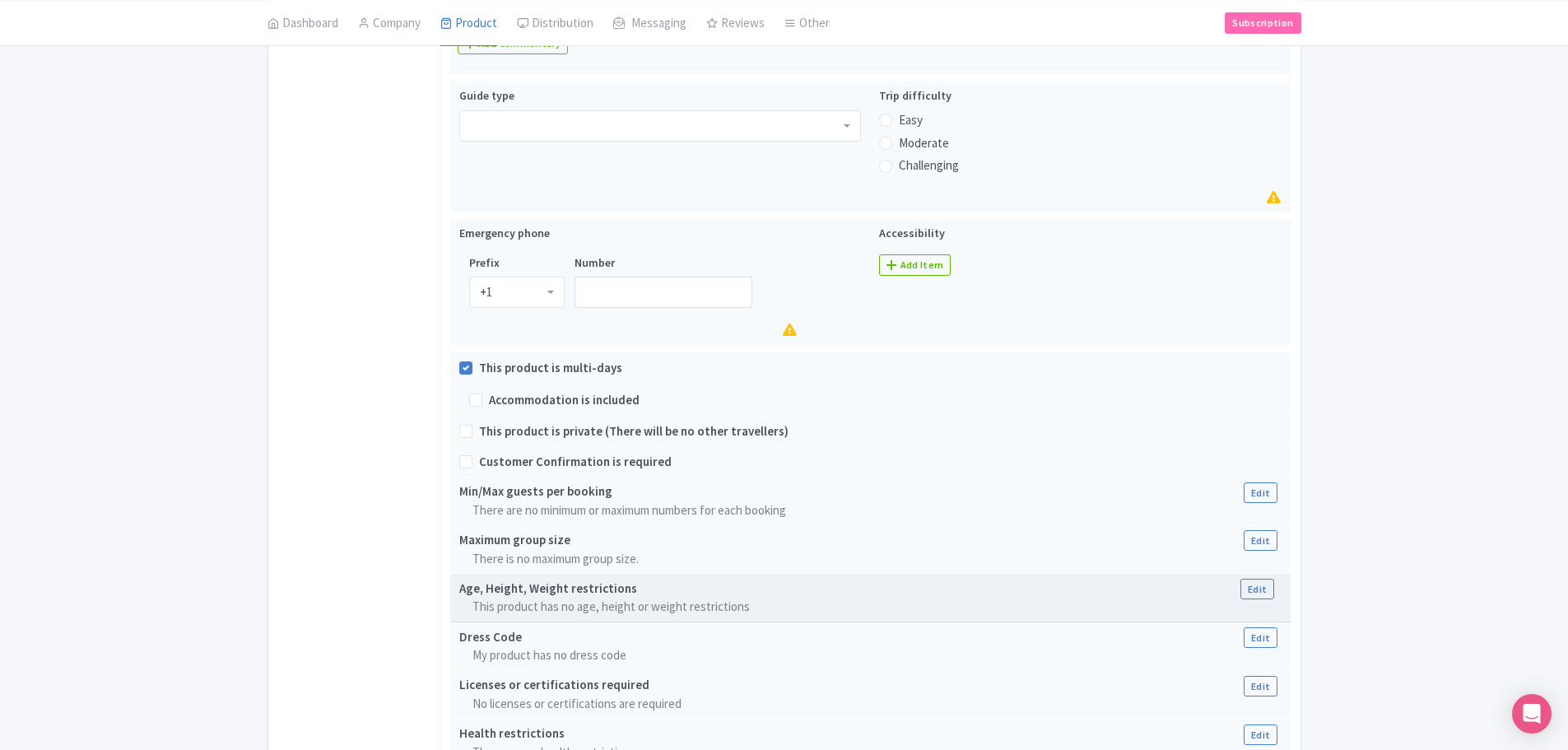 scroll, scrollTop: 798, scrollLeft: 0, axis: vertical 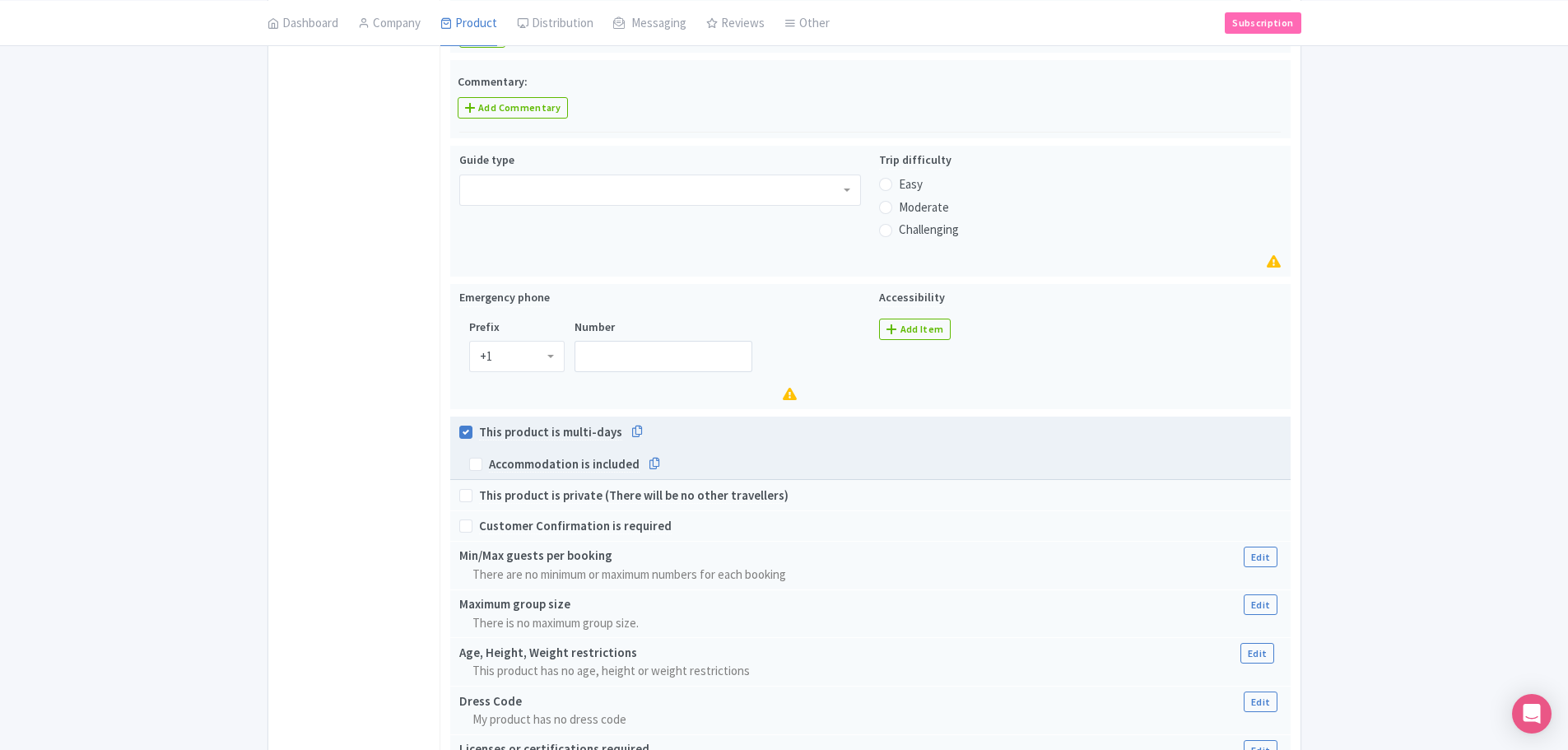 click on "This product is multi-days" at bounding box center [551, 432] 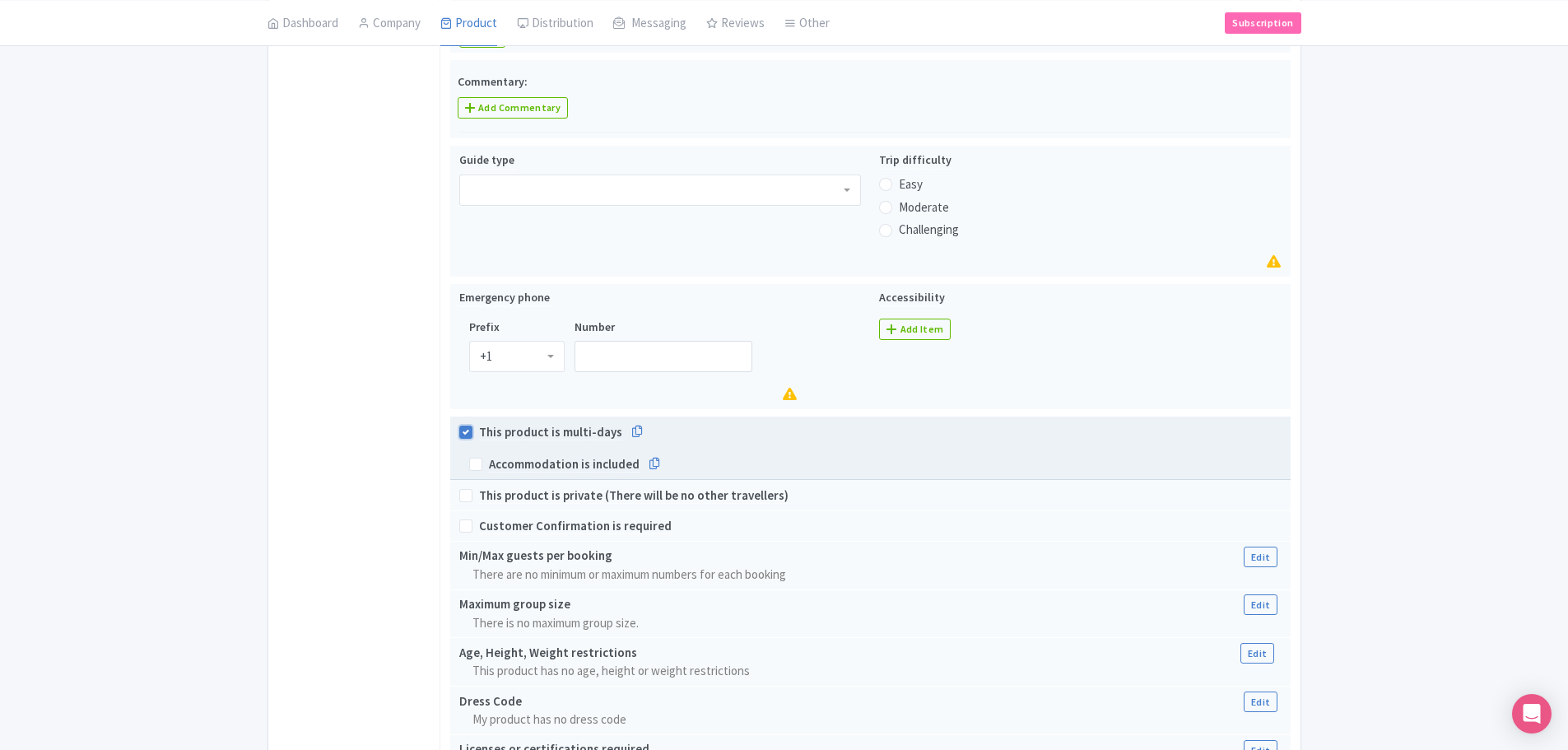 click on "This product is multi-days" at bounding box center [484, 427] 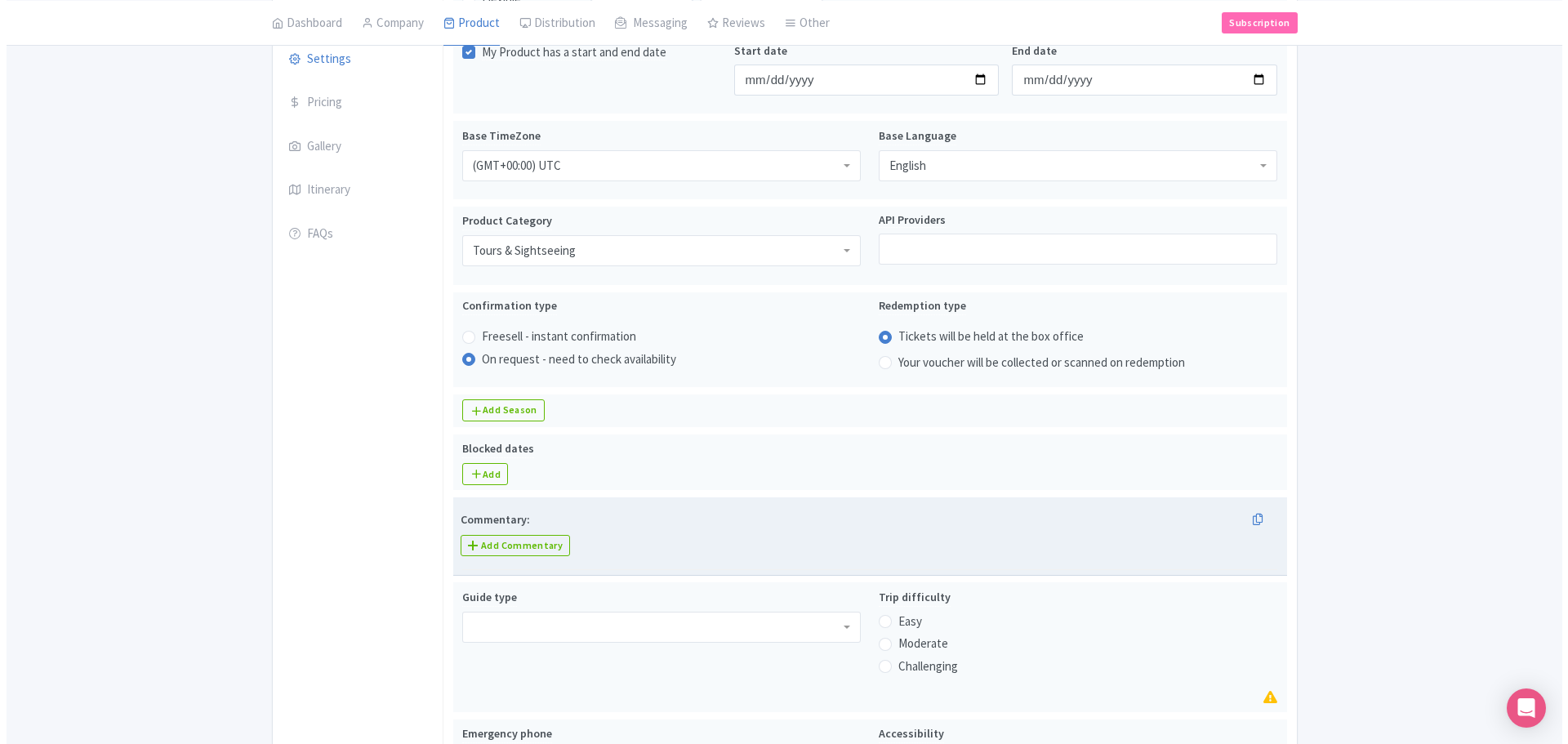 scroll, scrollTop: 383, scrollLeft: 0, axis: vertical 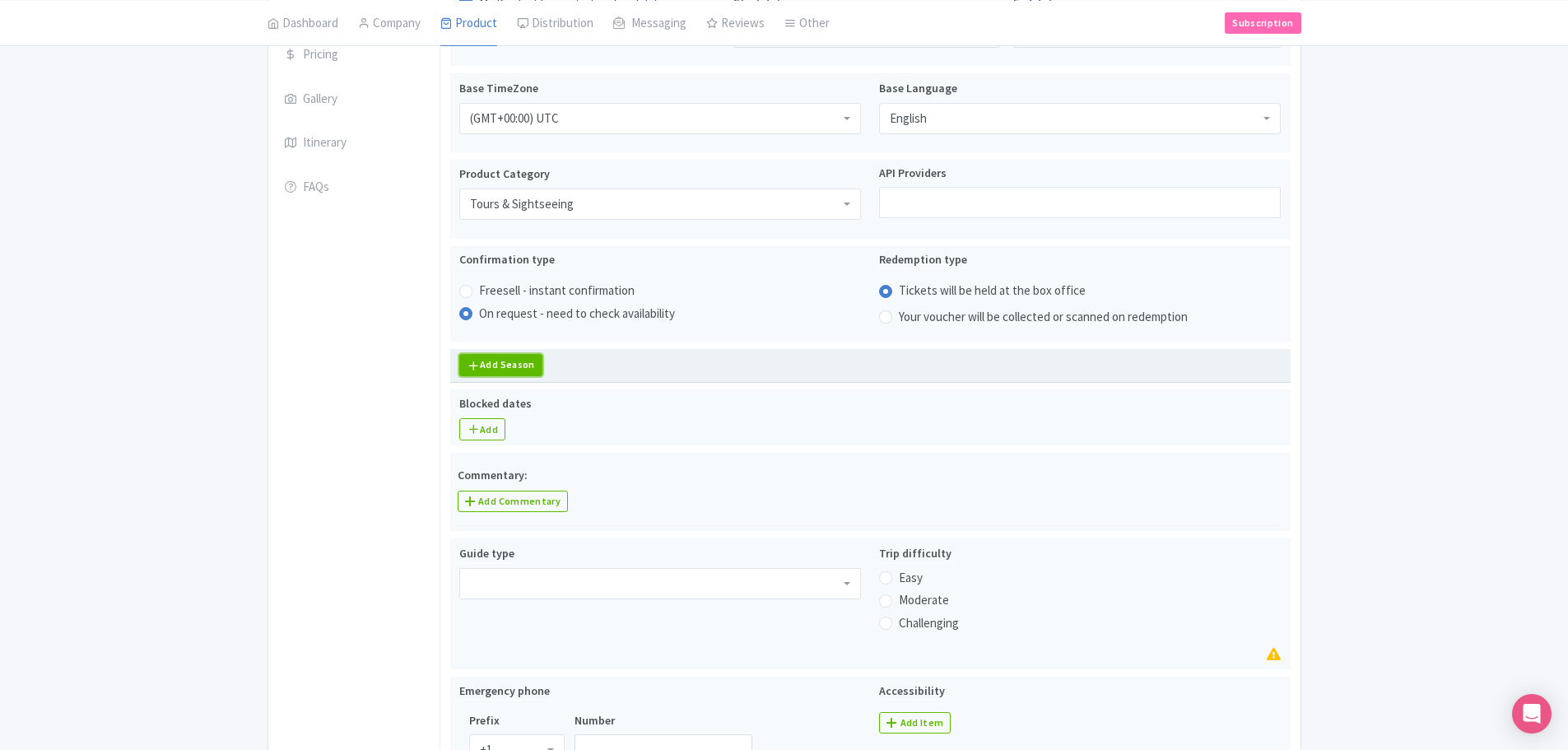 click on "Add Season" at bounding box center (500, 365) 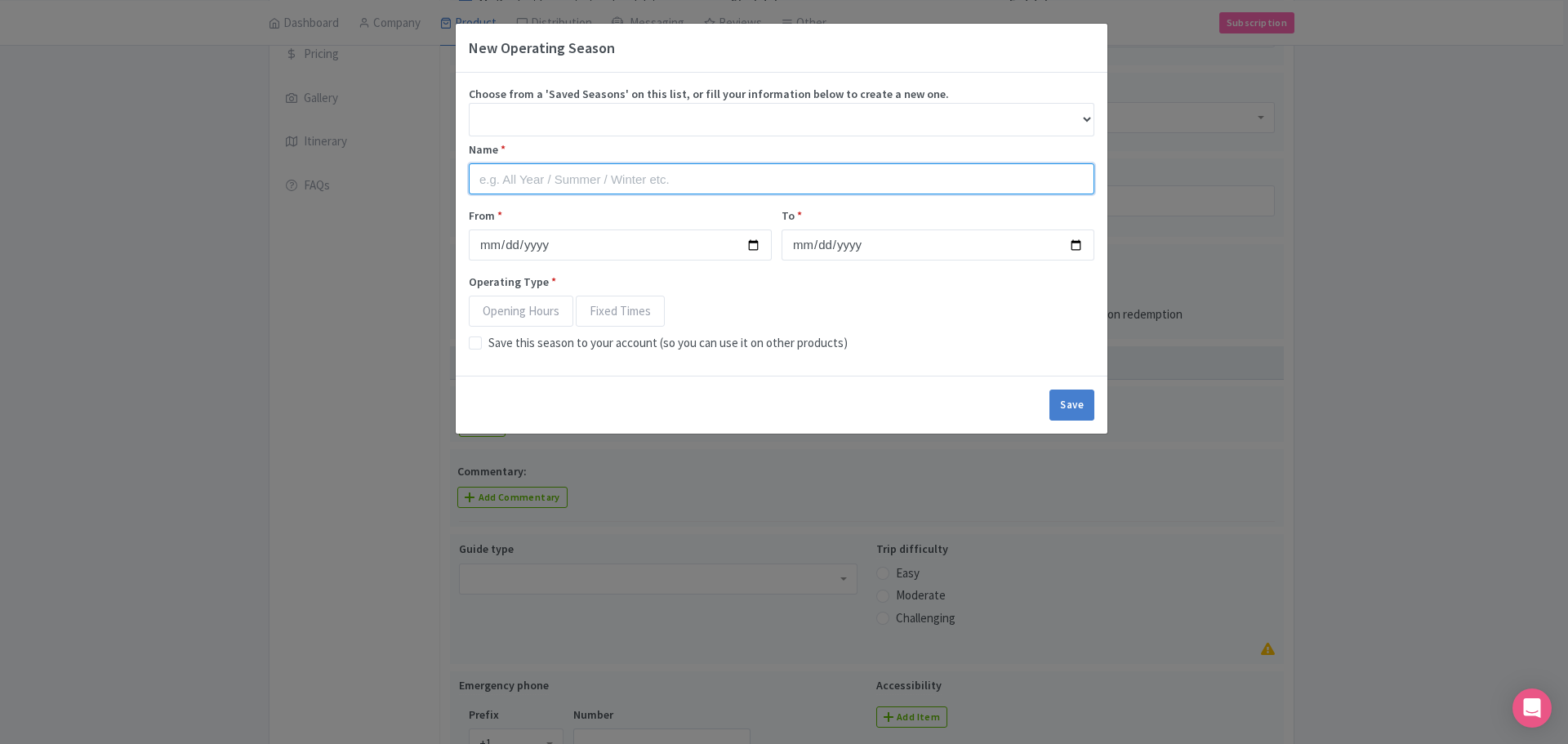 click on "Name   *" at bounding box center (782, 179) 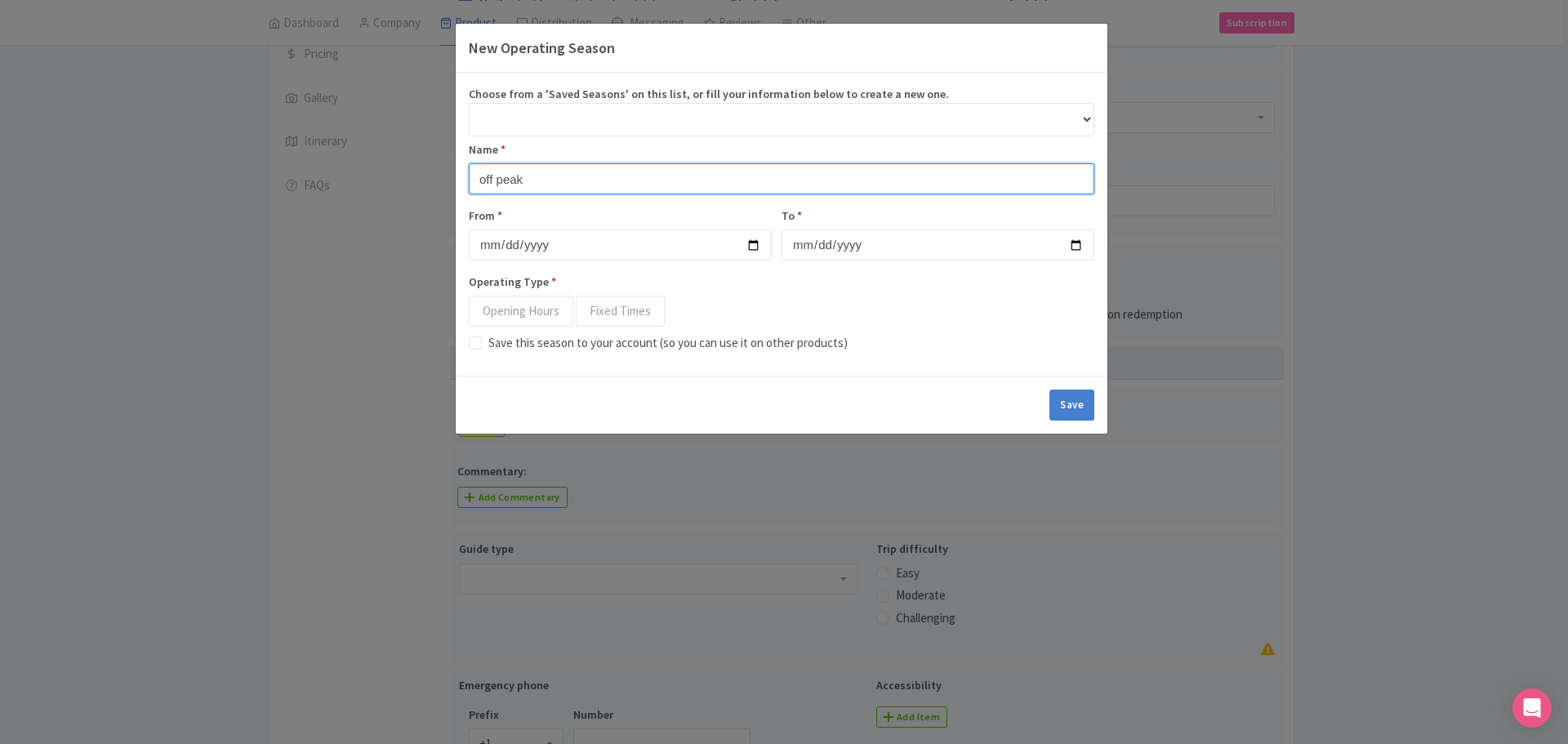 type on "off peak" 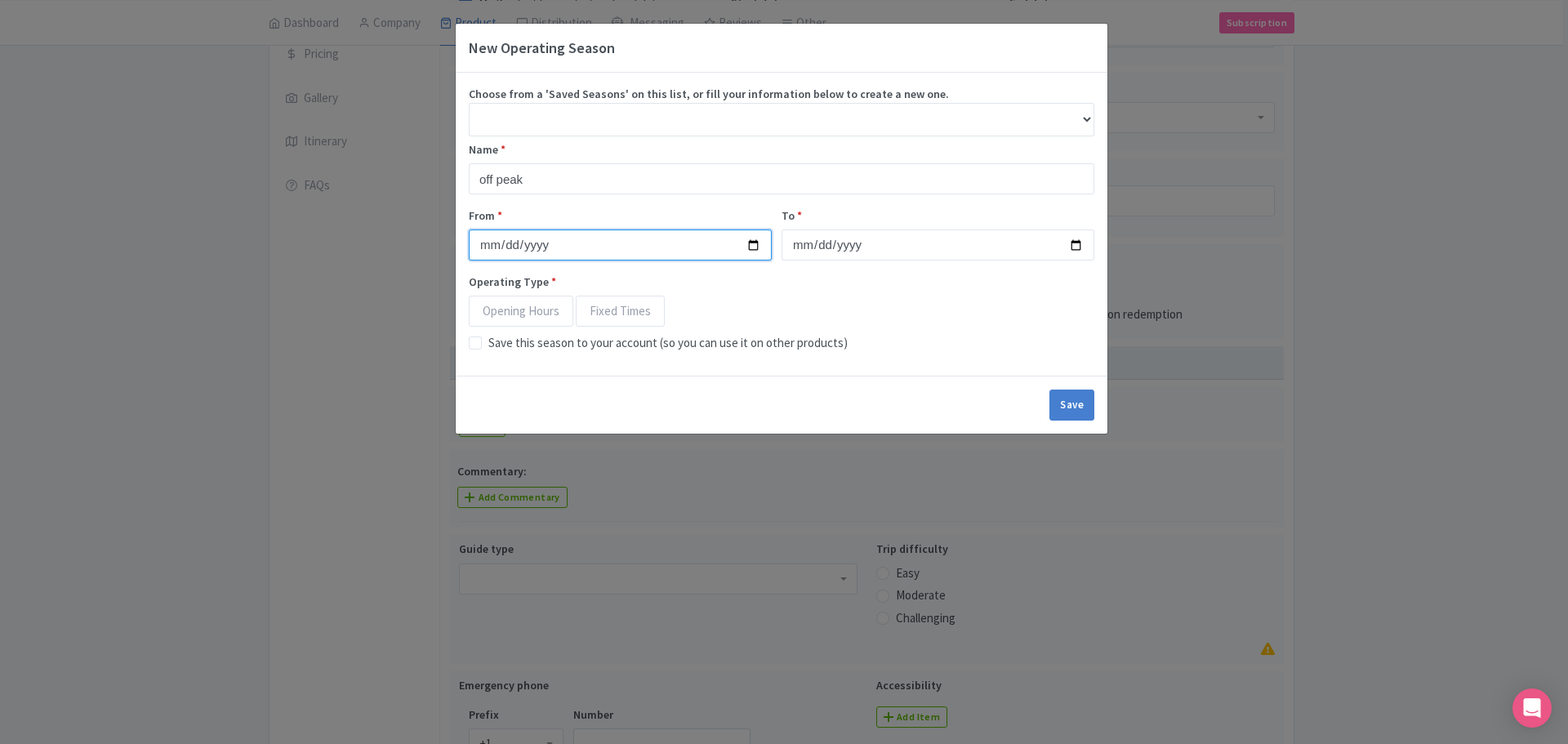click on "From   *" at bounding box center (620, 245) 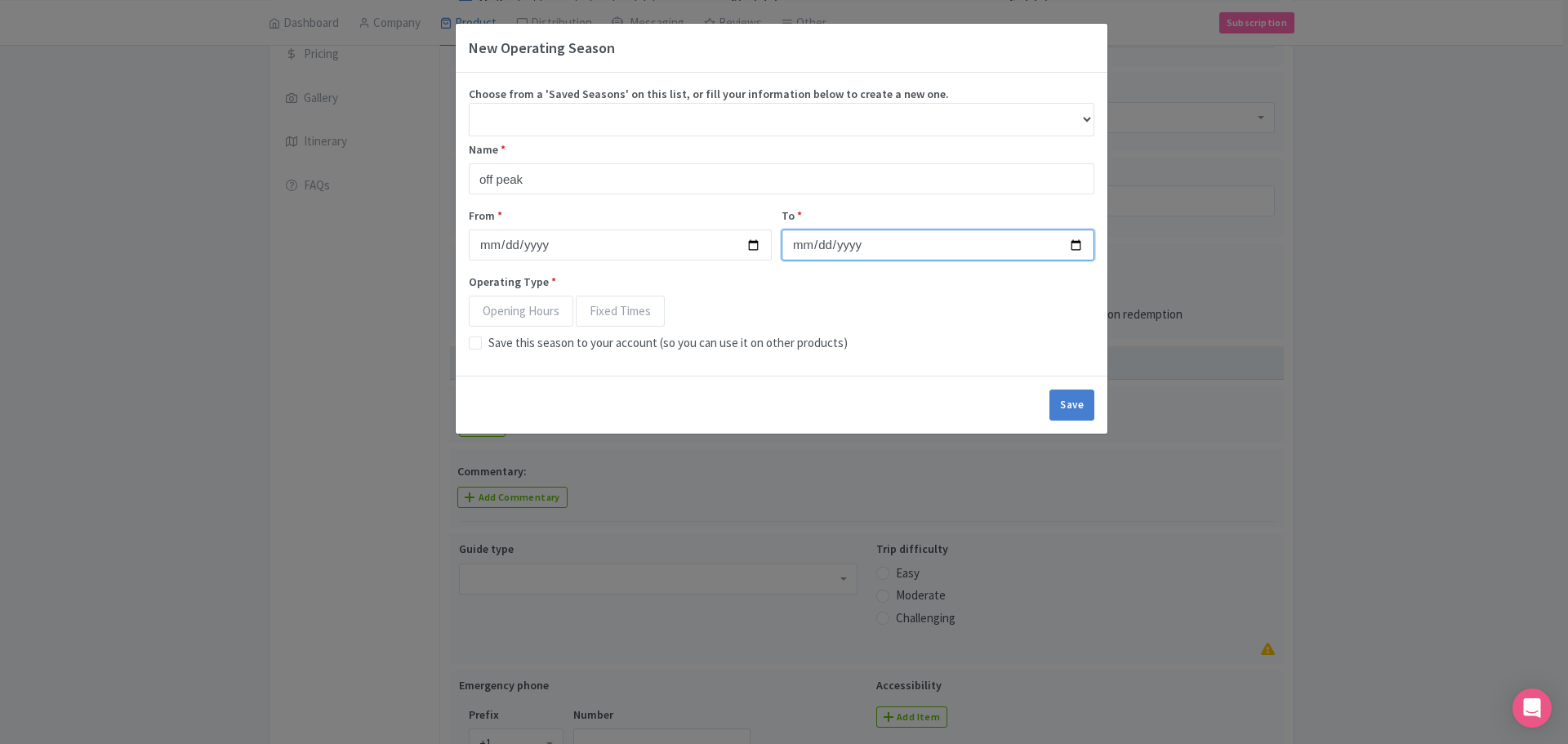 click on "To   *" at bounding box center [938, 245] 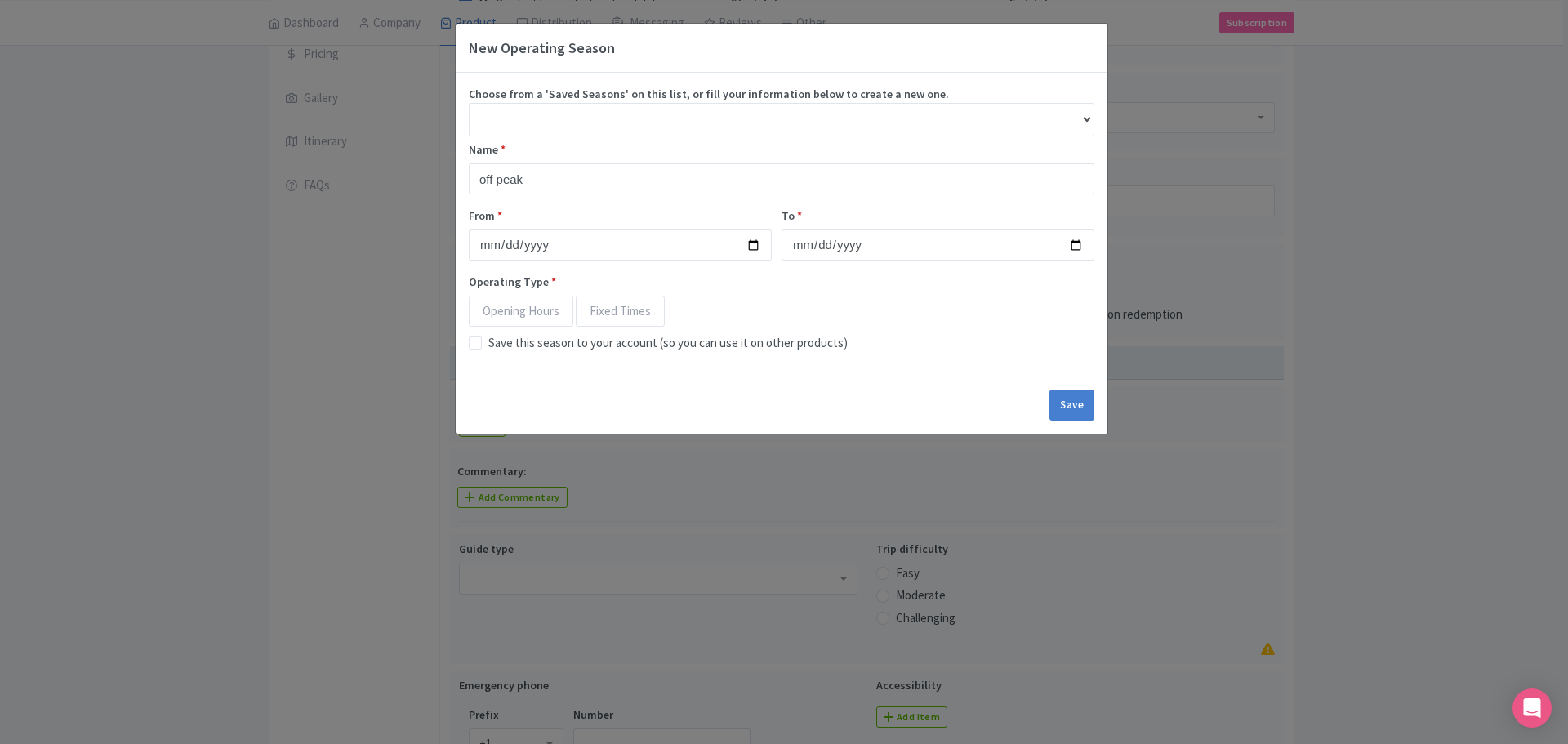 click on "Operating Type
*
Opening Hours
Fixed Times
Save this season to your account (so you can use it on other products)" at bounding box center [782, 313] 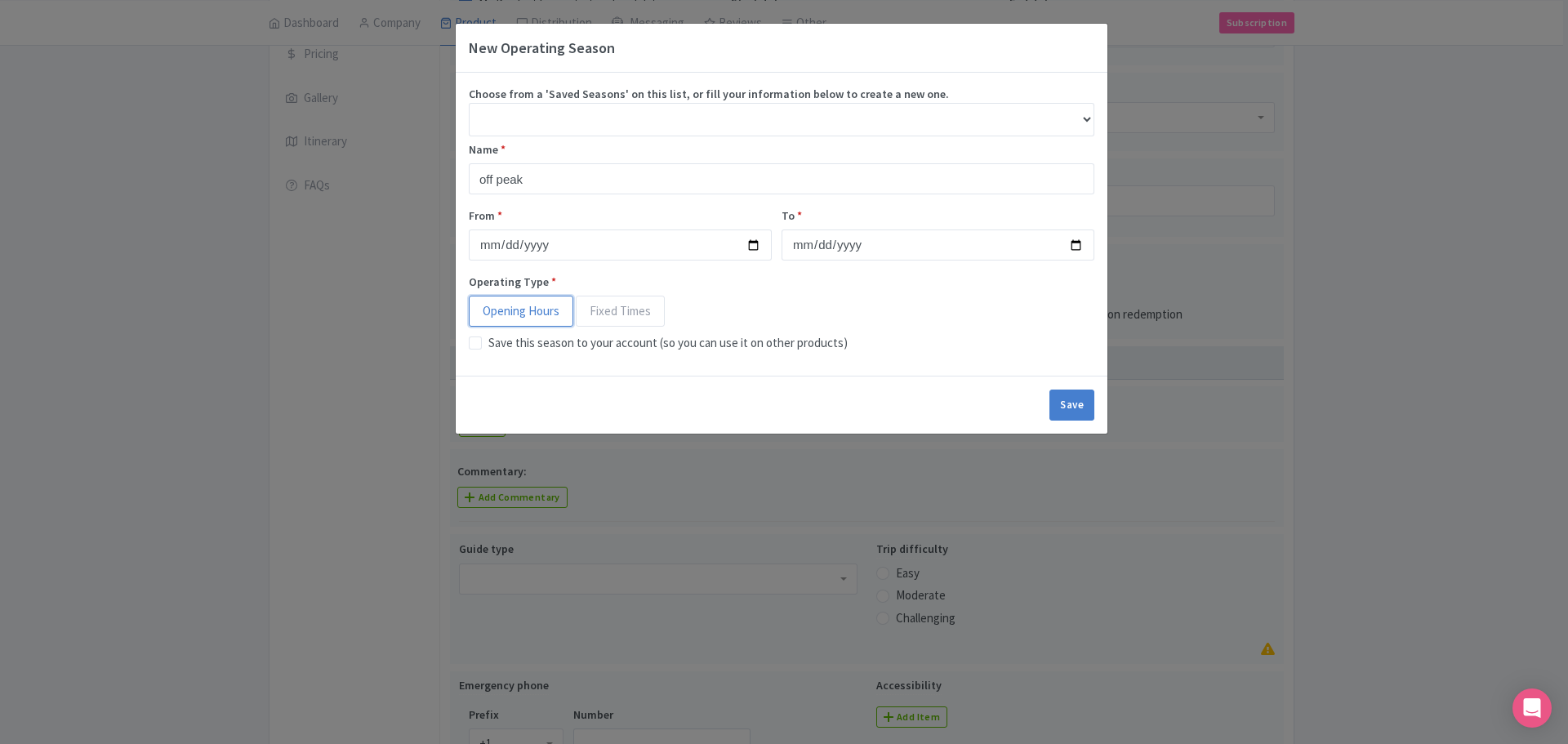 click on "Opening Hours" at bounding box center (477, 304) 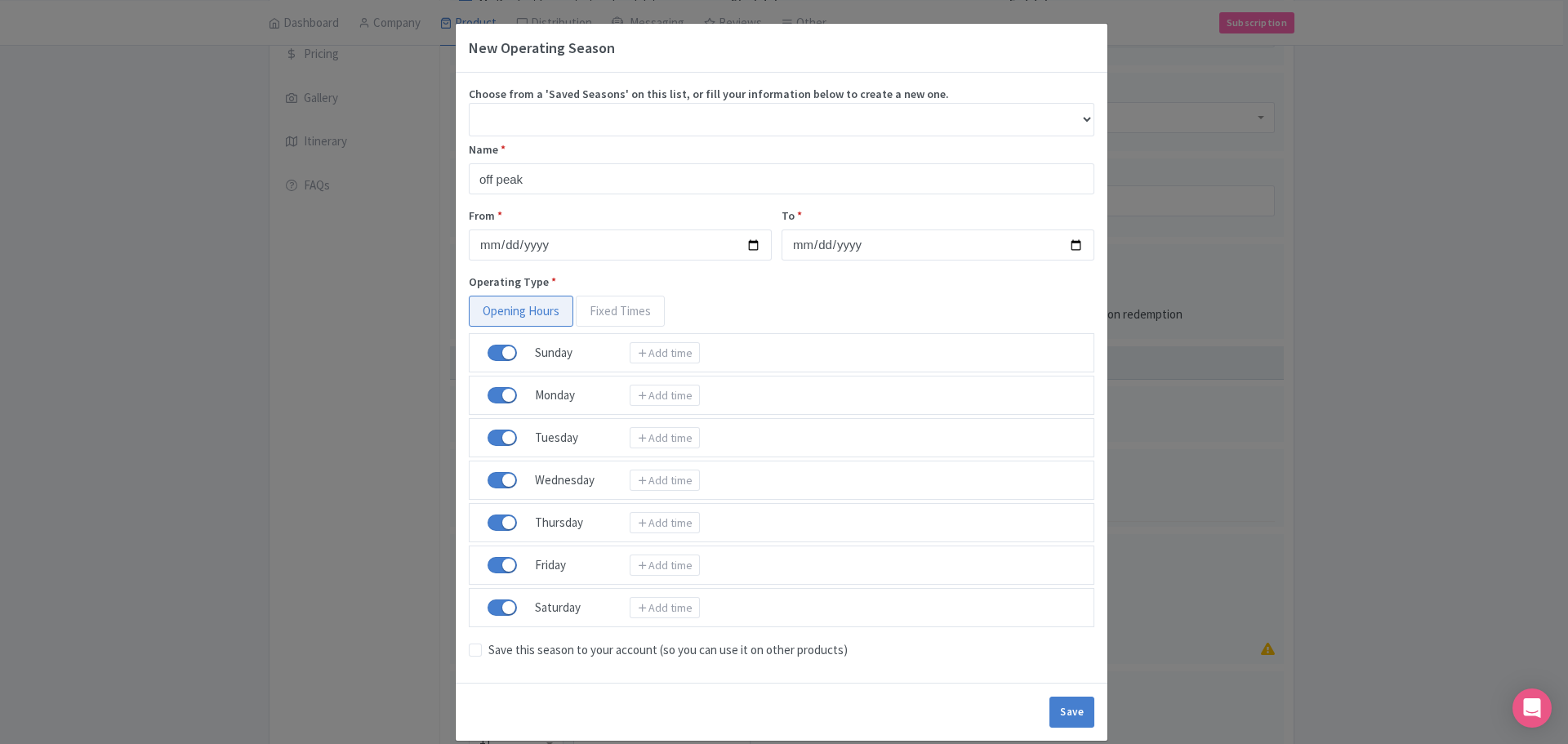 click on "Fixed Times" at bounding box center (620, 311) 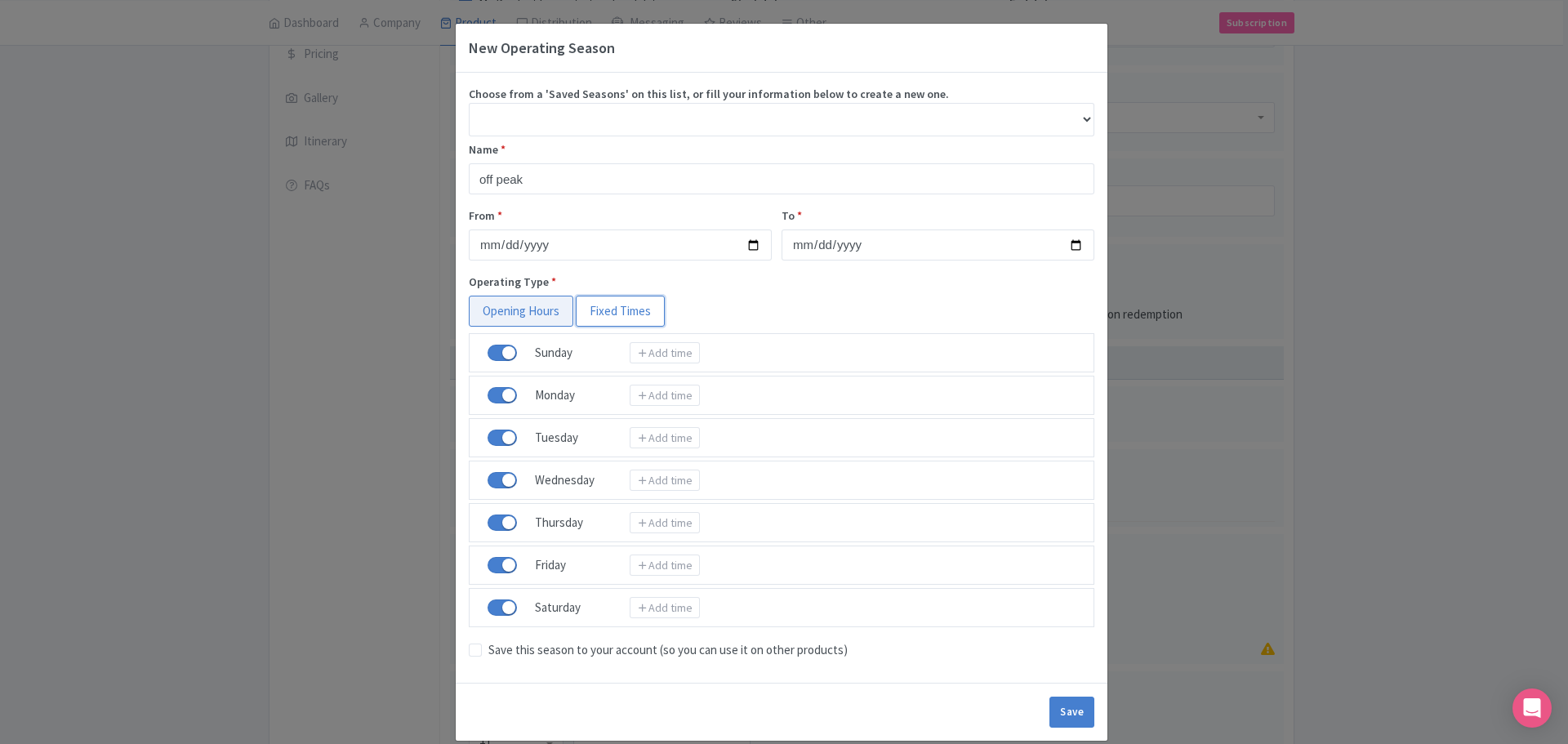 click on "Fixed Times" at bounding box center (584, 304) 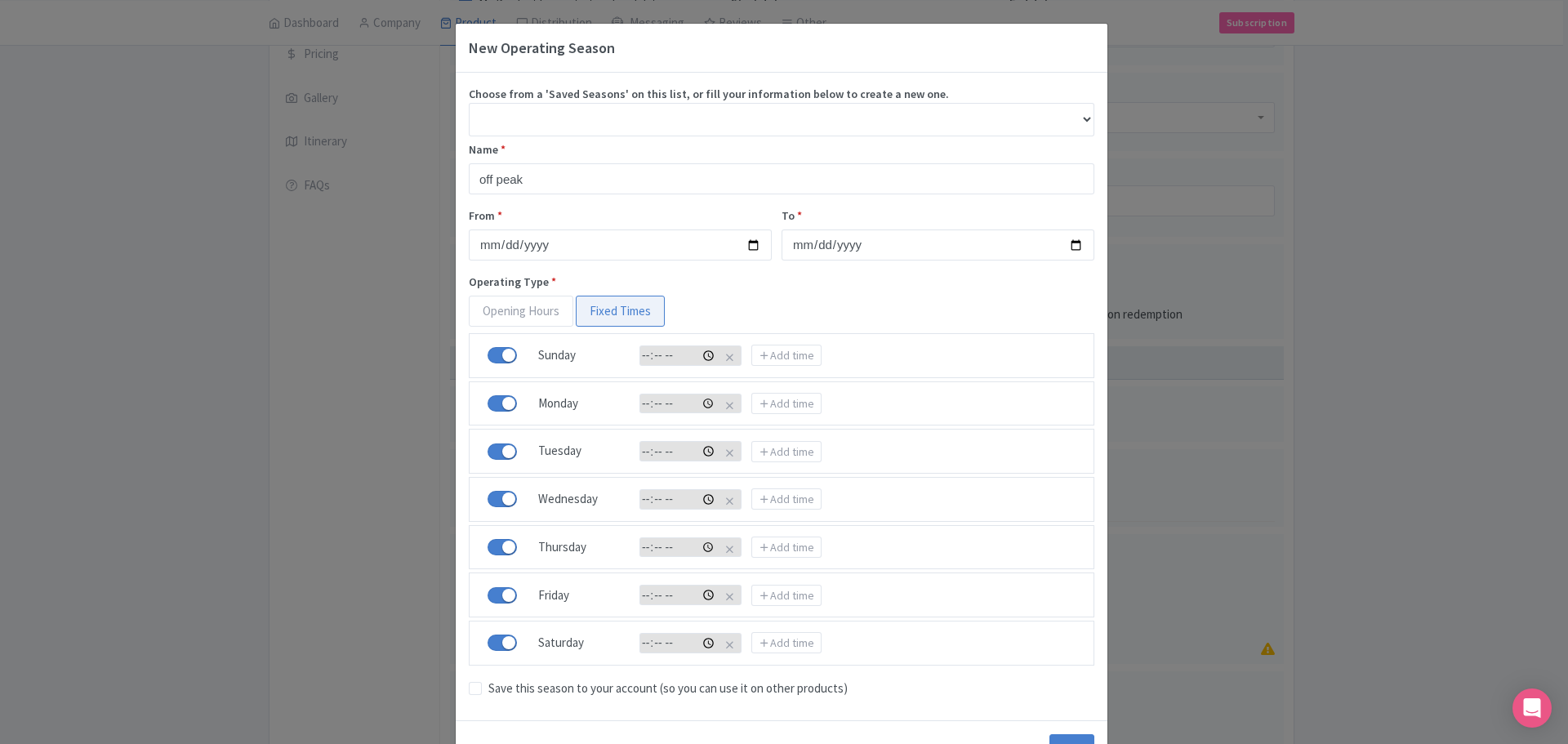 click at bounding box center (679, 355) 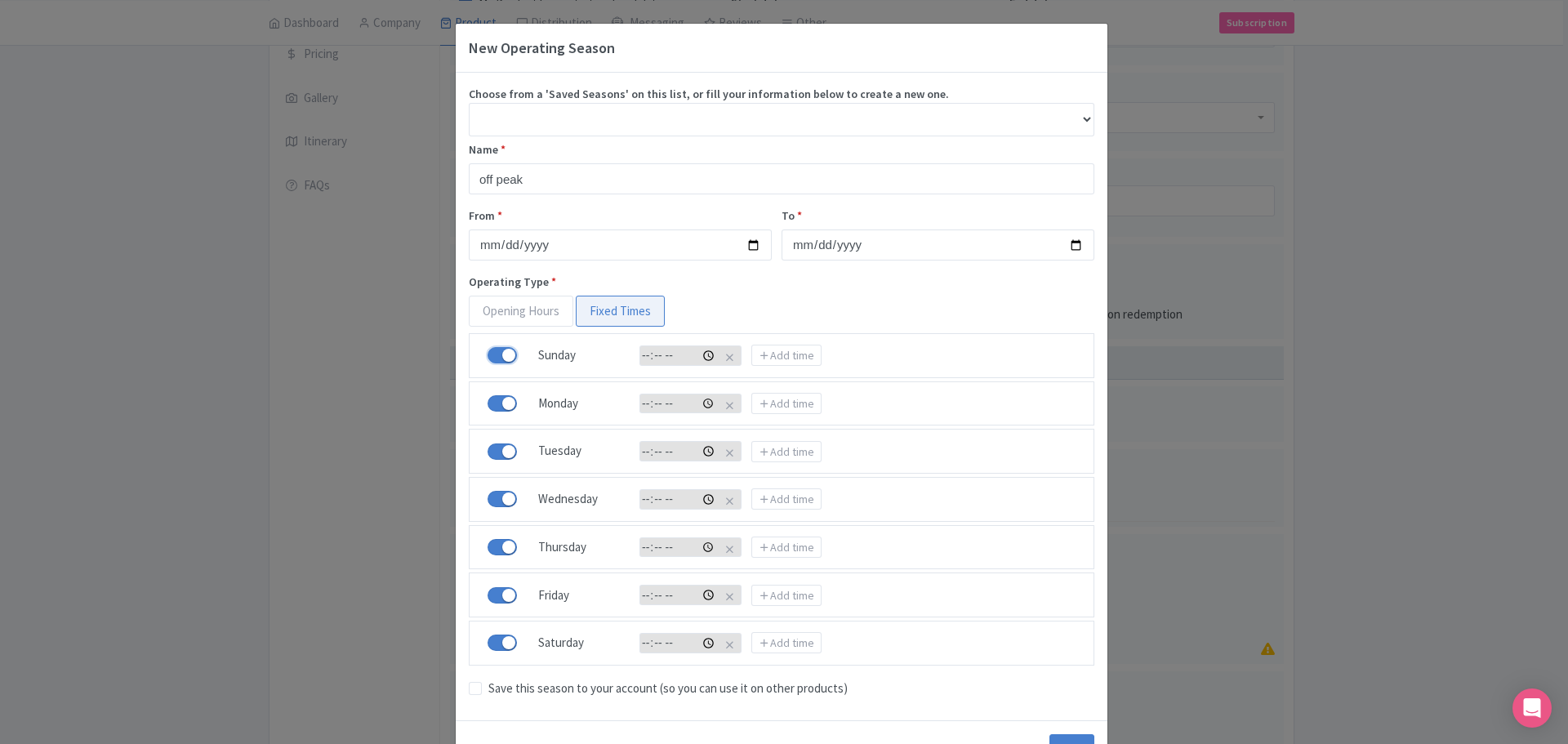 click on "Open" at bounding box center [502, 355] 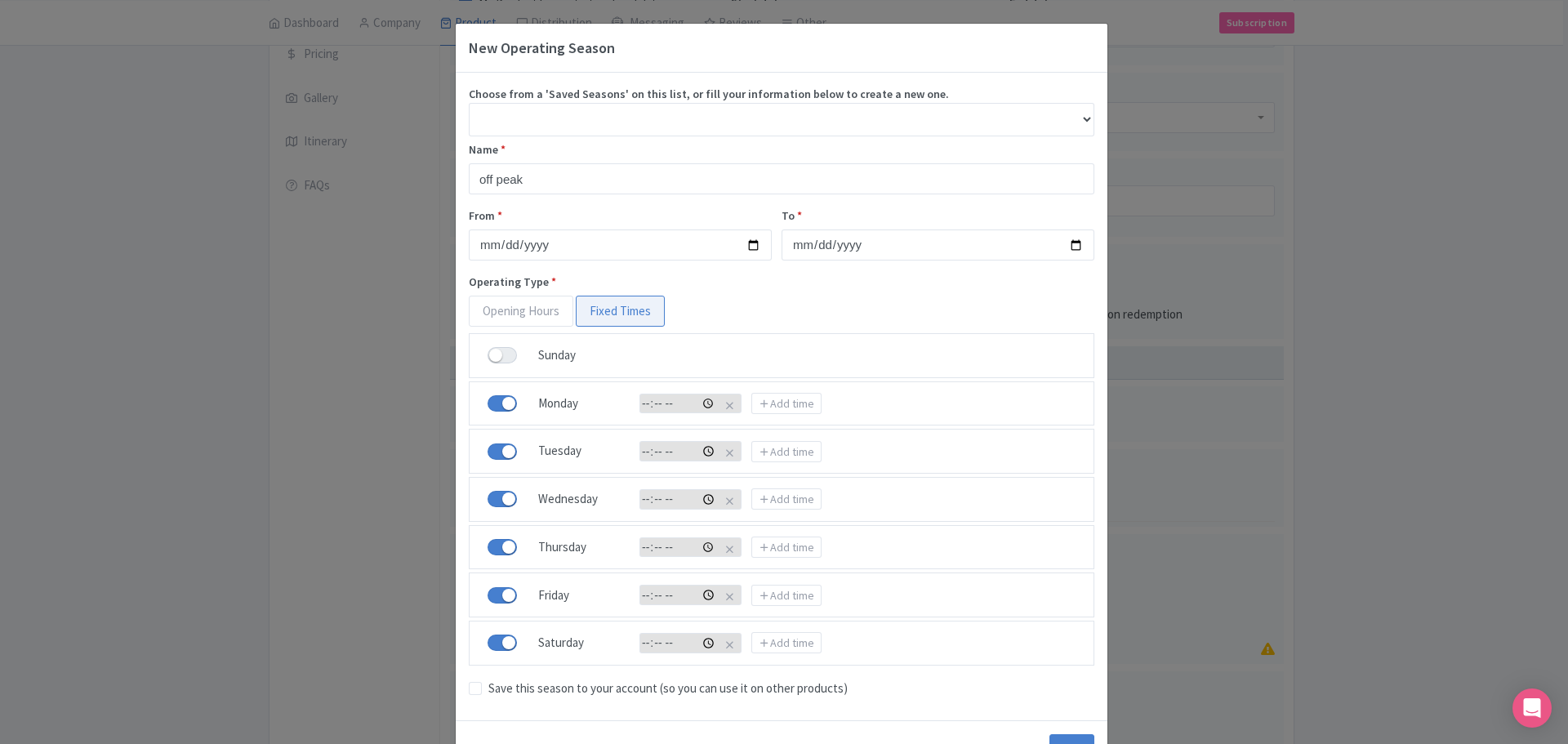 click at bounding box center (502, 643) 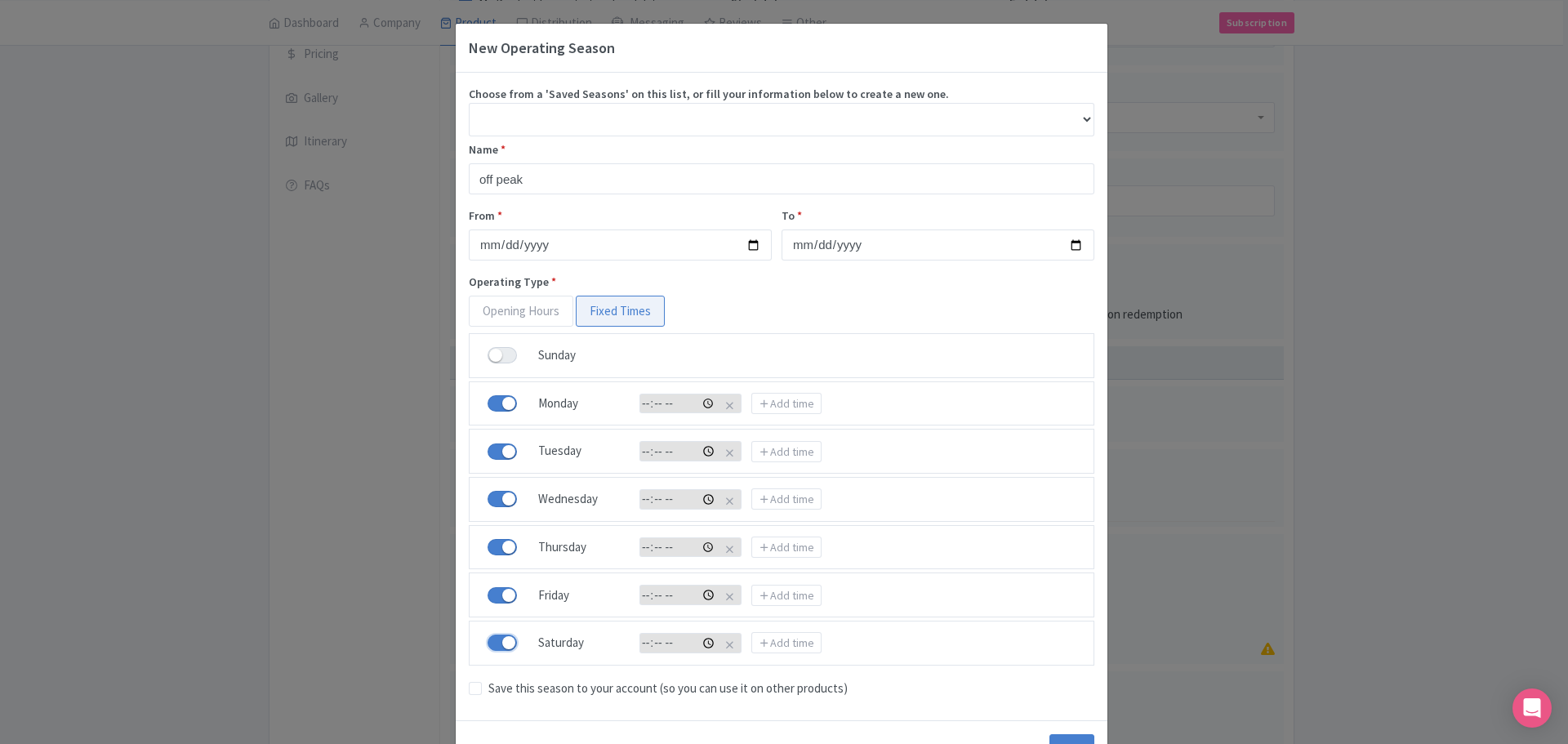 click on "Open" at bounding box center [502, 643] 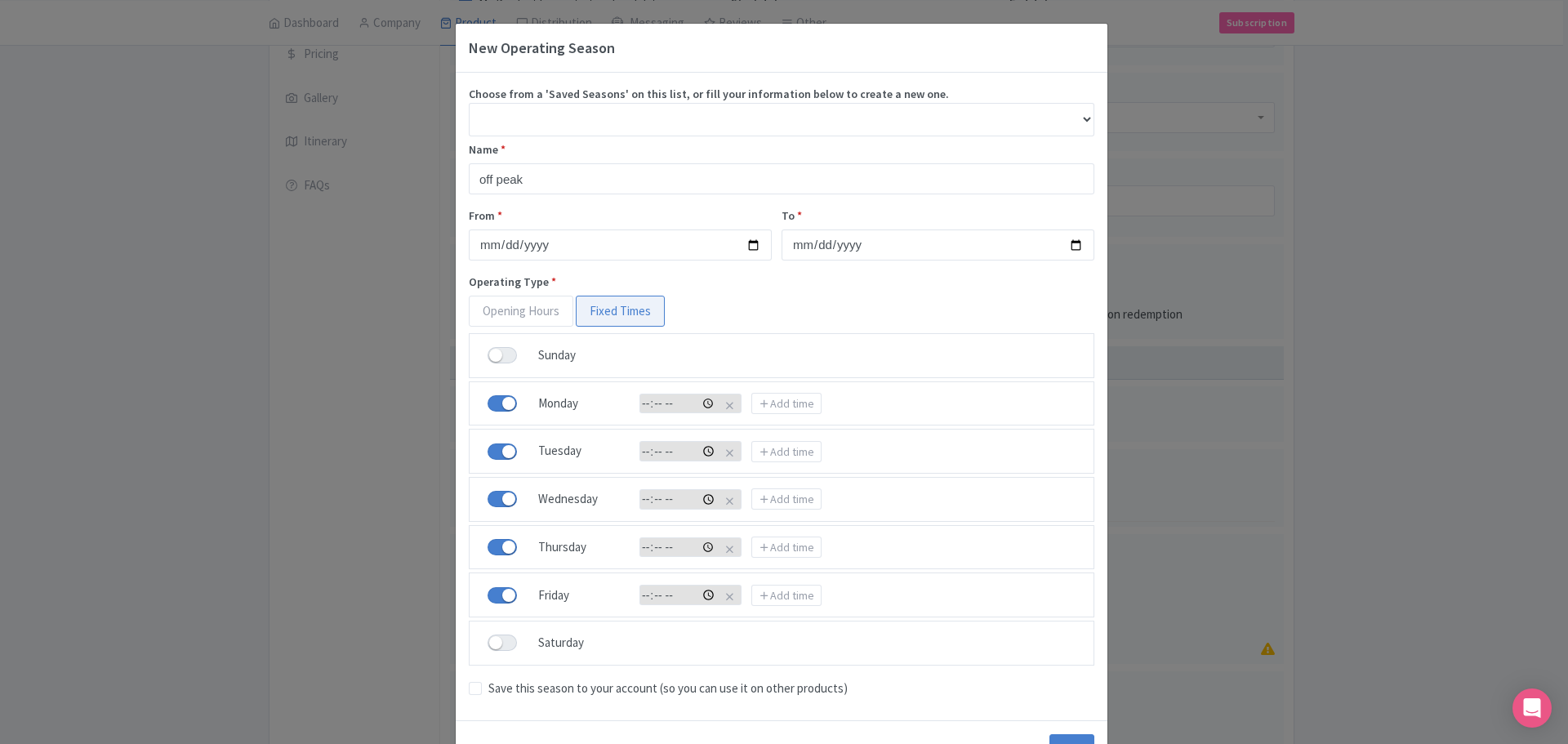 click at bounding box center [679, 403] 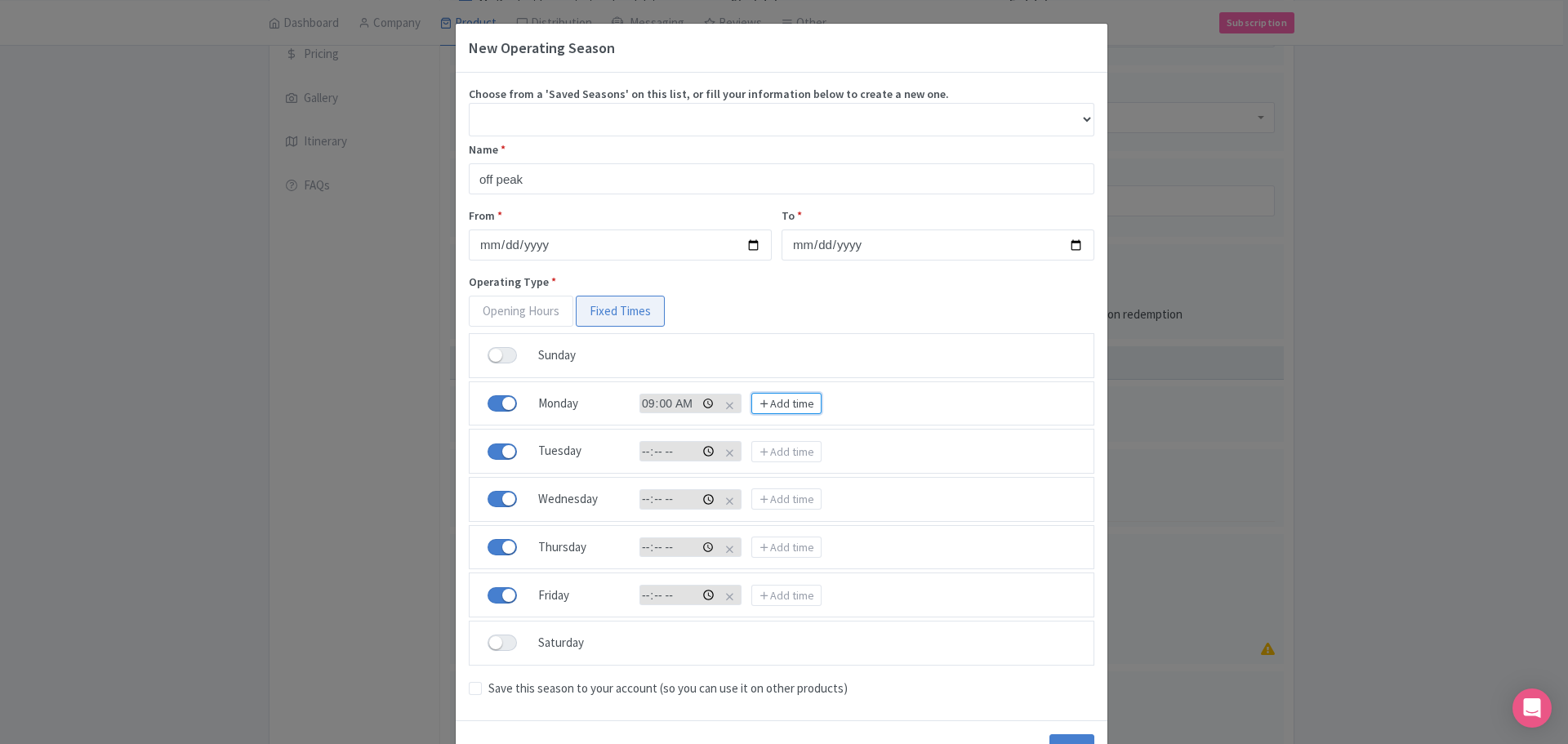 click on "Add time" at bounding box center (786, 403) 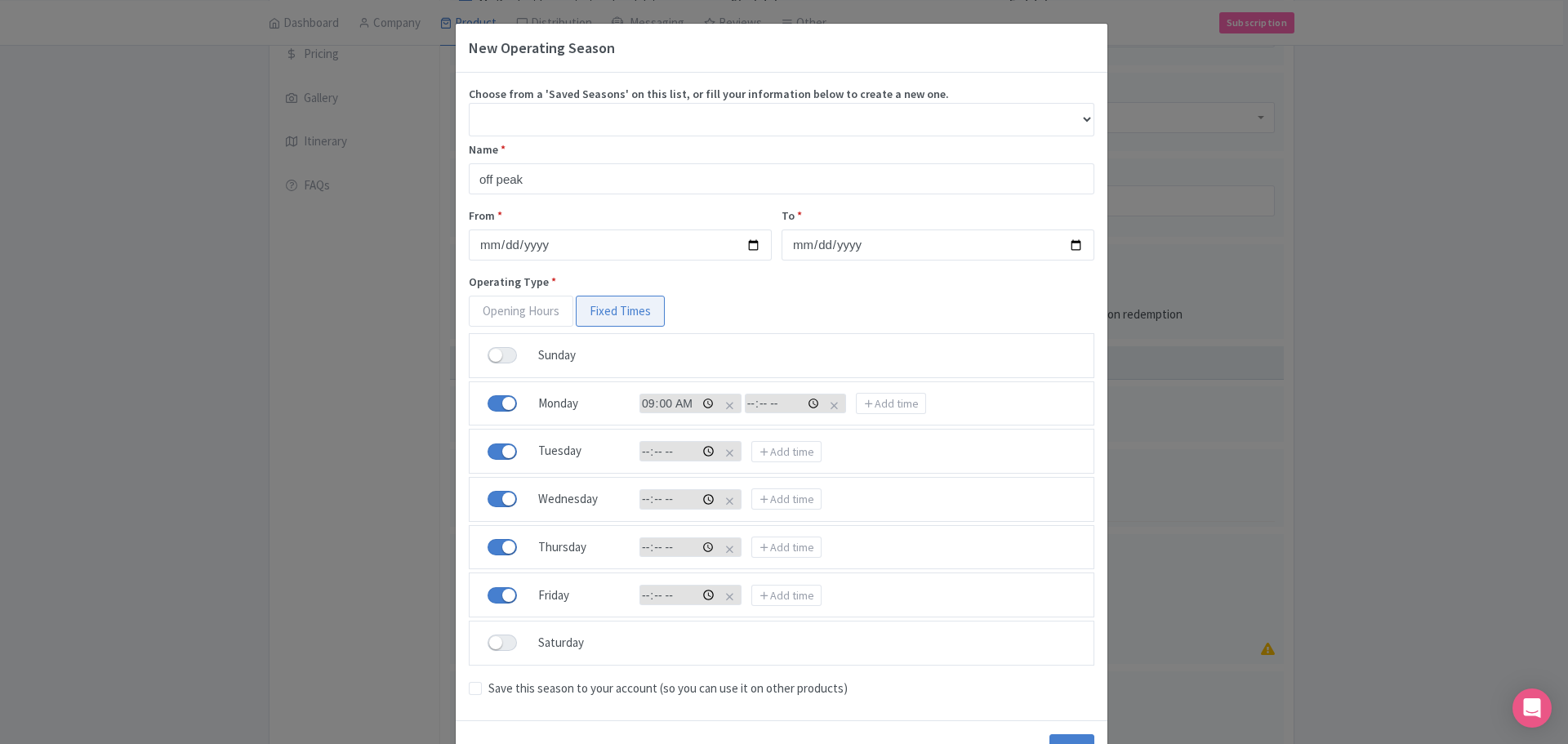 click at bounding box center [784, 403] 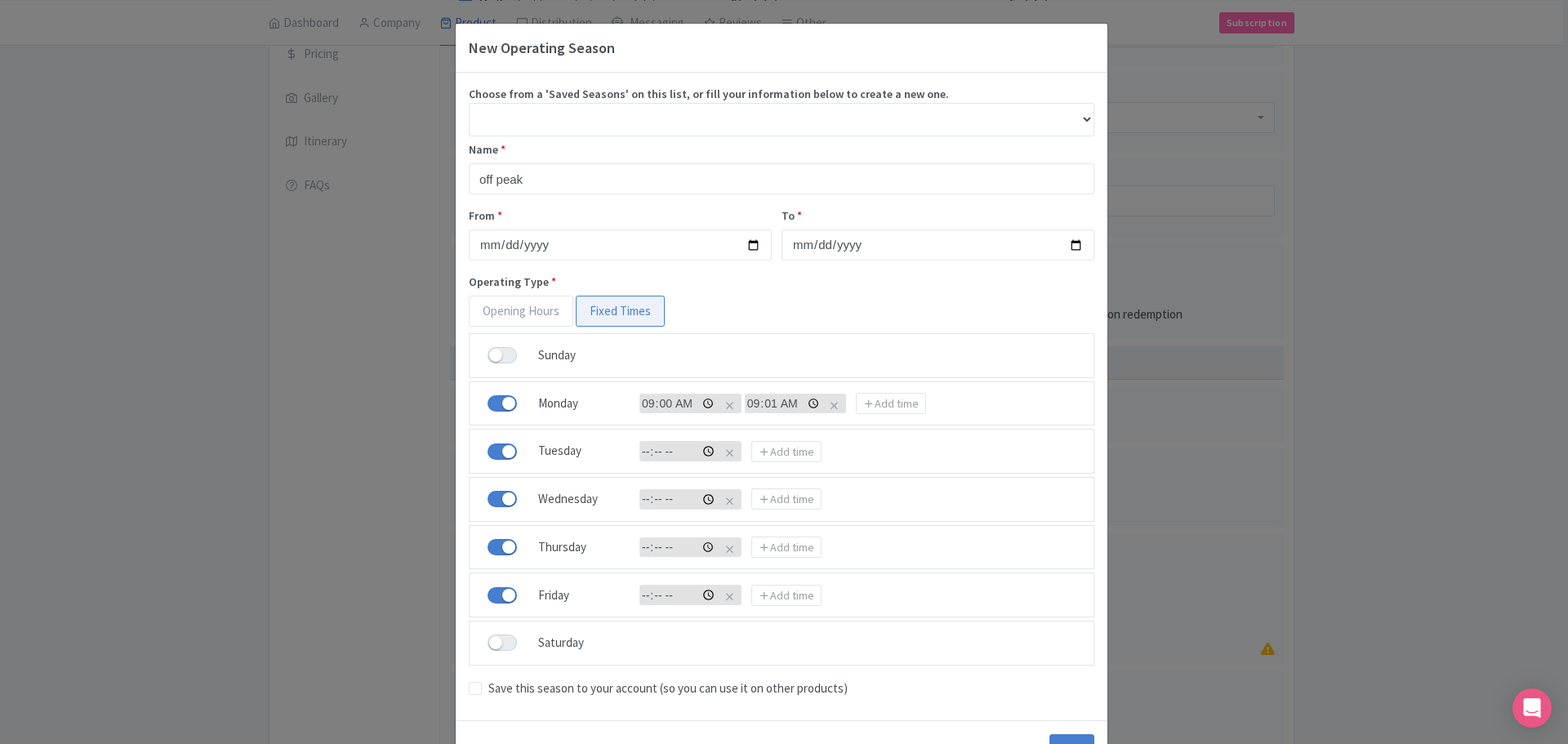 type on "09:15" 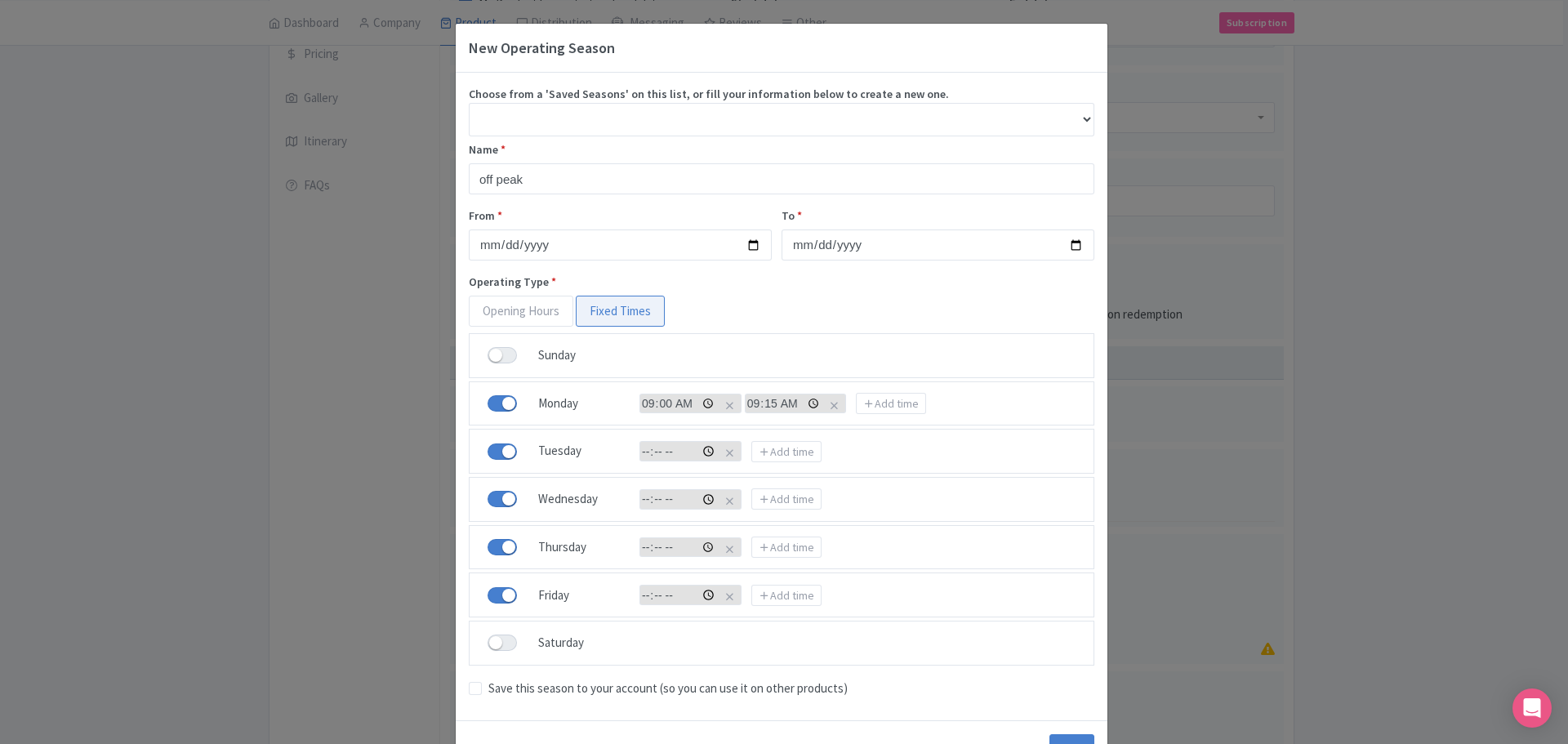 click on "09:00
09:15
Add time" at bounding box center [858, 403] 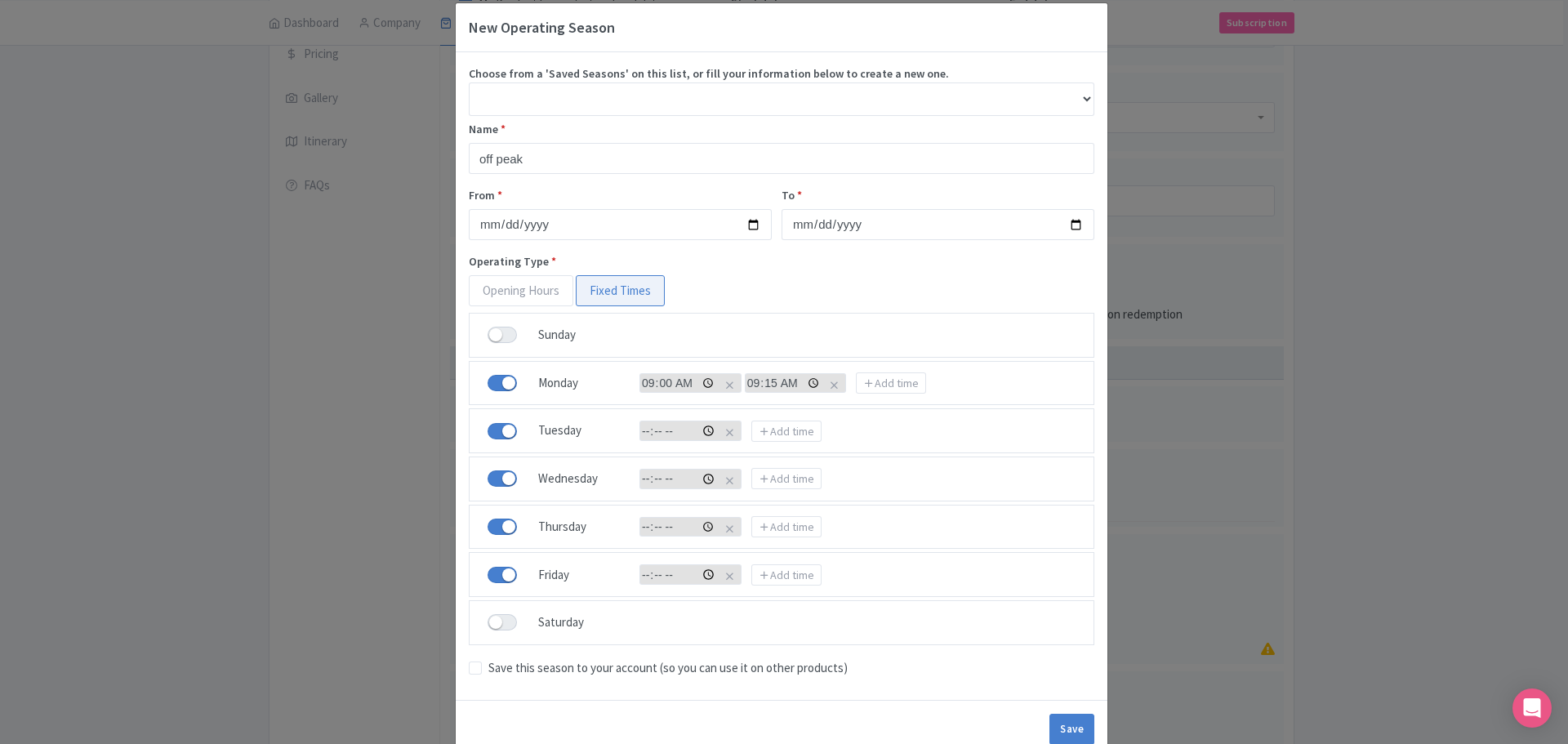 scroll, scrollTop: 0, scrollLeft: 0, axis: both 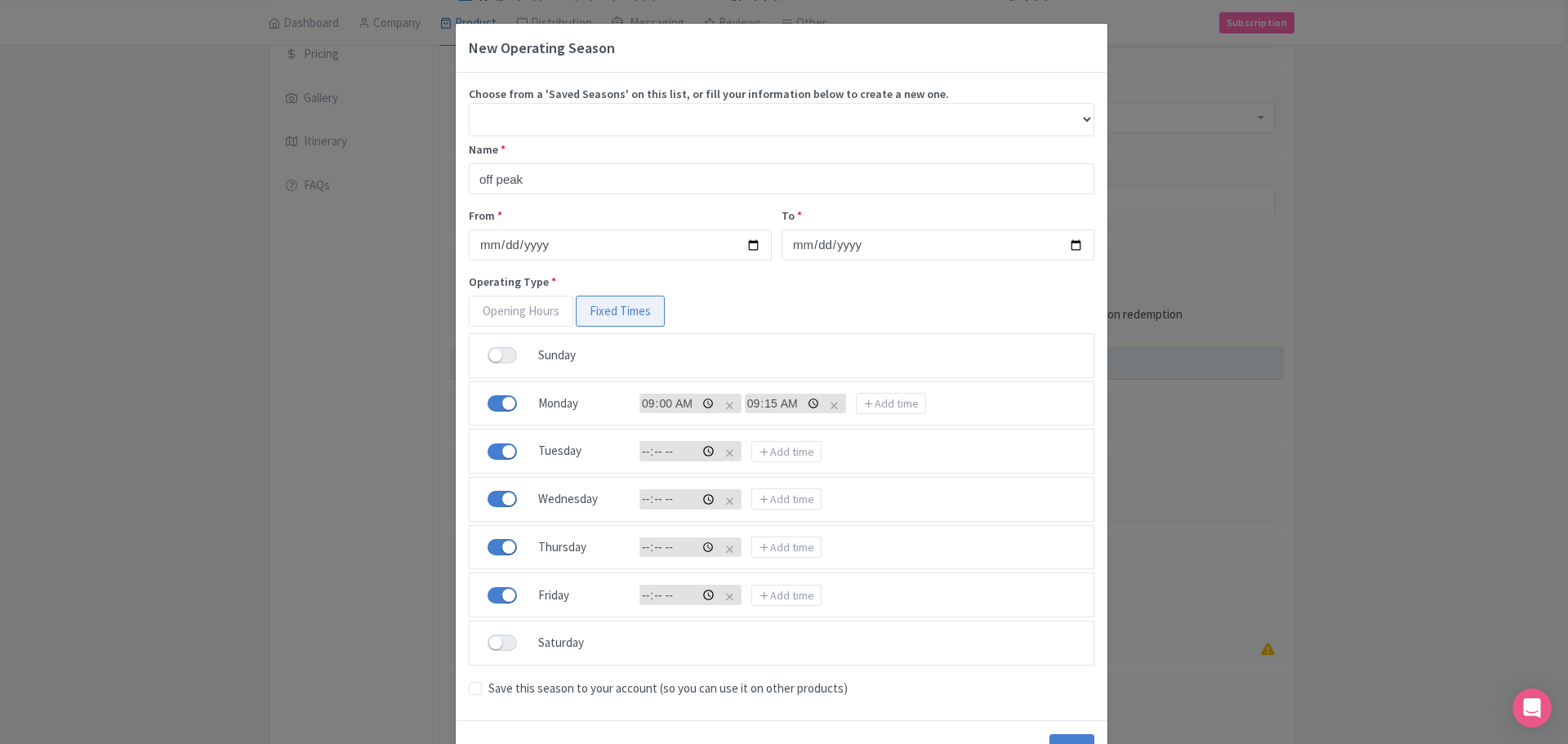 click on "Choose from a 'Saved Seasons' on this list, or fill your information below to create a new one." at bounding box center [782, 119] 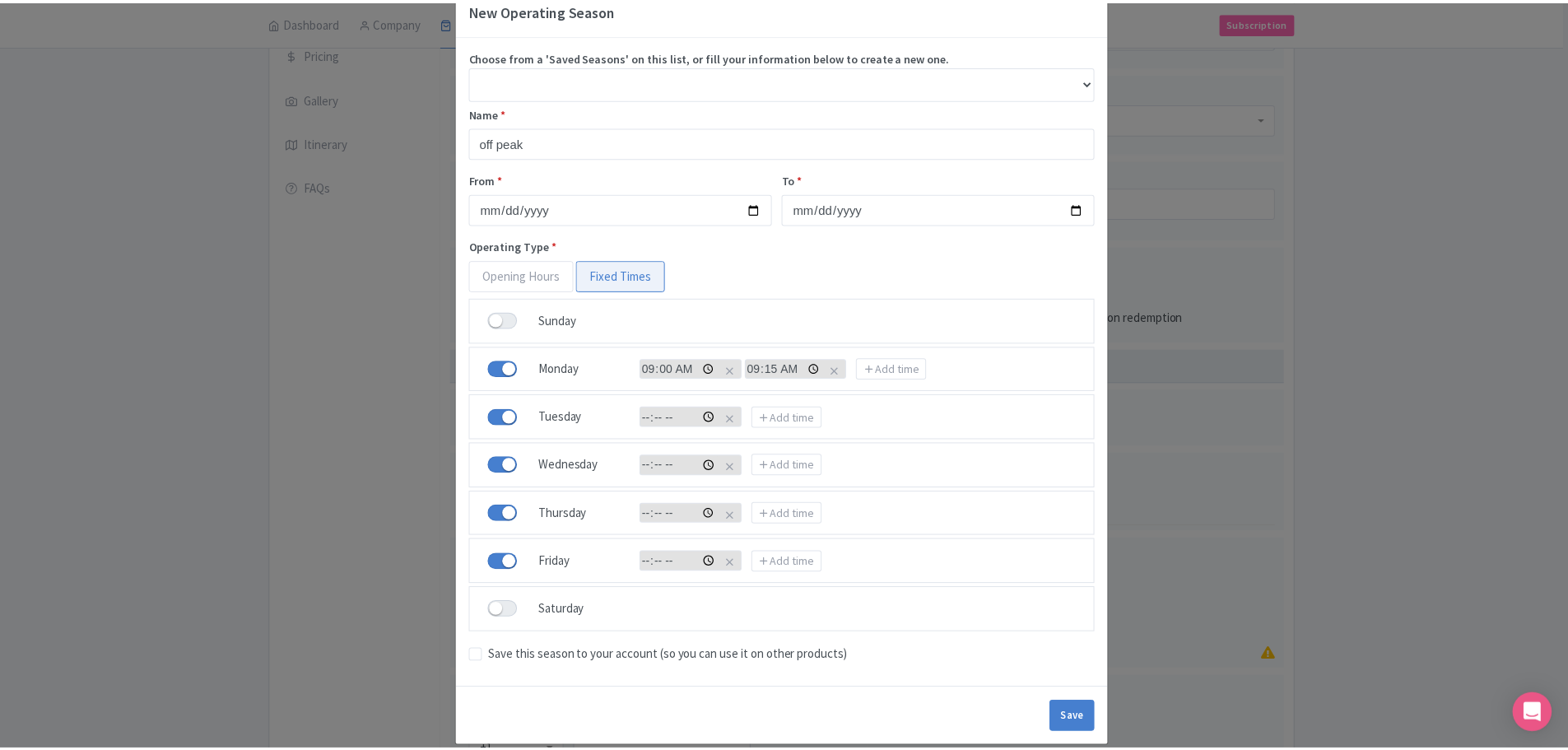 scroll, scrollTop: 58, scrollLeft: 0, axis: vertical 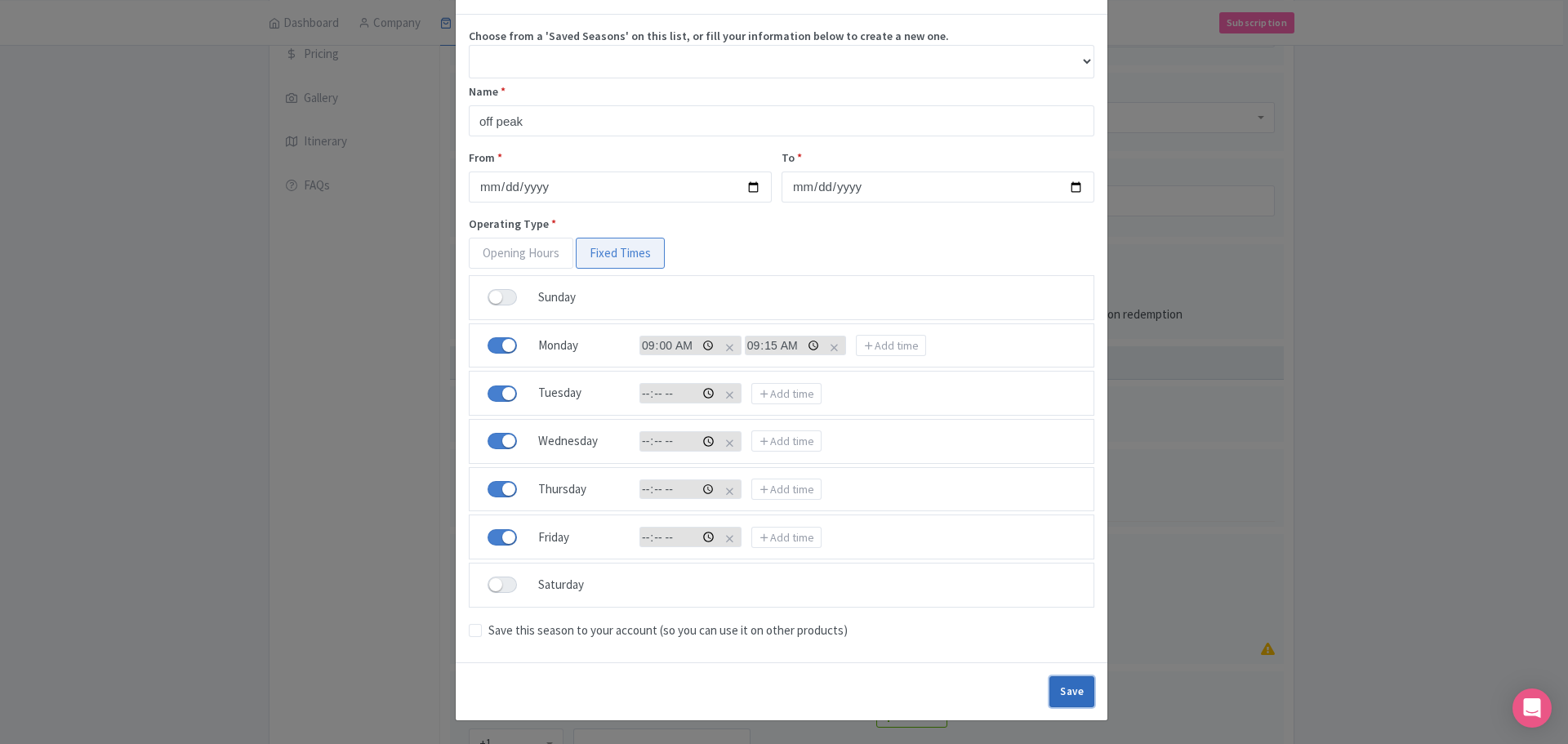 click on "Save" at bounding box center [1071, 692] 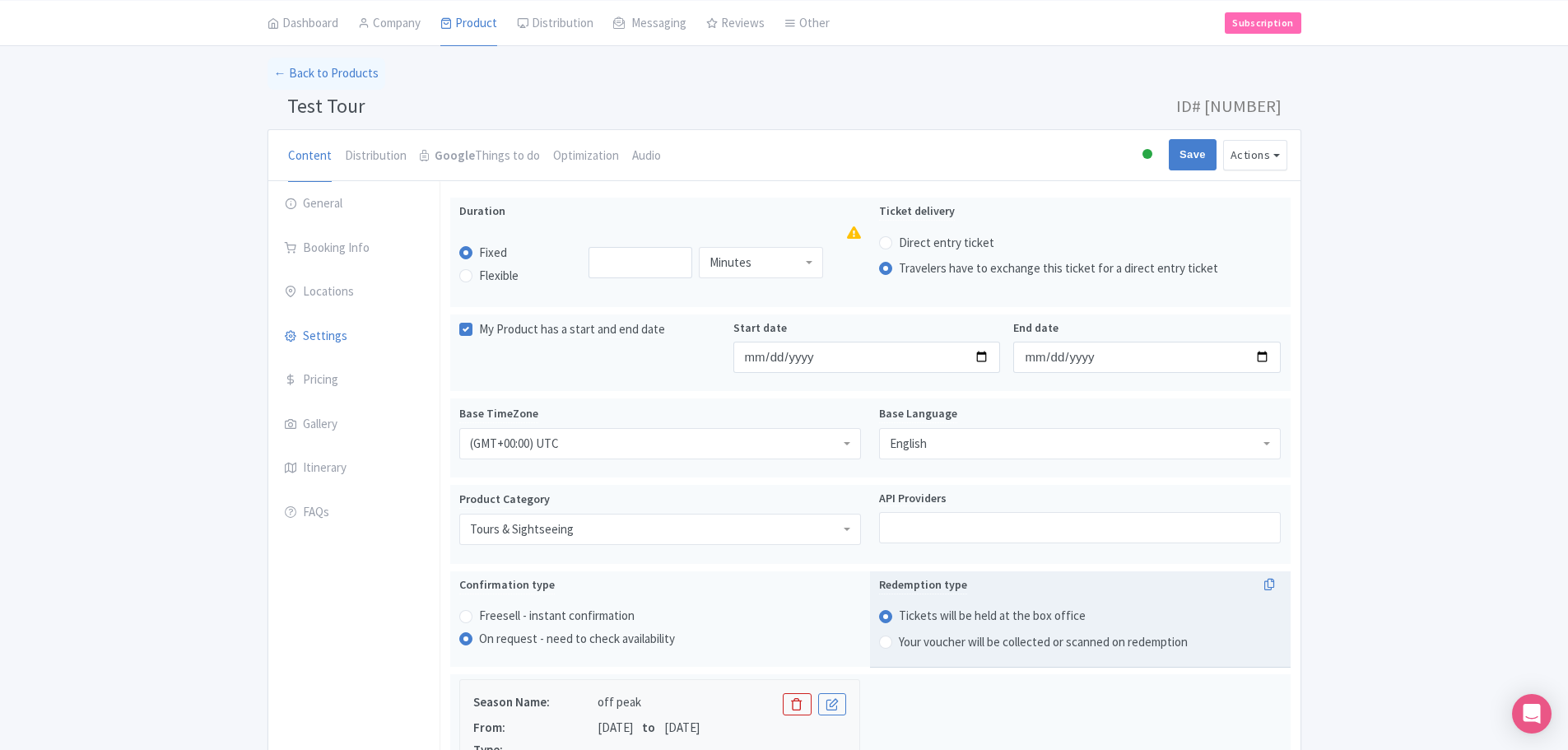 scroll, scrollTop: 57, scrollLeft: 0, axis: vertical 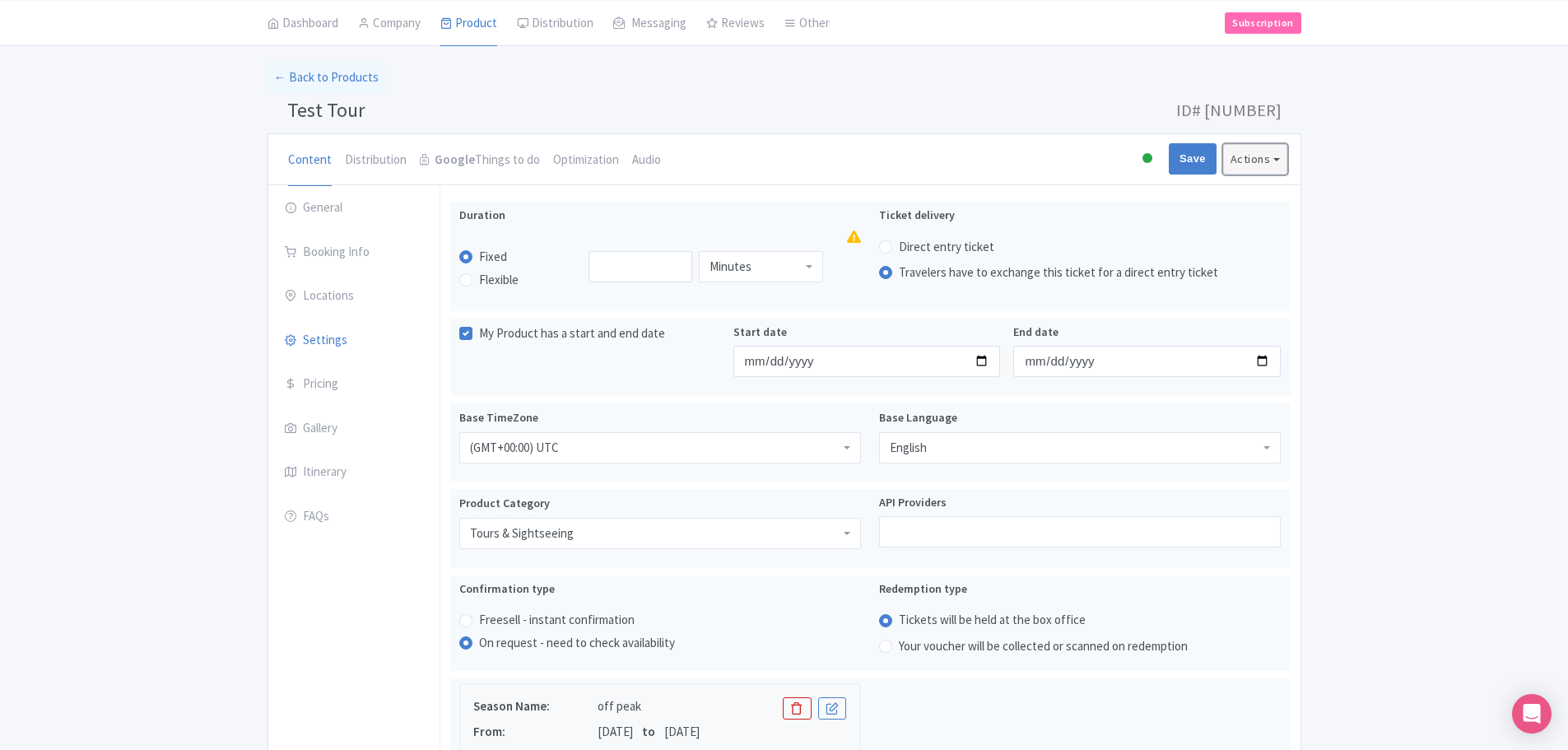 click on "Actions" at bounding box center [1255, 159] 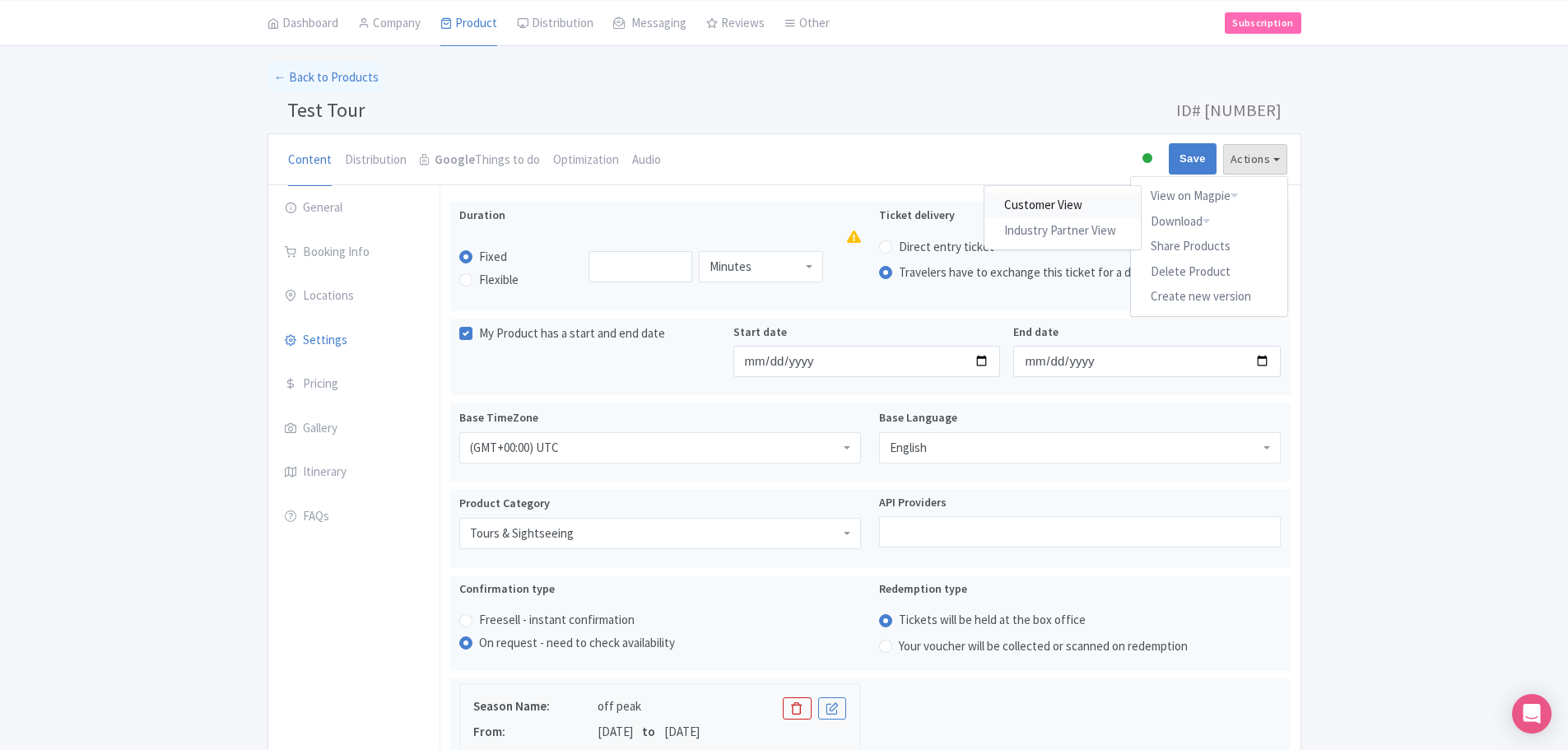 click on "Customer View" at bounding box center (1063, 205) 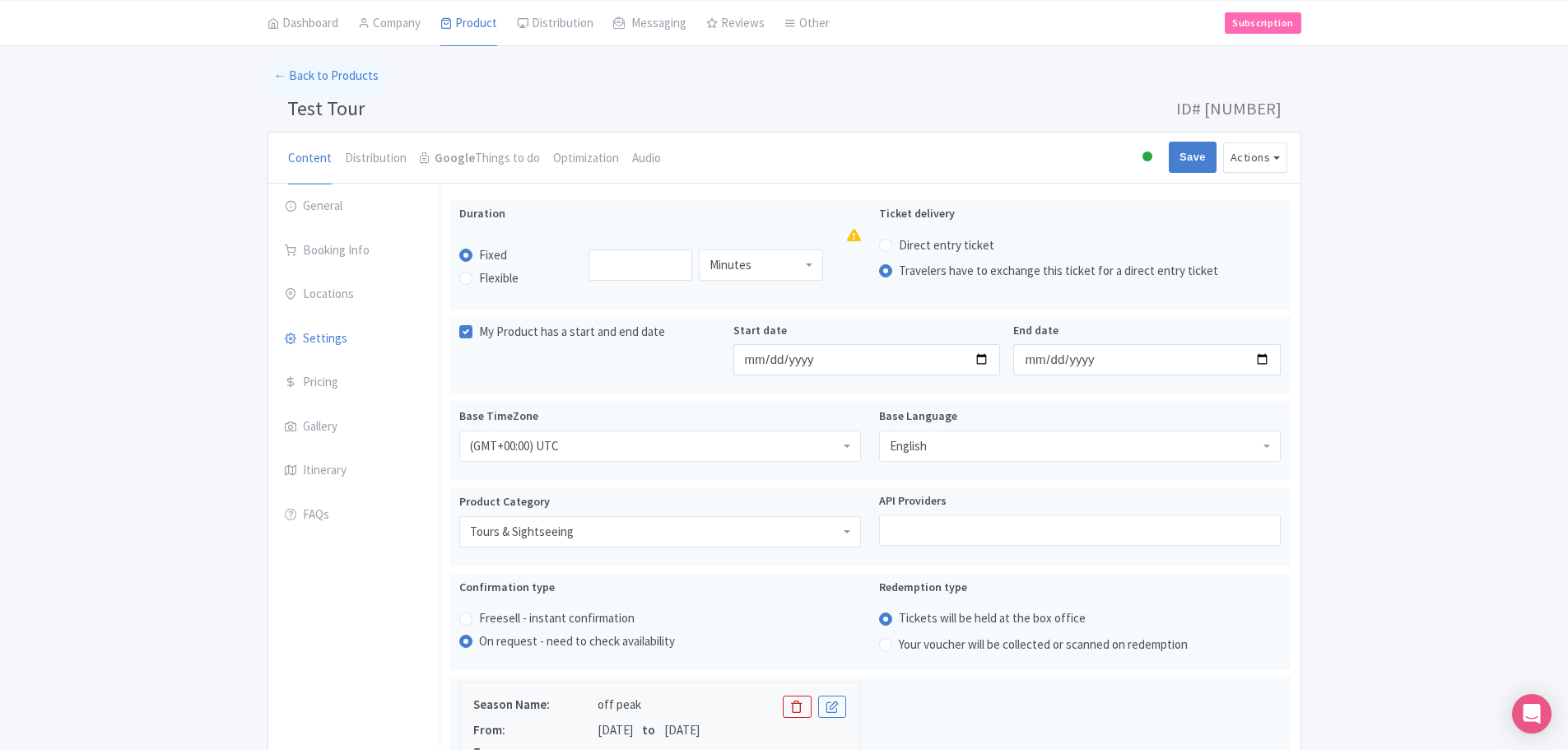 scroll, scrollTop: 57, scrollLeft: 0, axis: vertical 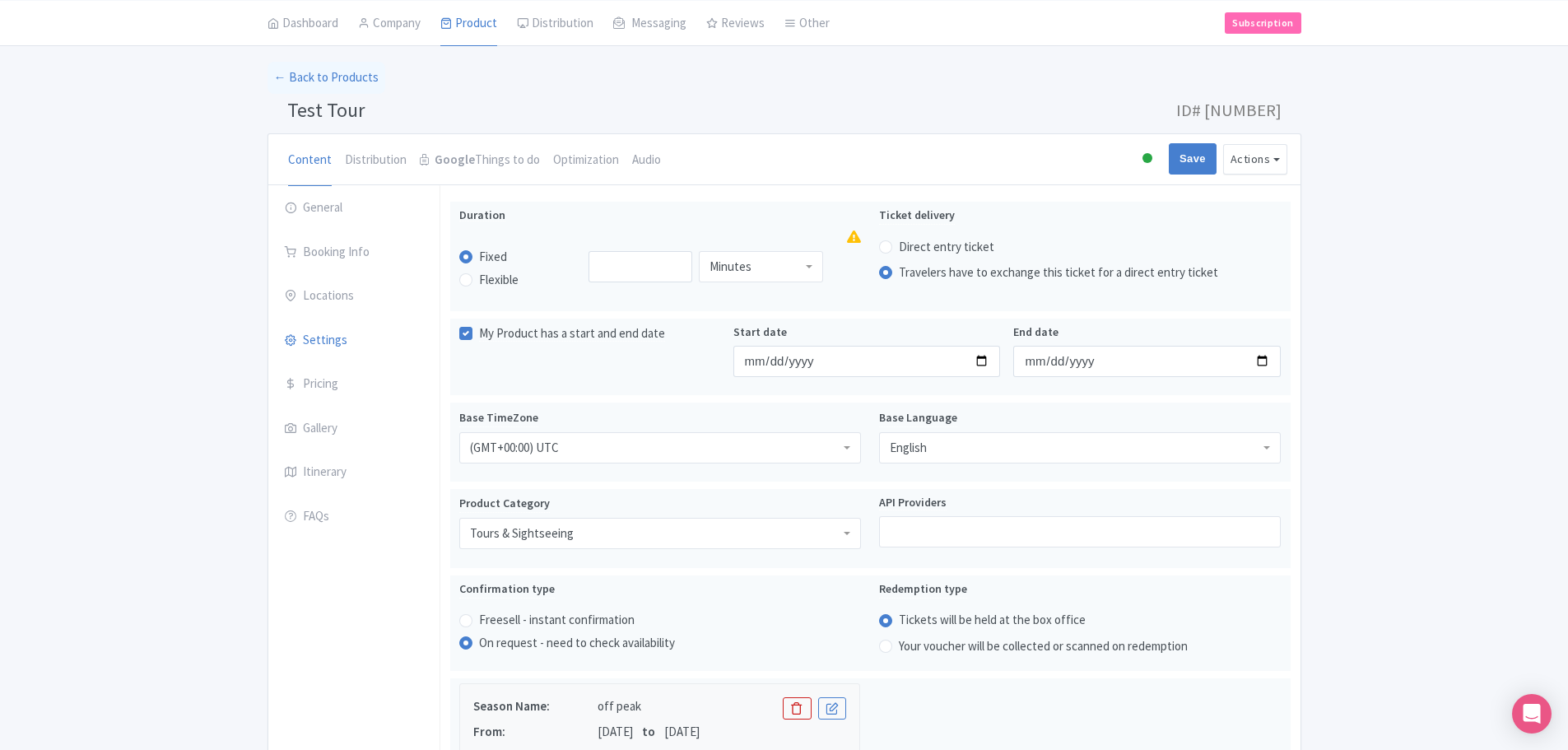 click on "Content
Distribution
Google  Things to do
Optimization
Audio
Active
Inactive
Building
Archived
Save
Actions
View on Magpie
Customer View
Industry Partner View
Download
Excel
Word
All Images ZIP
Share Products
Delete Product
Create new version
Confirm Copy Operation
Yes, Copy
Cancel" at bounding box center [784, 160] 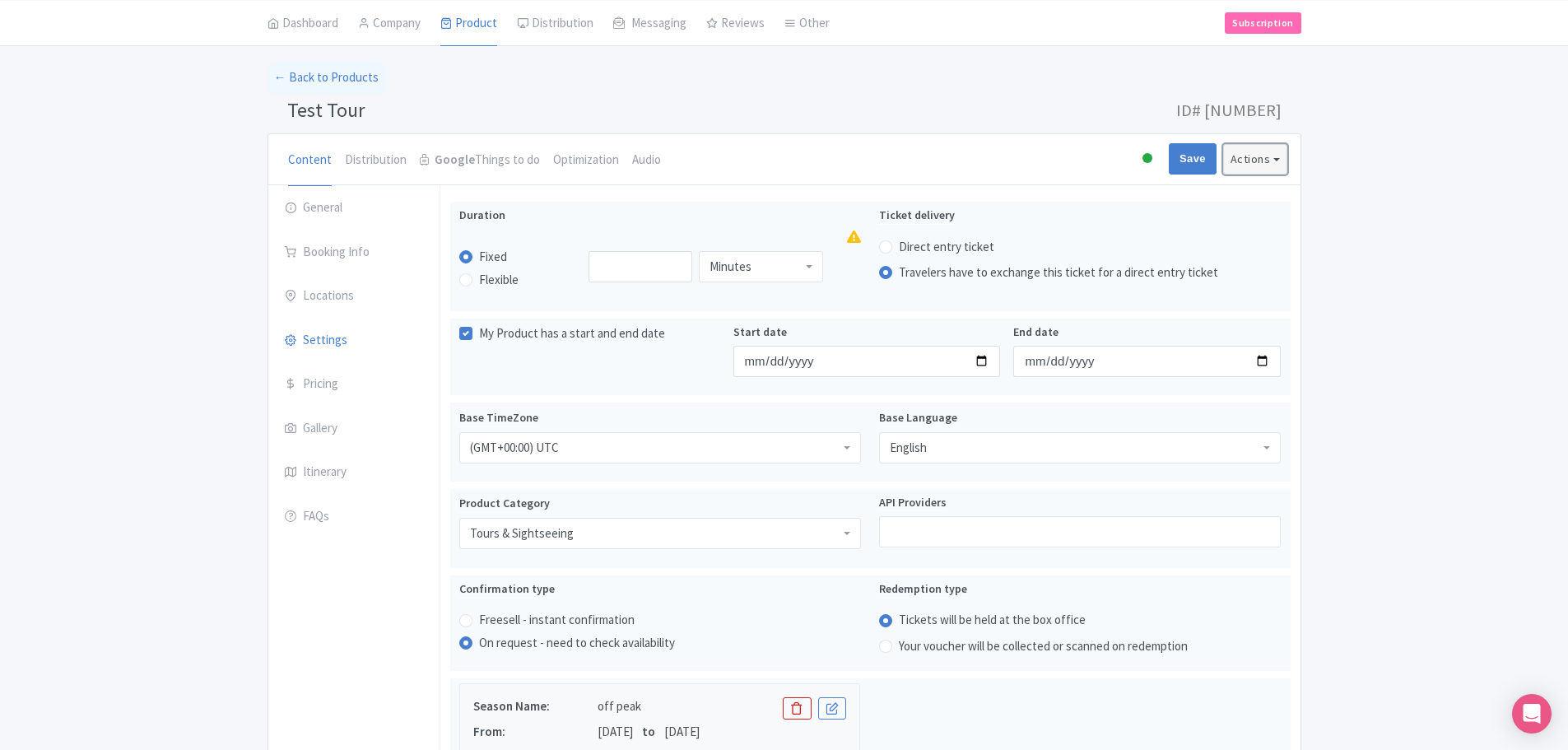 click on "Actions" at bounding box center [1255, 159] 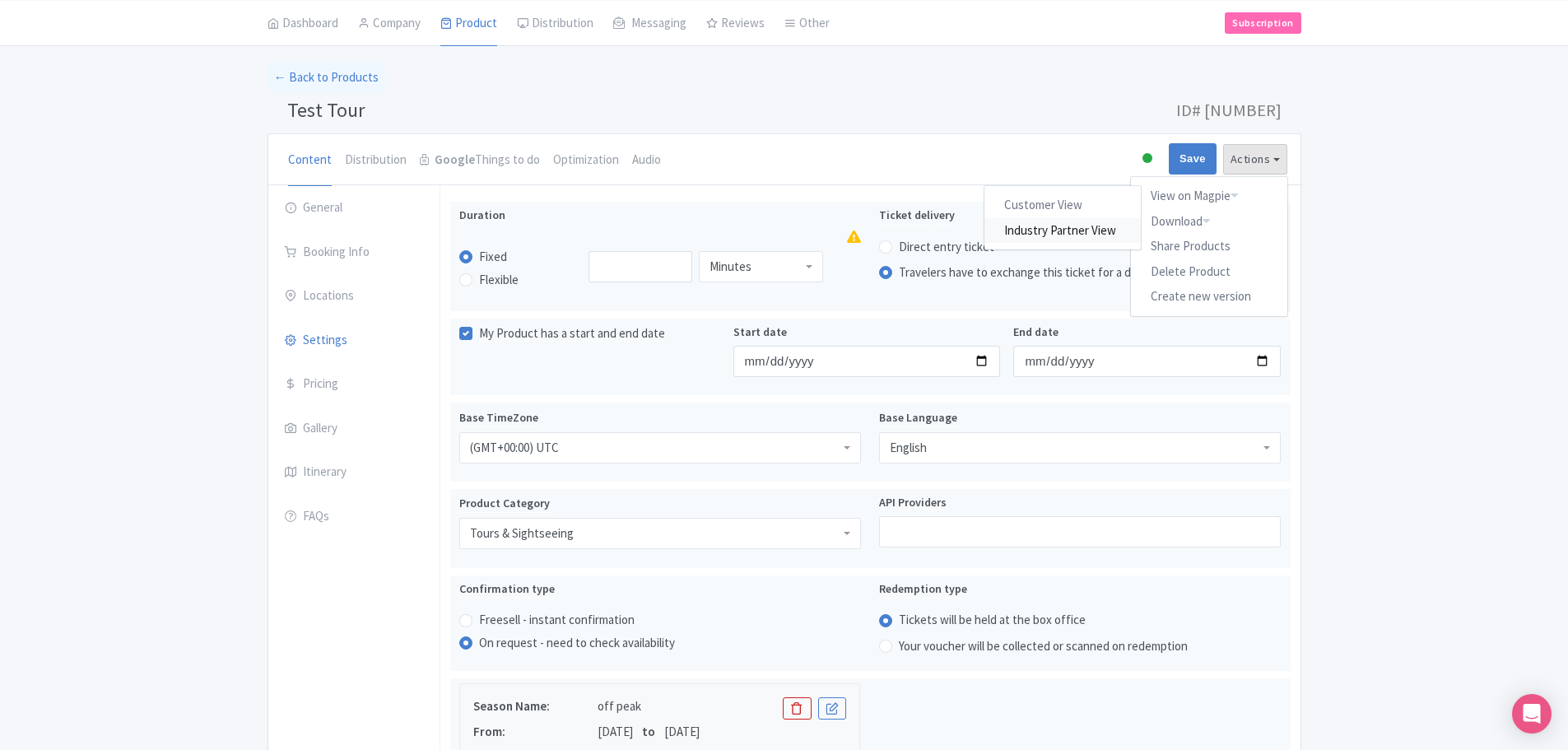 click on "Industry Partner View" at bounding box center [1063, 230] 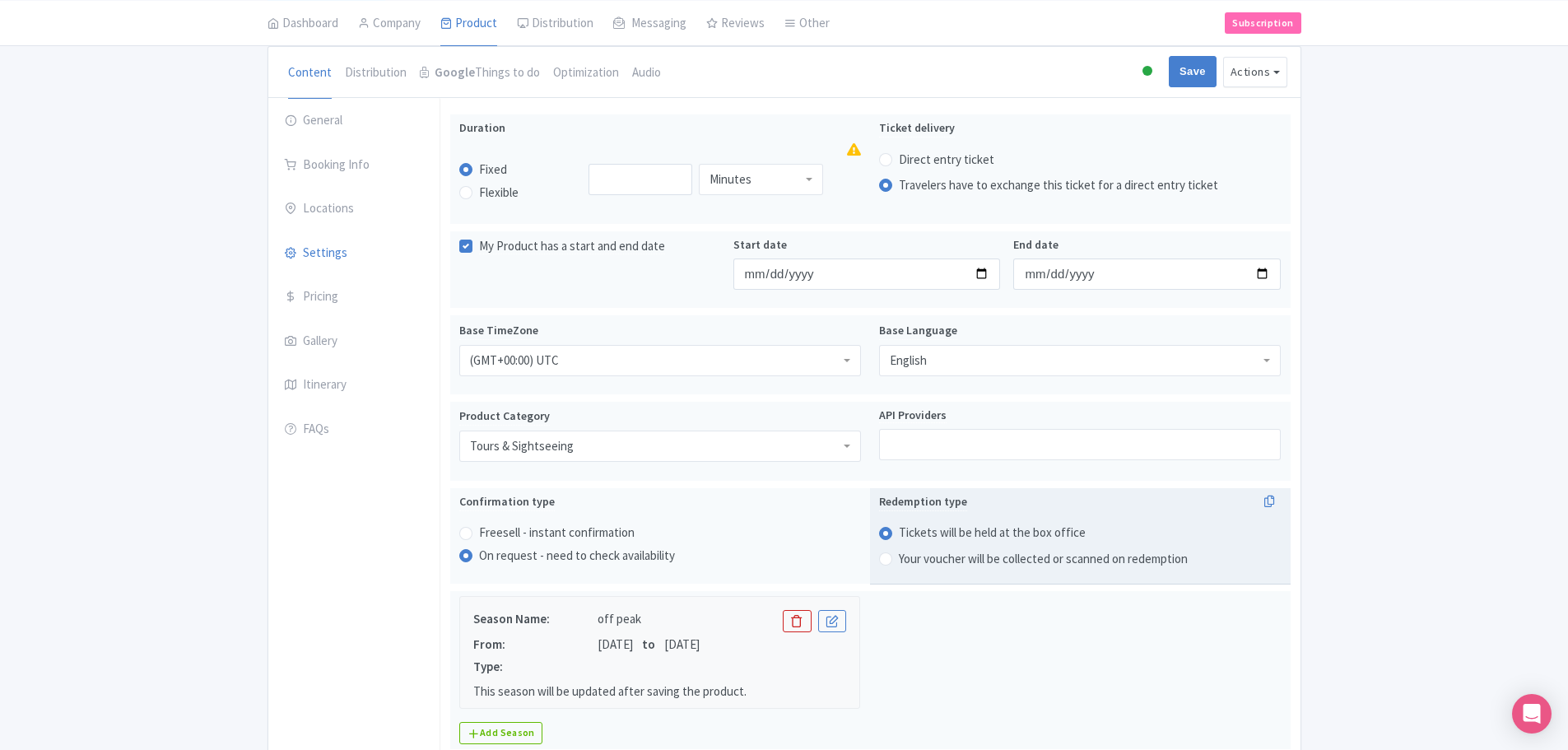 scroll, scrollTop: 49, scrollLeft: 0, axis: vertical 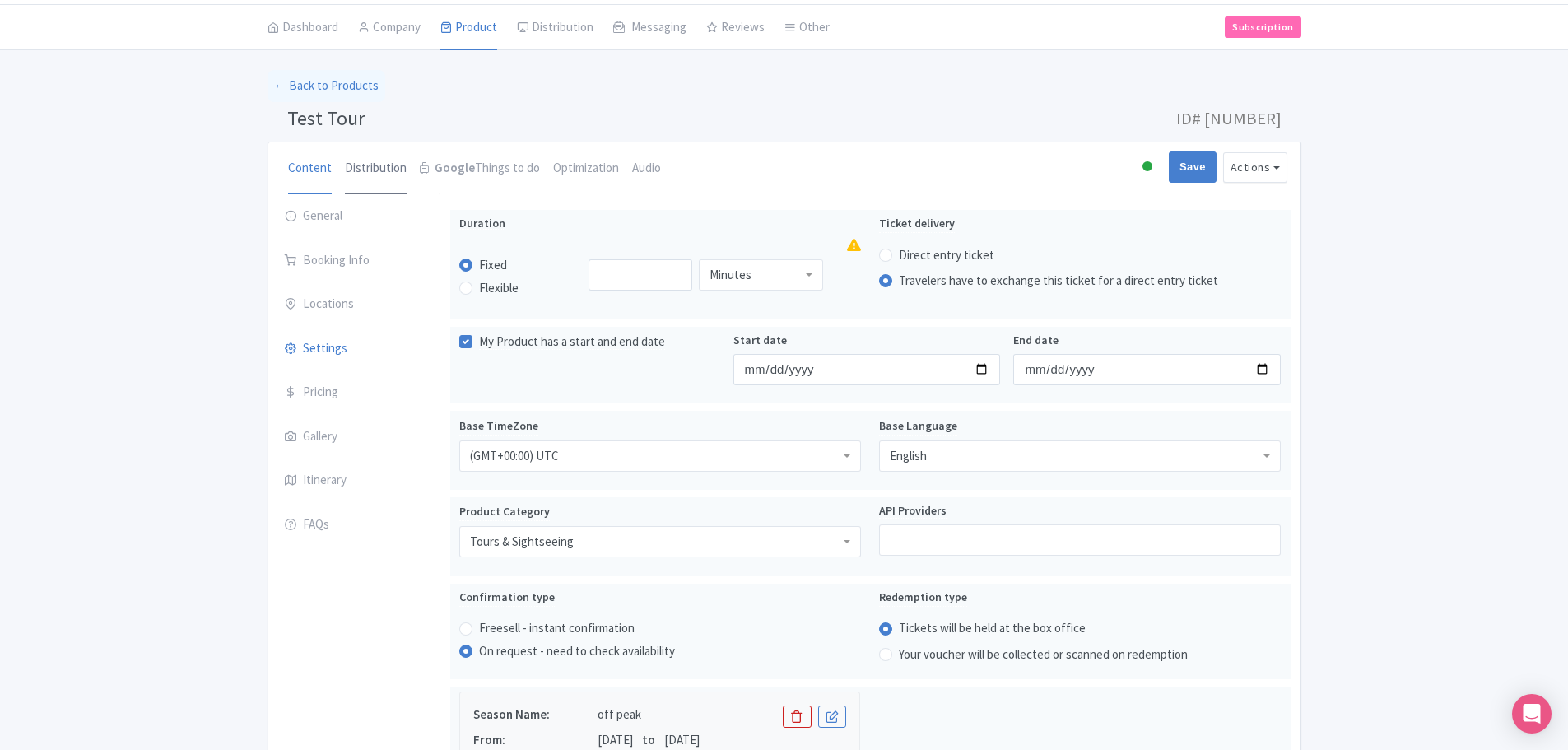 click on "Distribution" at bounding box center [375, 169] 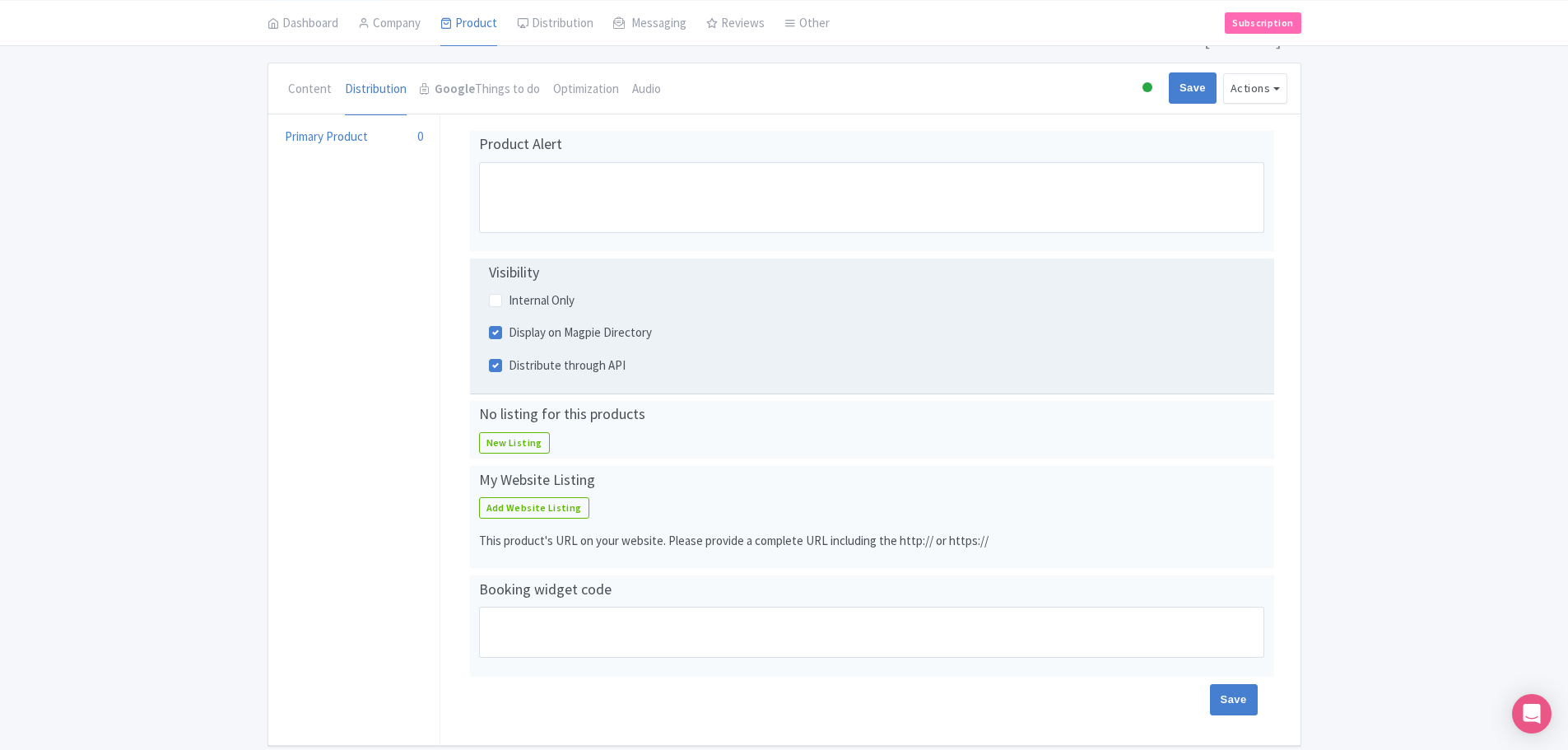 scroll, scrollTop: 113, scrollLeft: 0, axis: vertical 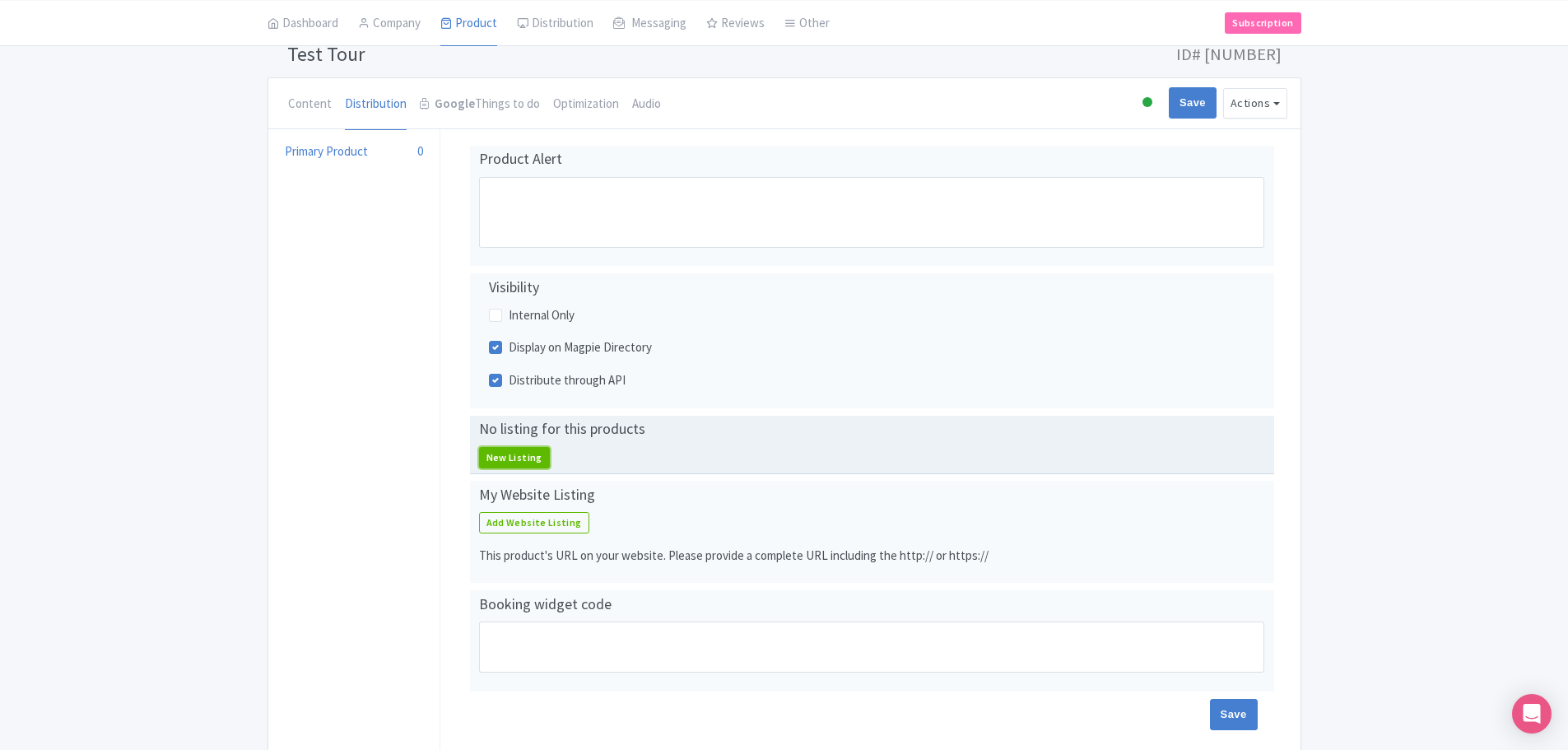 click on "New Listing" at bounding box center [514, 458] 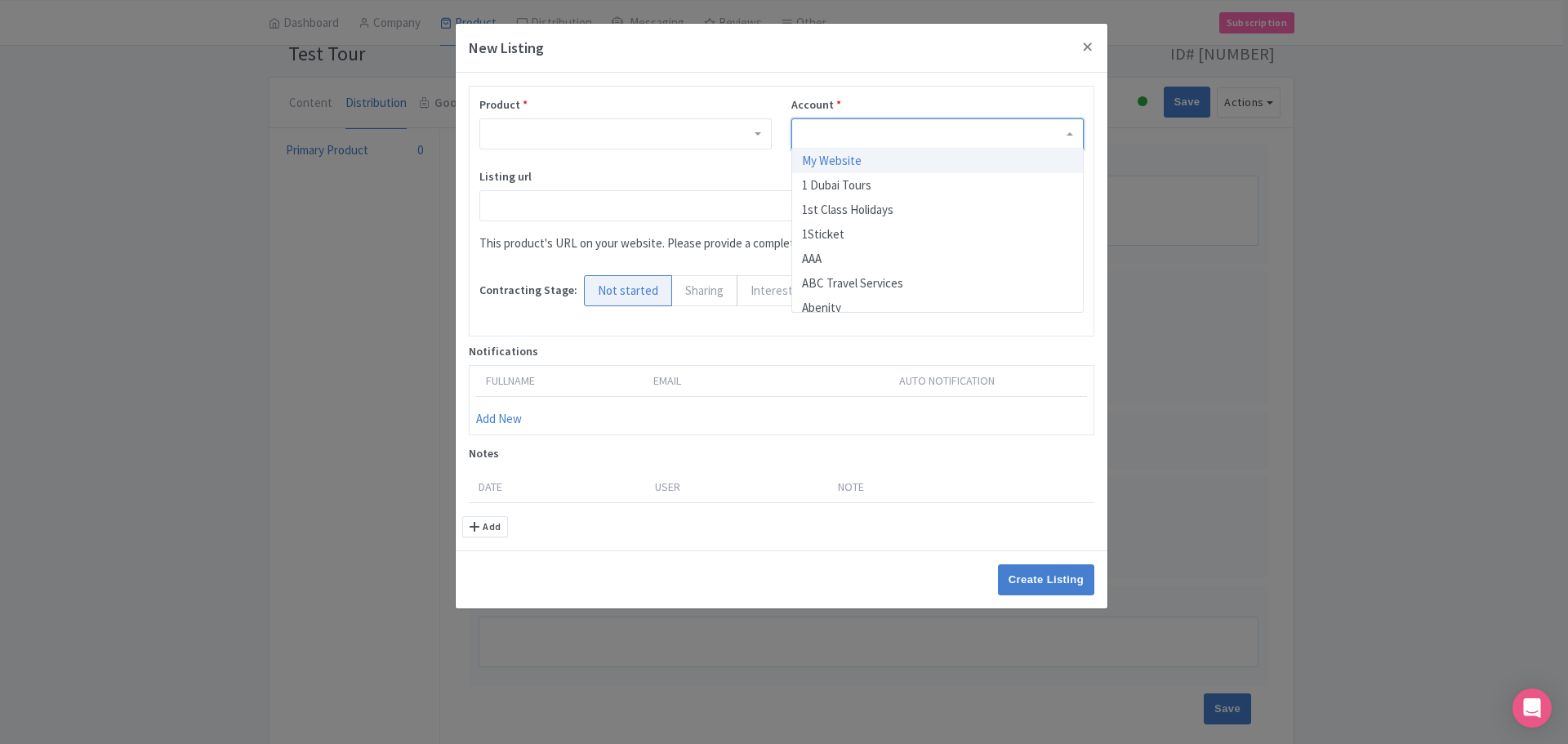 click at bounding box center (938, 134) 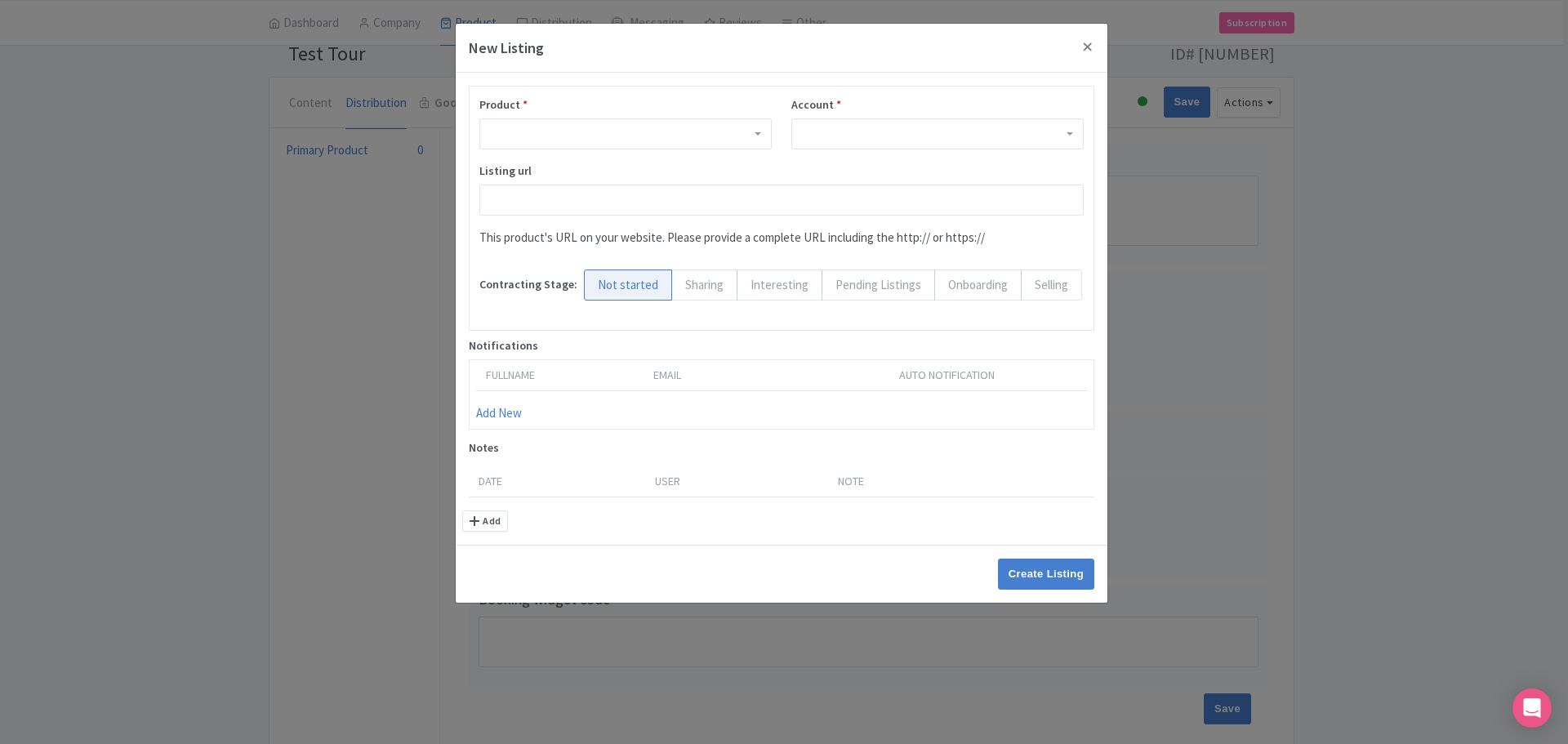 click on "Listing url
This product's URL on your website. Please provide a complete URL including the http:// or https://" at bounding box center (782, 211) 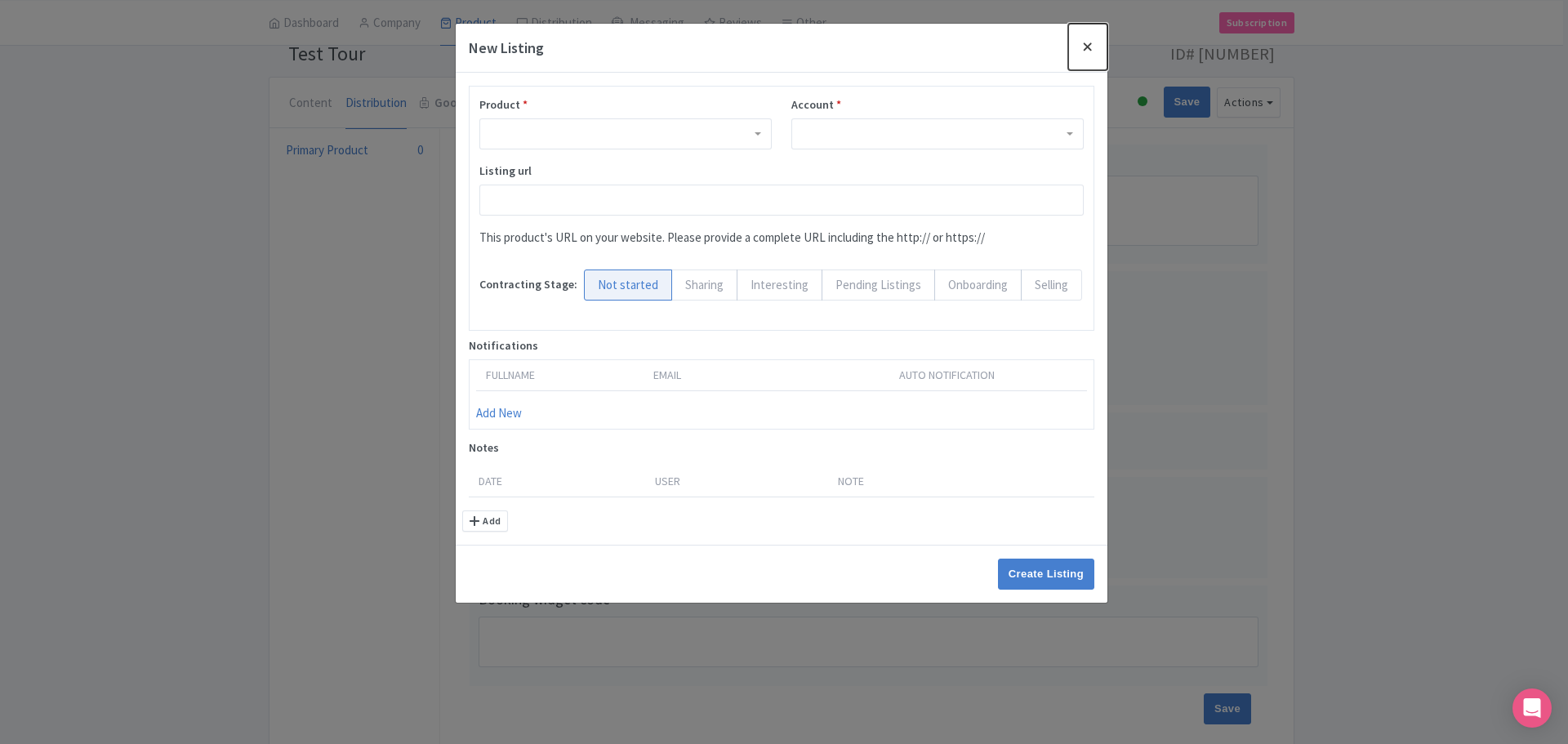 click at bounding box center [1088, 47] 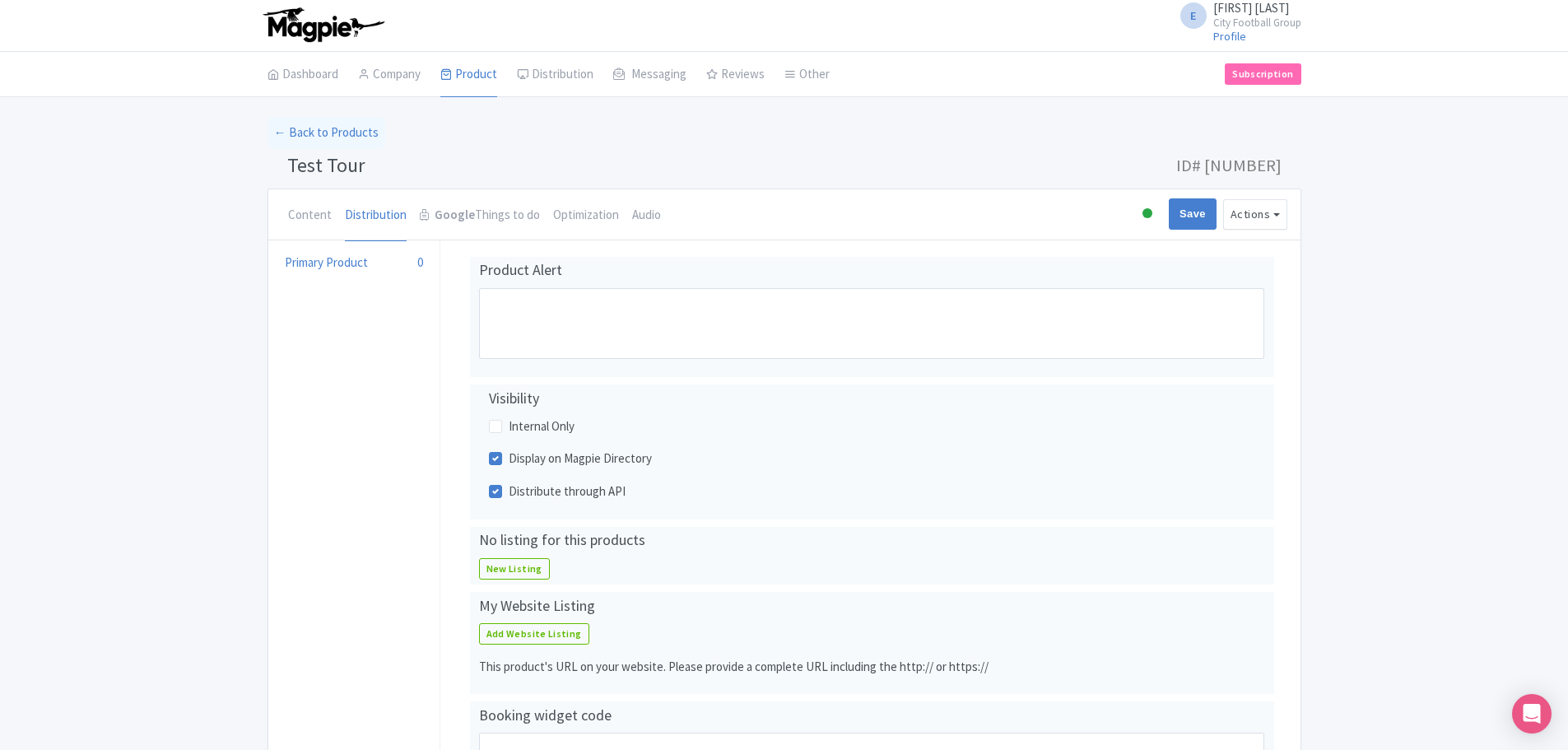 scroll, scrollTop: 0, scrollLeft: 0, axis: both 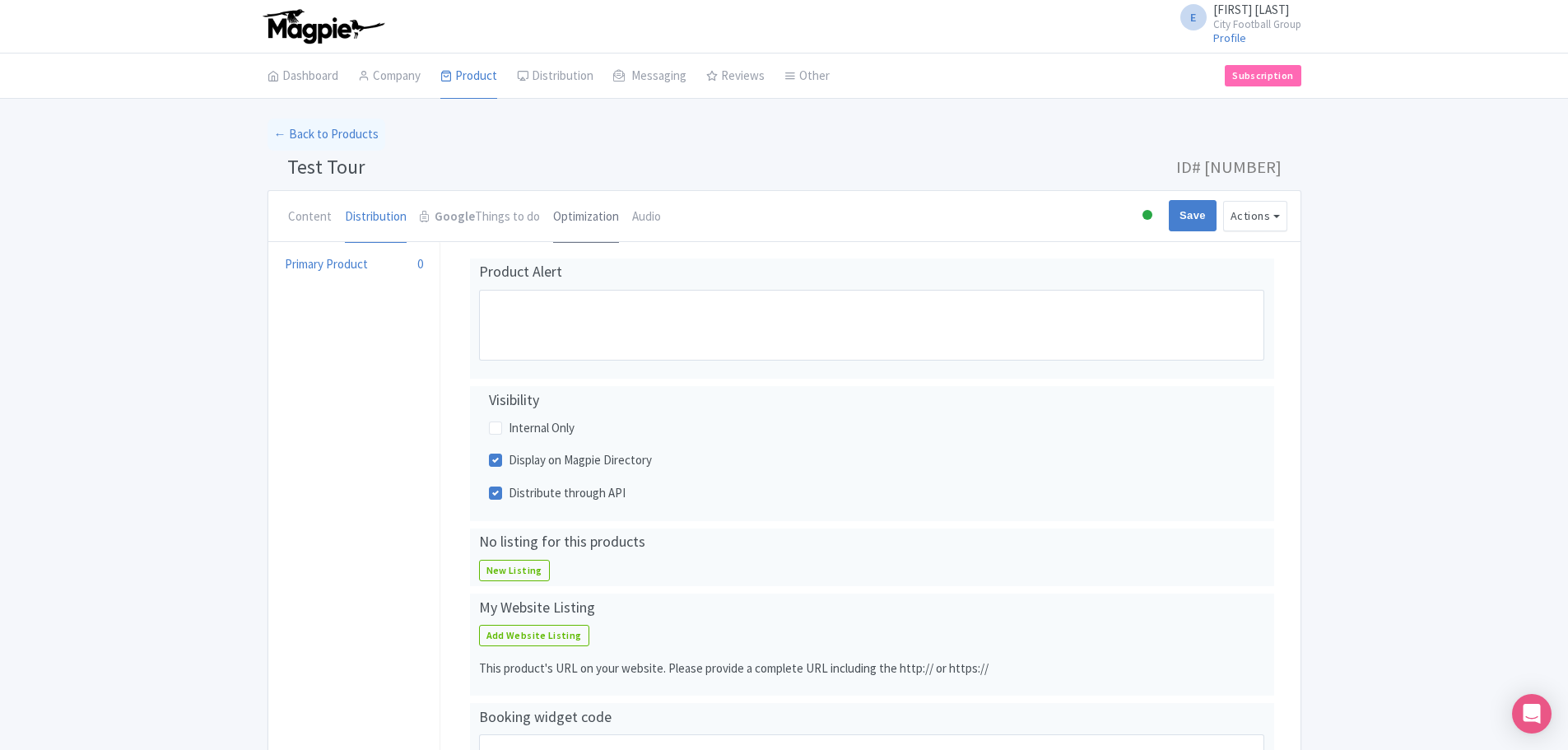 click on "Optimization" at bounding box center (586, 217) 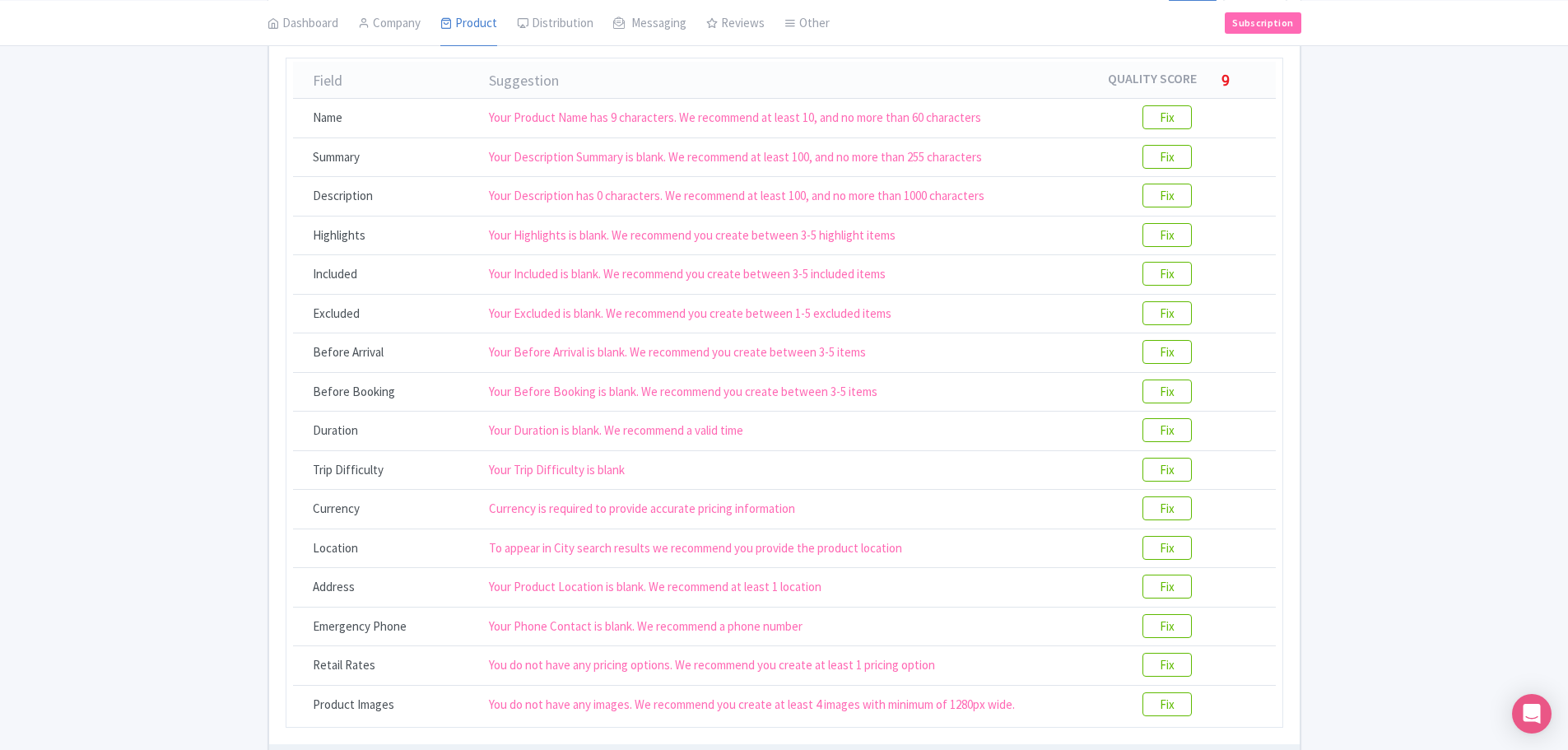 scroll, scrollTop: 0, scrollLeft: 0, axis: both 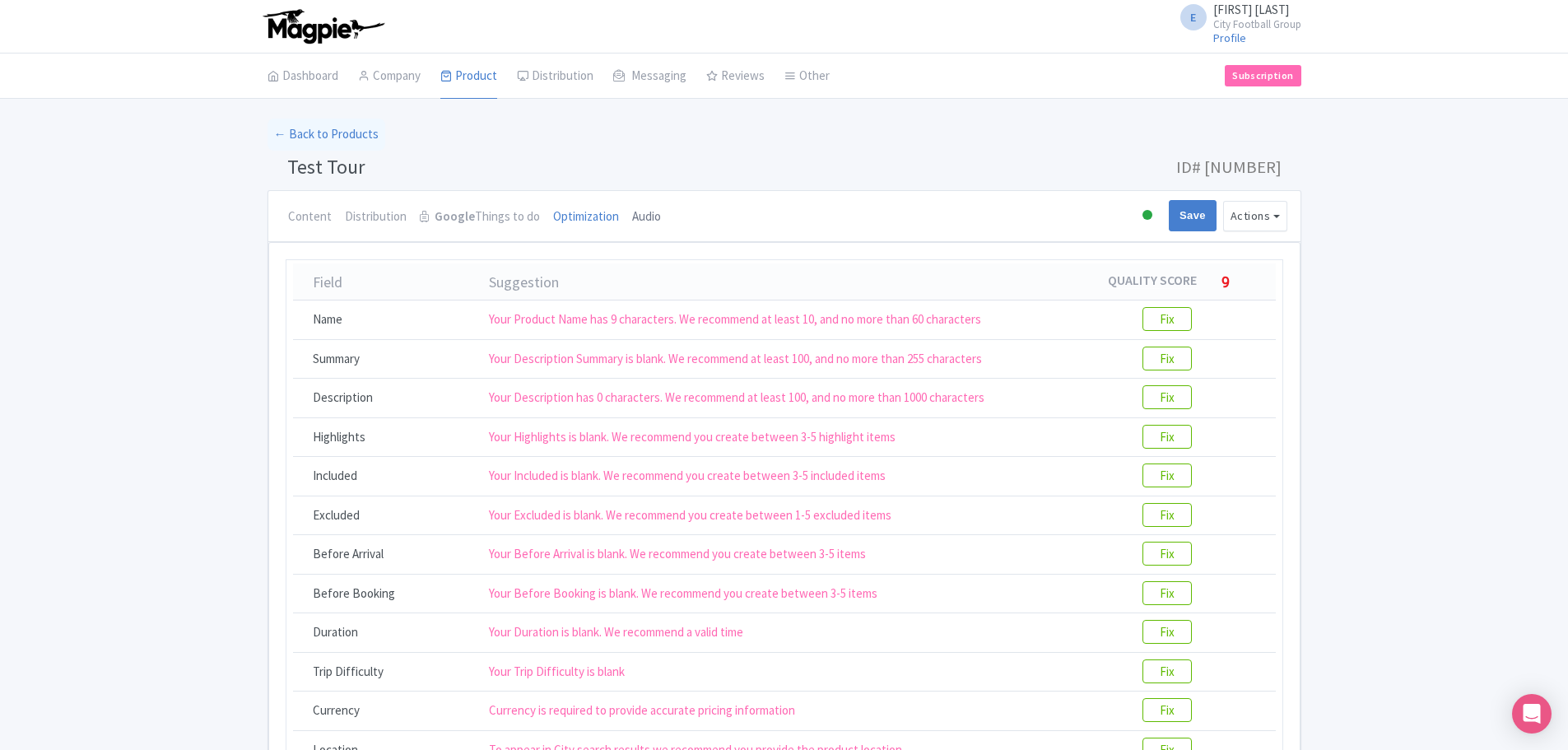 click on "Audio" at bounding box center [646, 217] 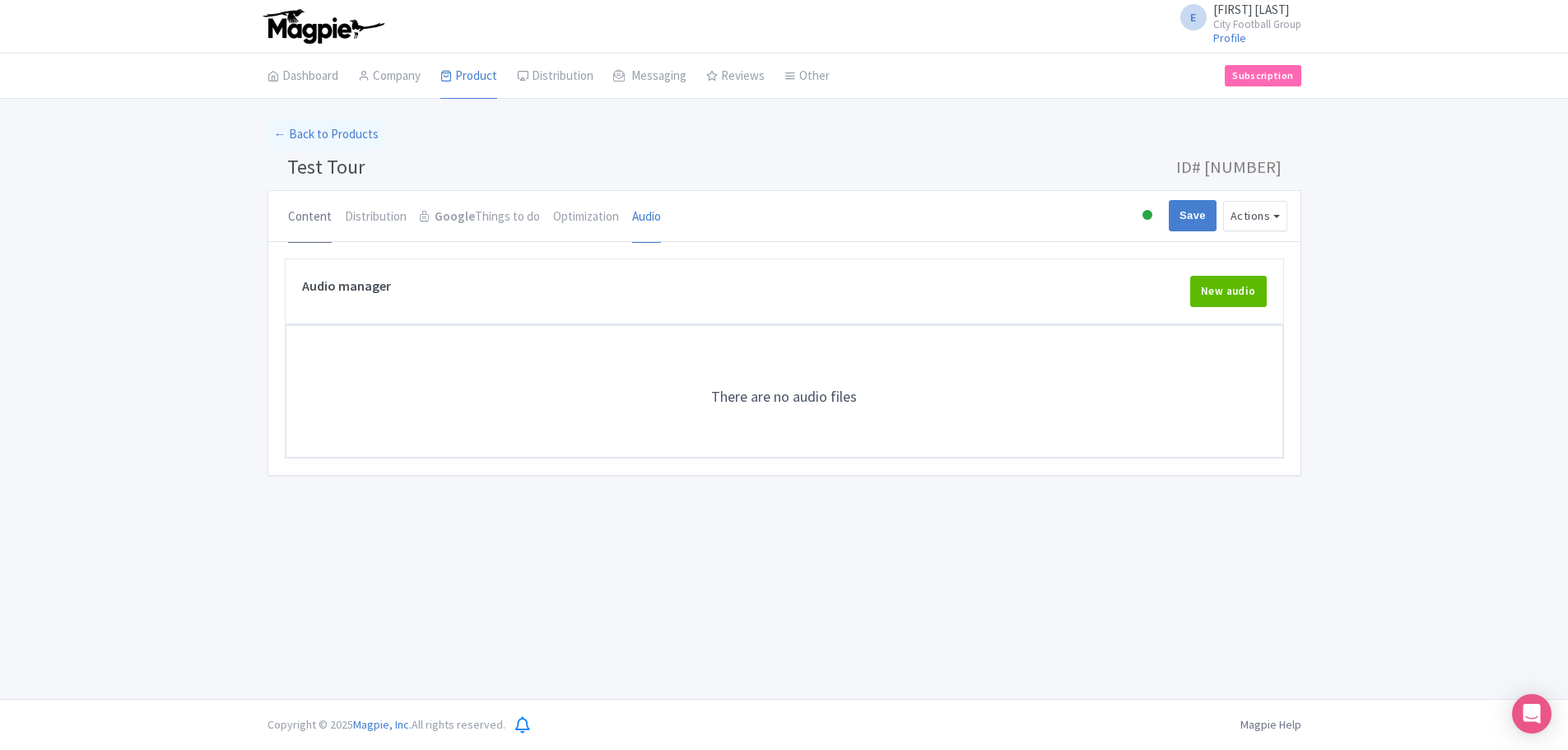 click on "Content" at bounding box center (309, 217) 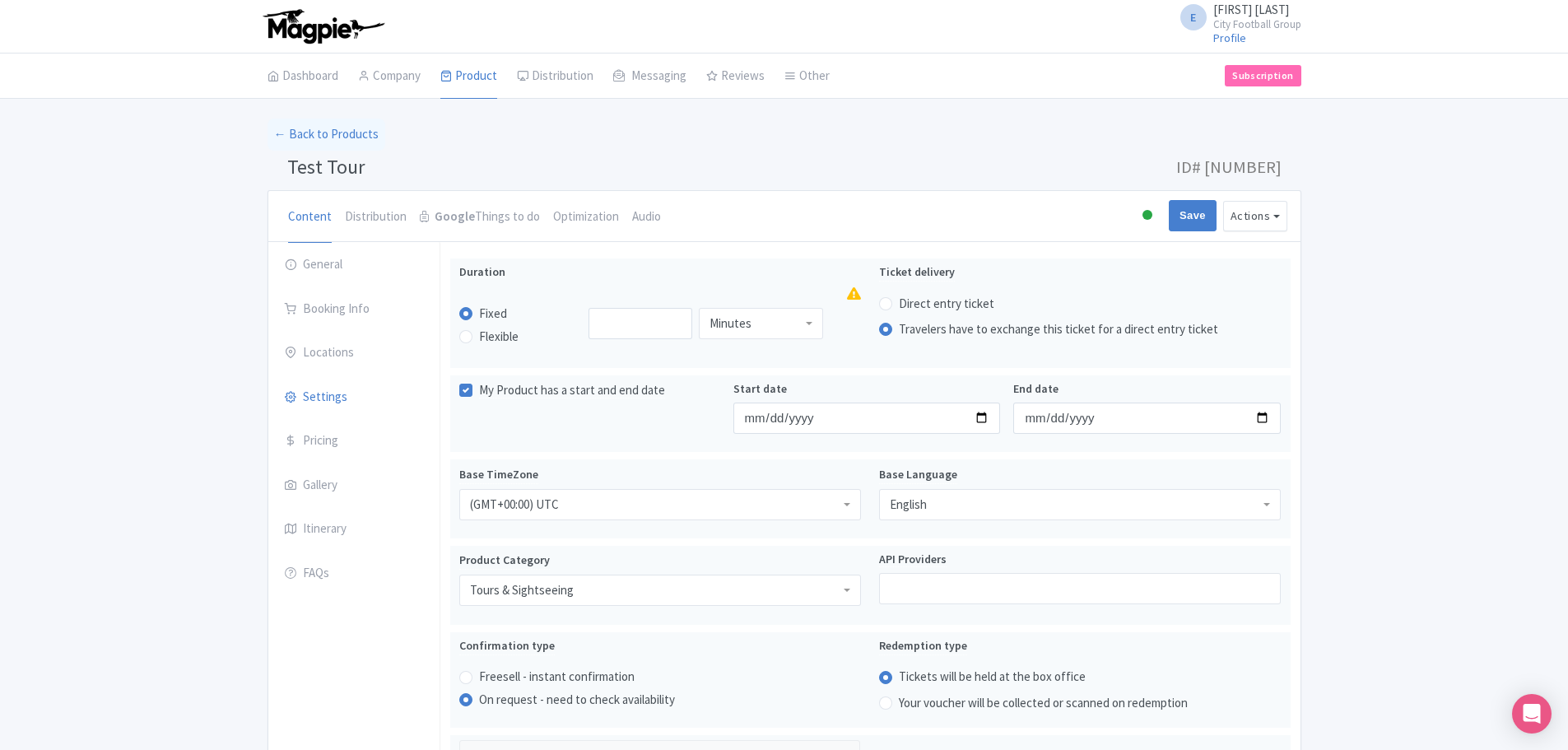 click at bounding box center [323, 26] 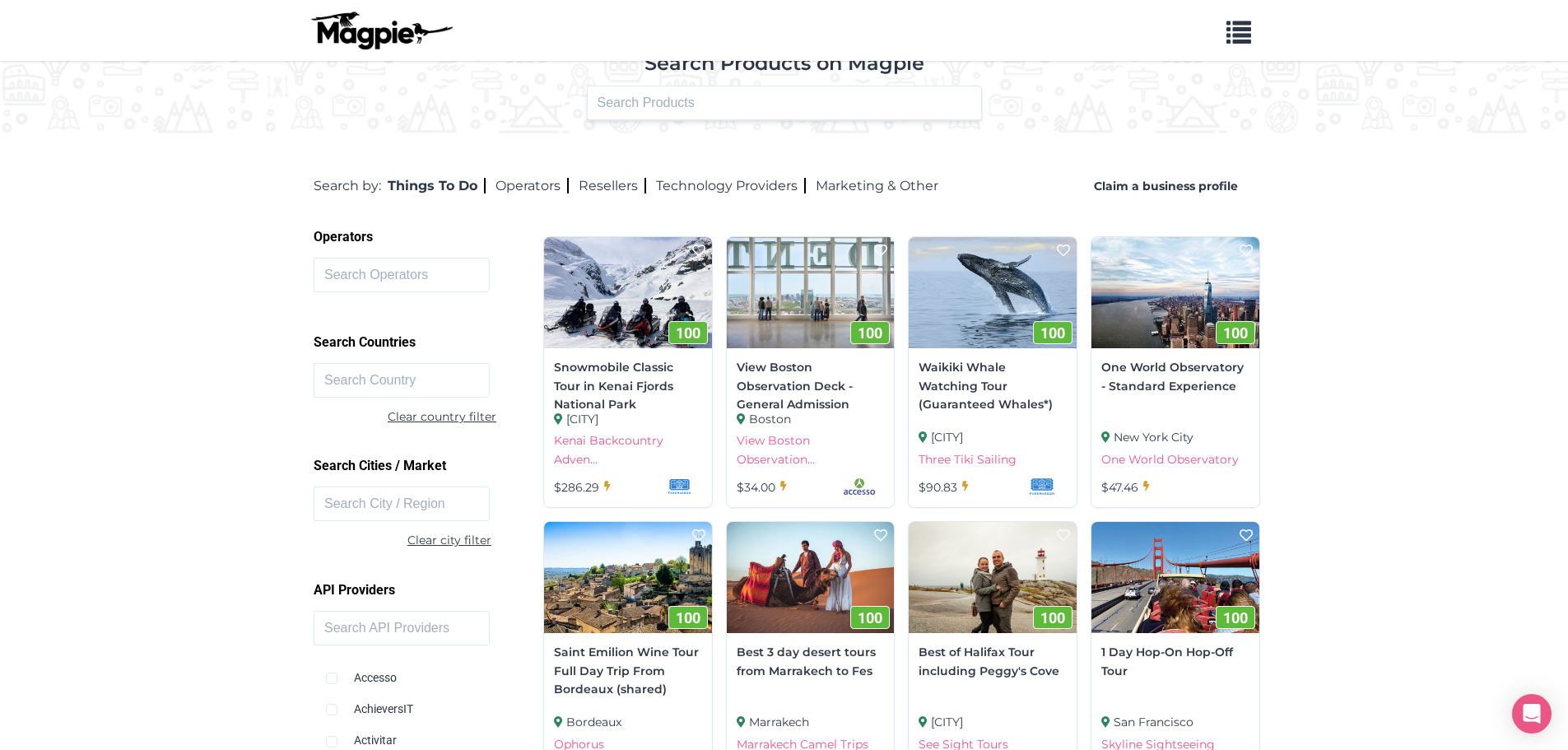 scroll, scrollTop: 82, scrollLeft: 0, axis: vertical 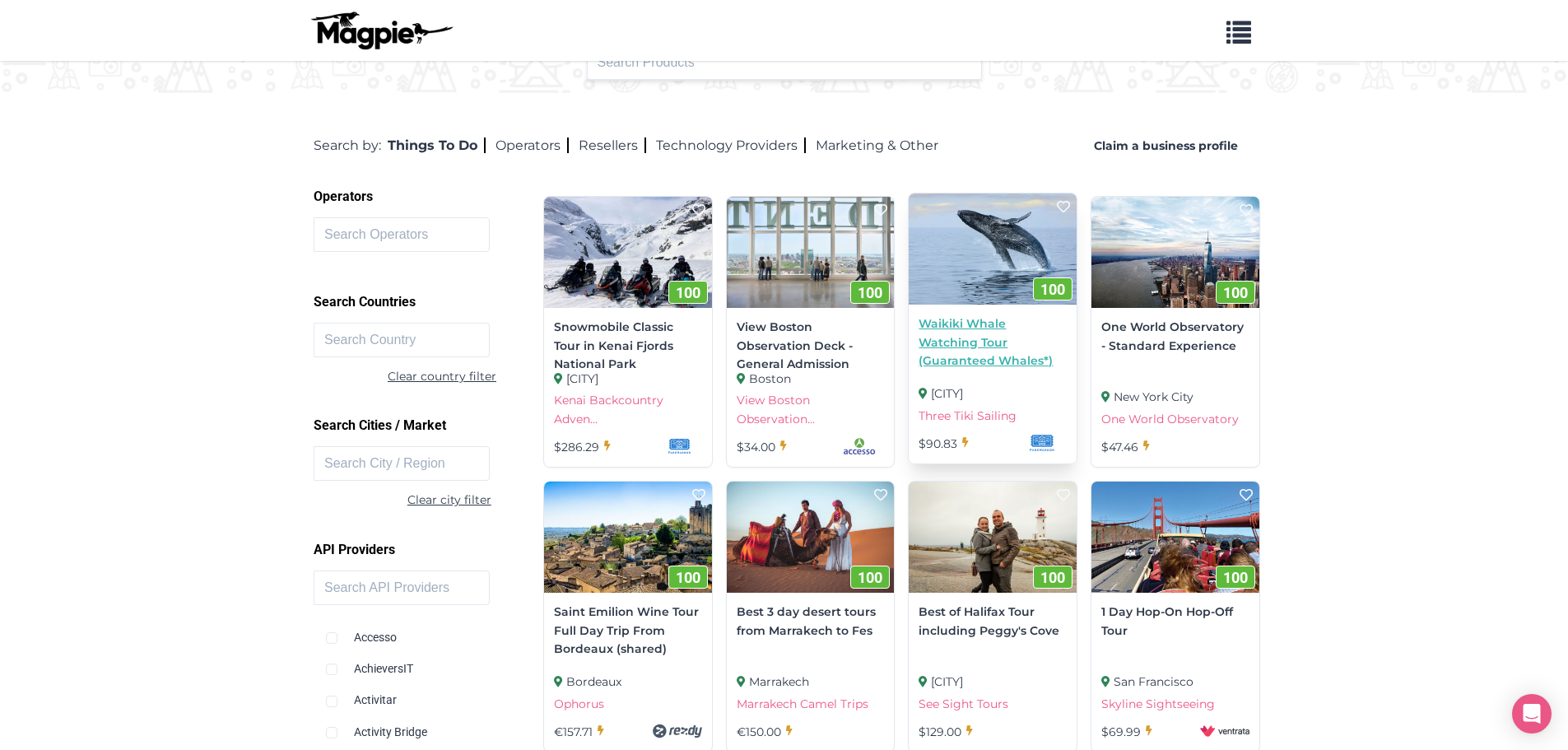 click on "Waikiki Whale Watching Tour (Guaranteed Whales*)" at bounding box center [993, 342] 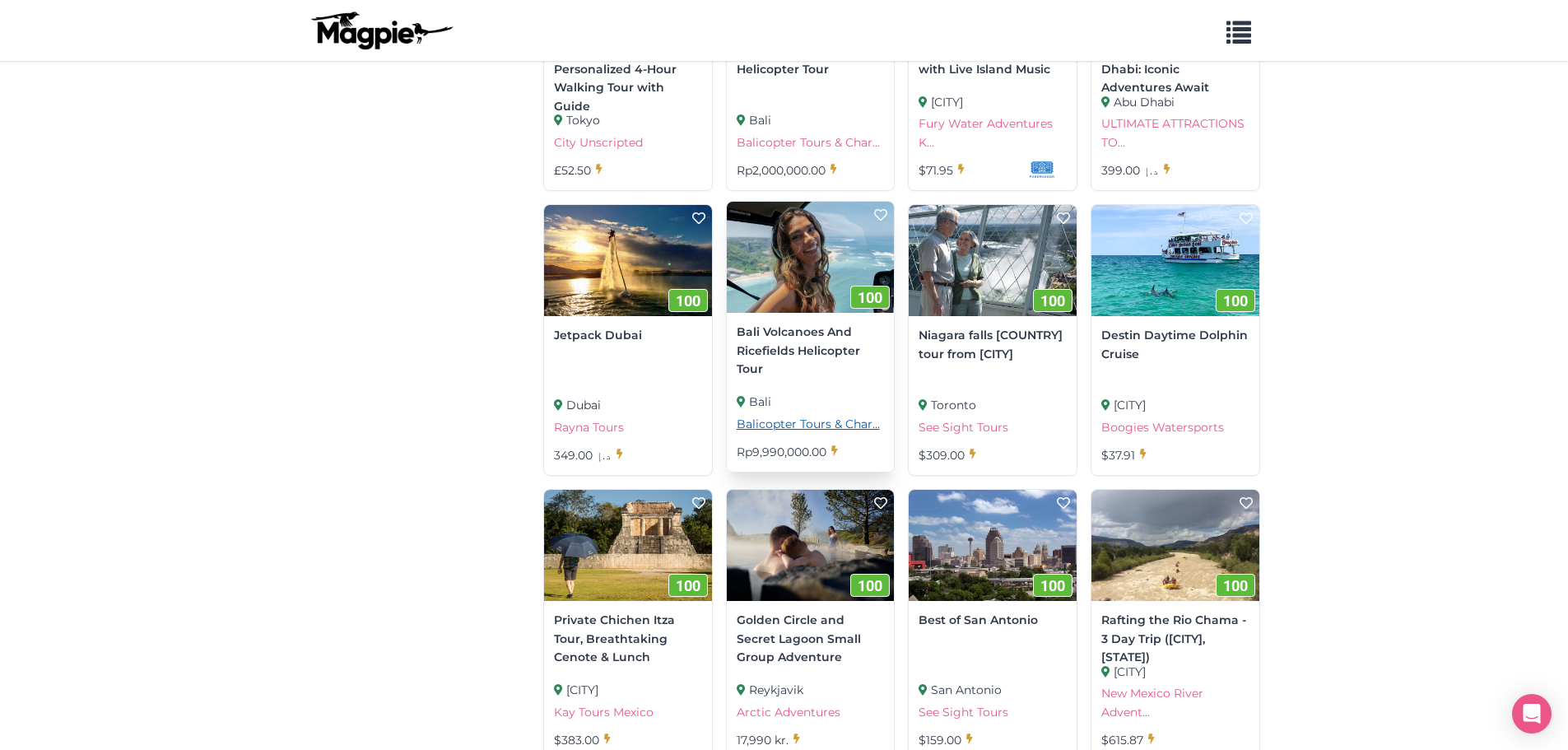scroll, scrollTop: 1070, scrollLeft: 0, axis: vertical 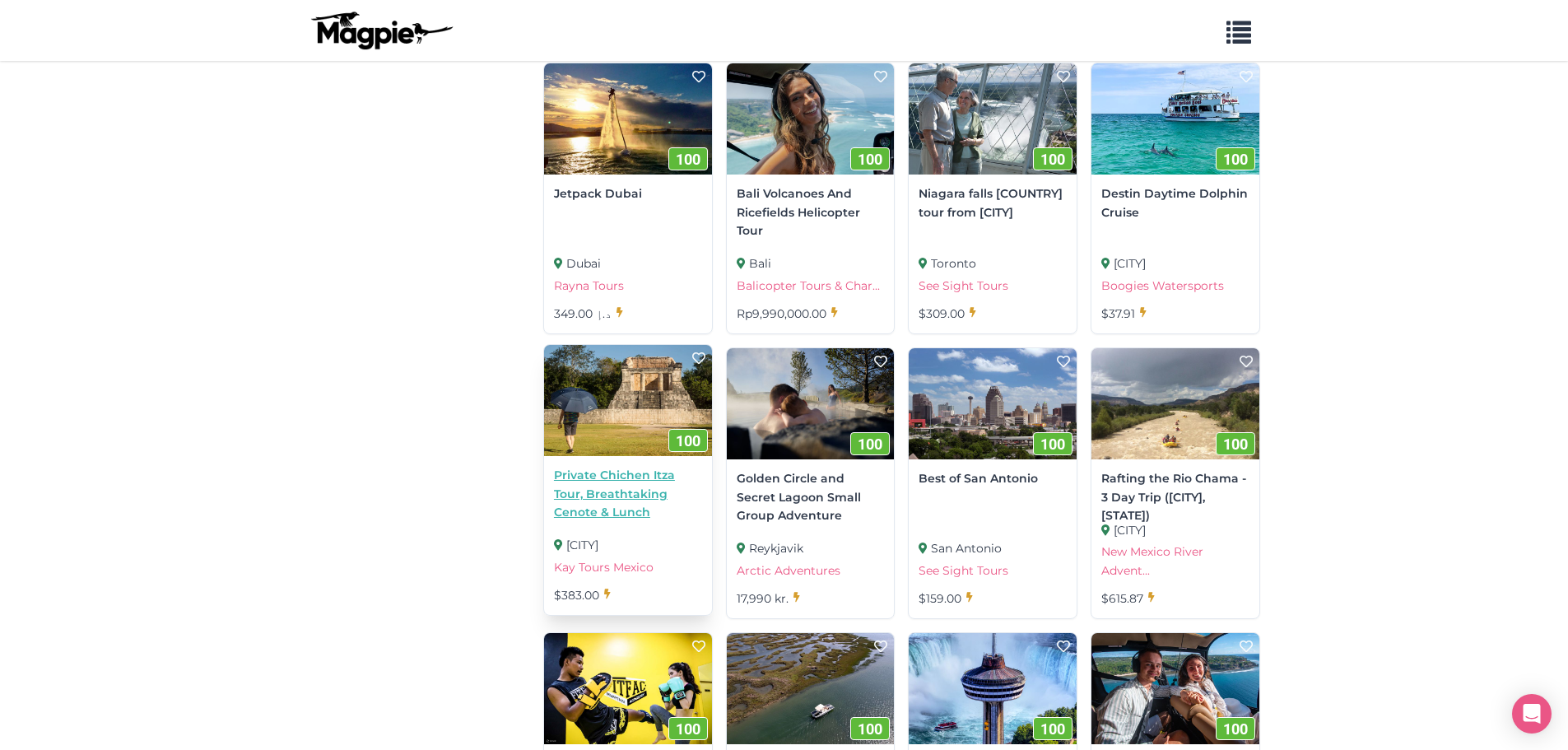 click on "Private Chichen Itza Tour, Breathtaking Cenote & Lunch" at bounding box center (628, 493) 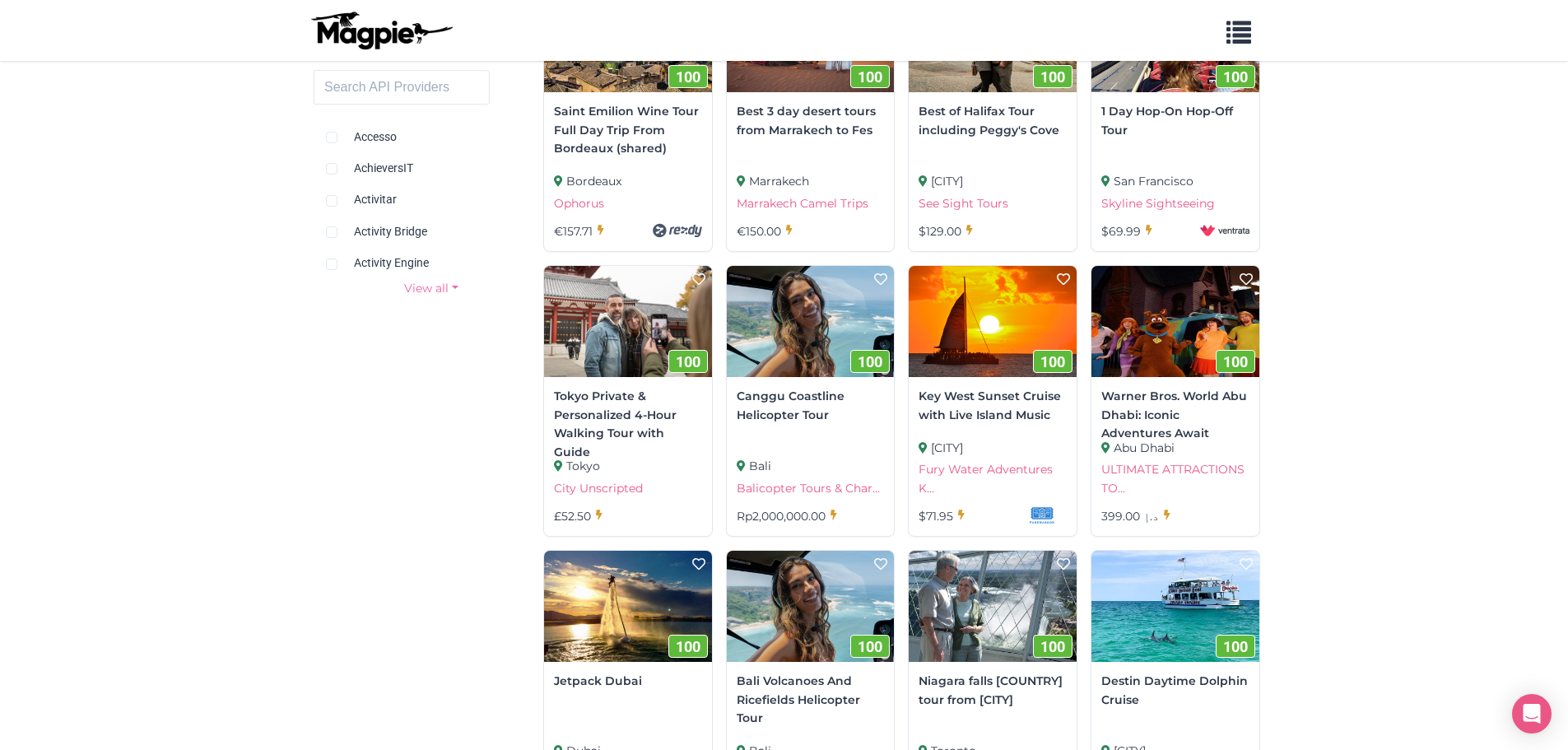 scroll, scrollTop: 412, scrollLeft: 0, axis: vertical 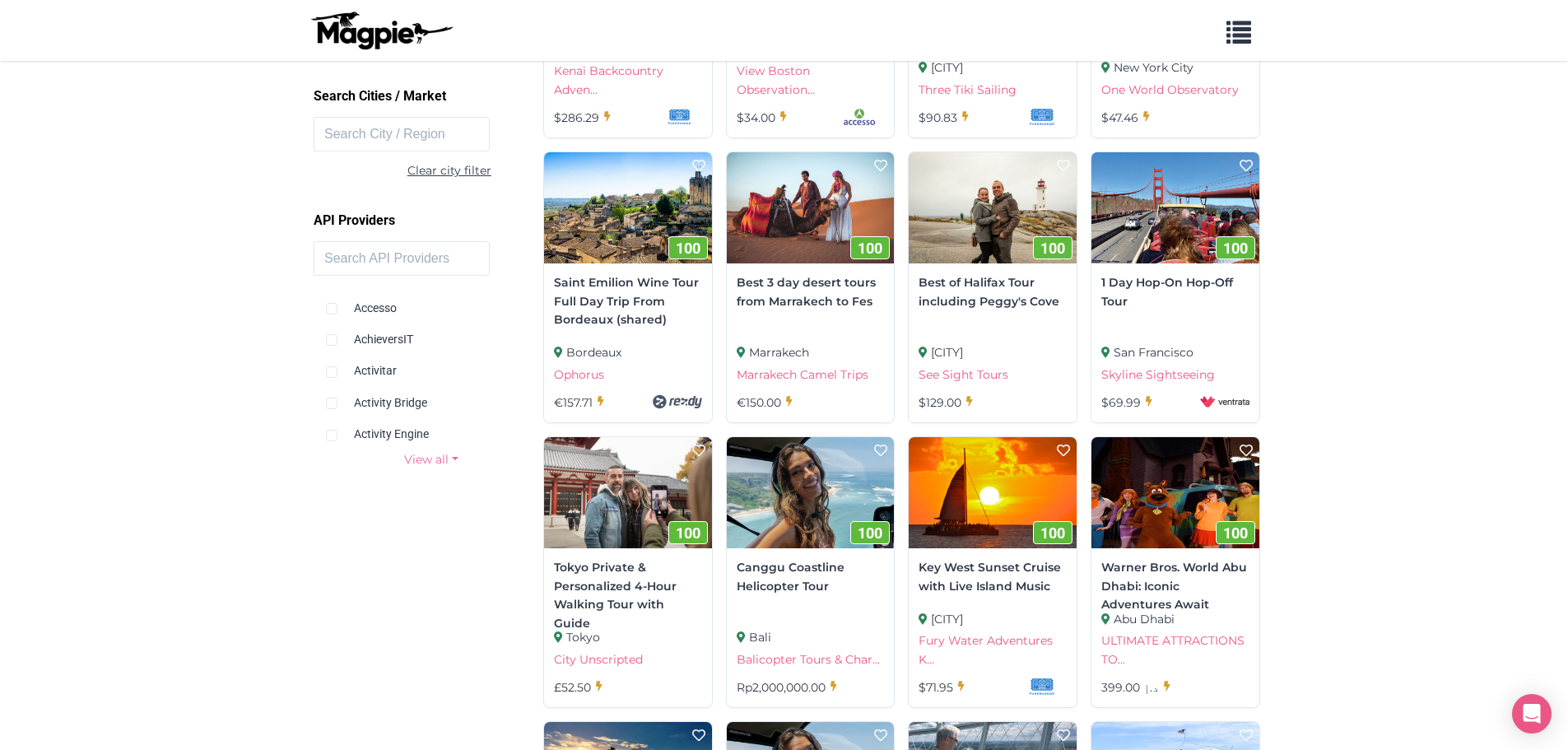 click at bounding box center [381, 30] 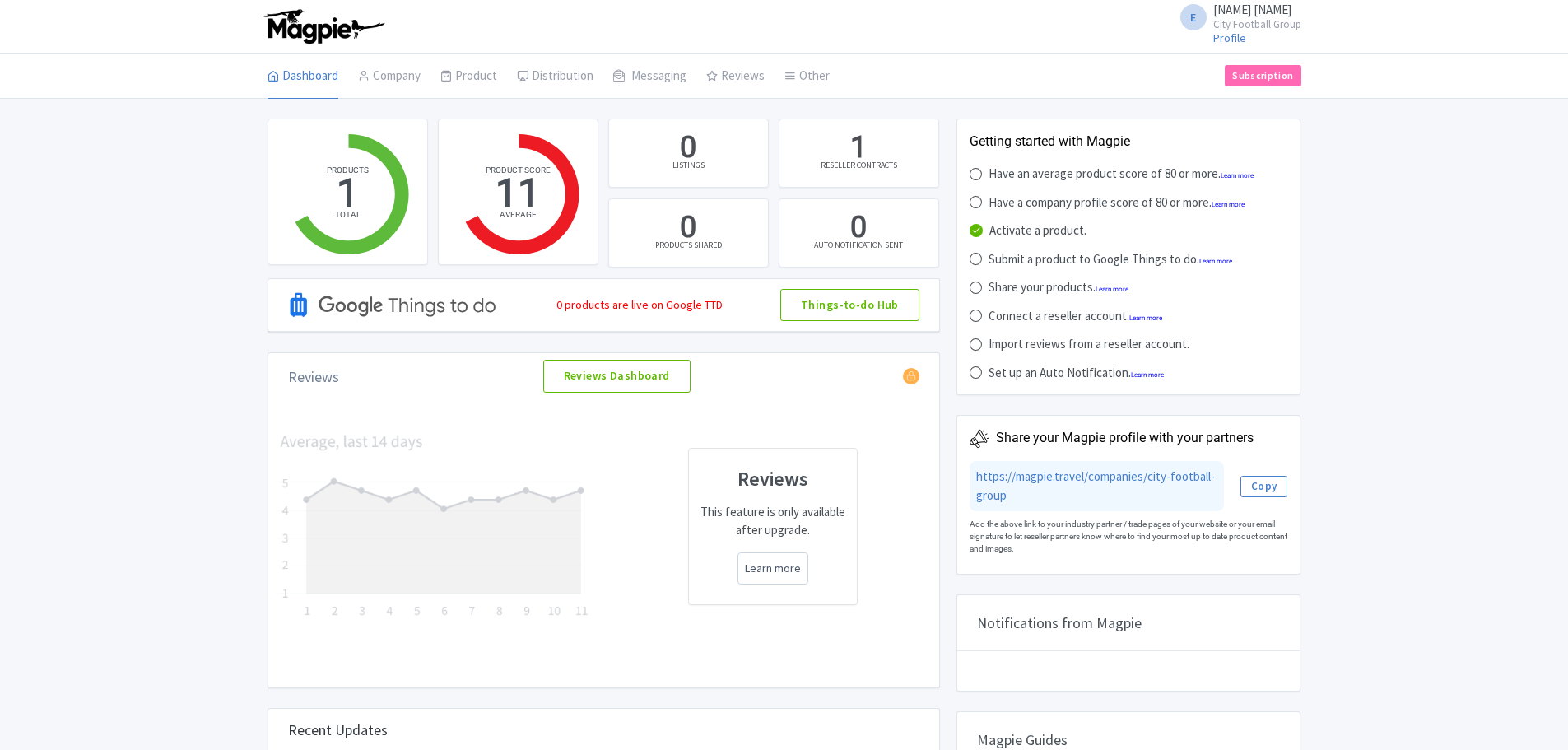 scroll, scrollTop: 0, scrollLeft: 0, axis: both 